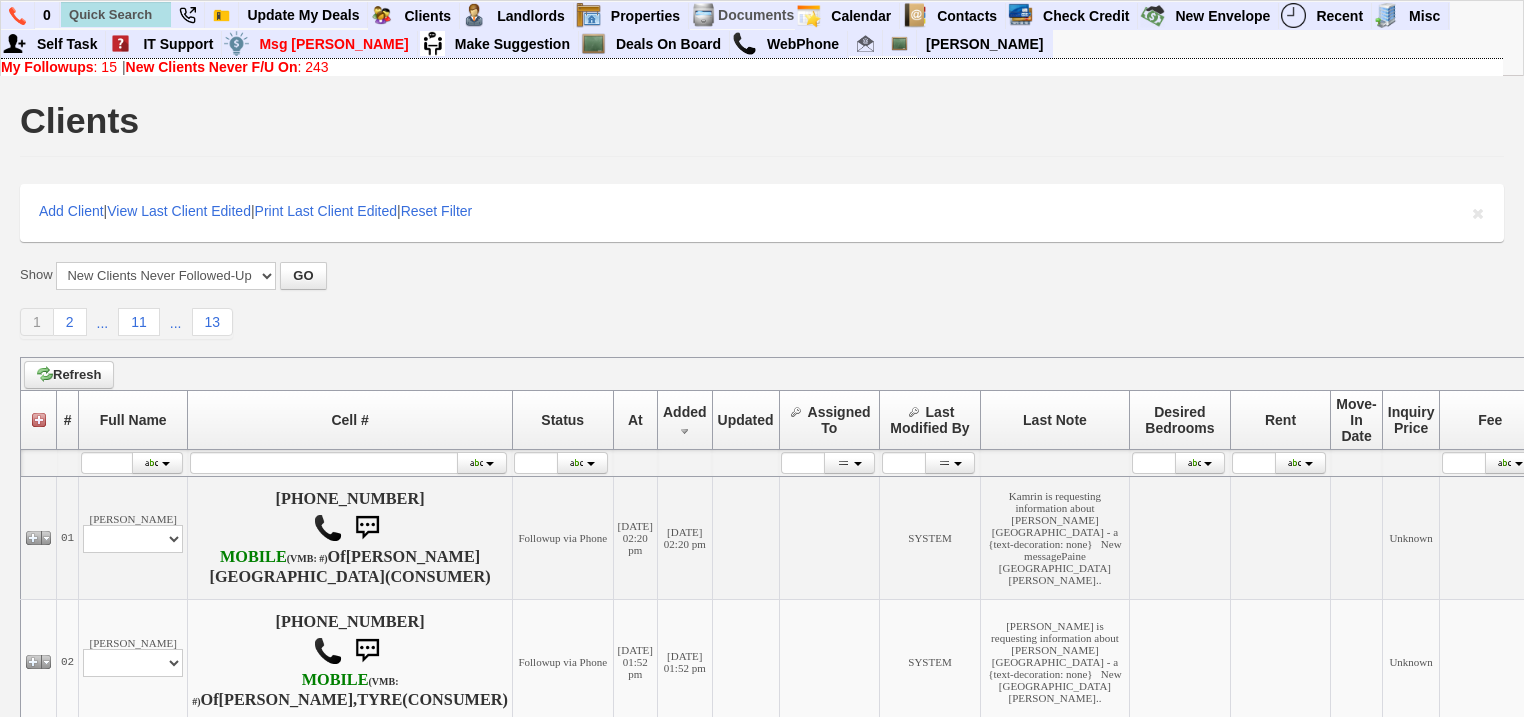 scroll, scrollTop: 0, scrollLeft: 0, axis: both 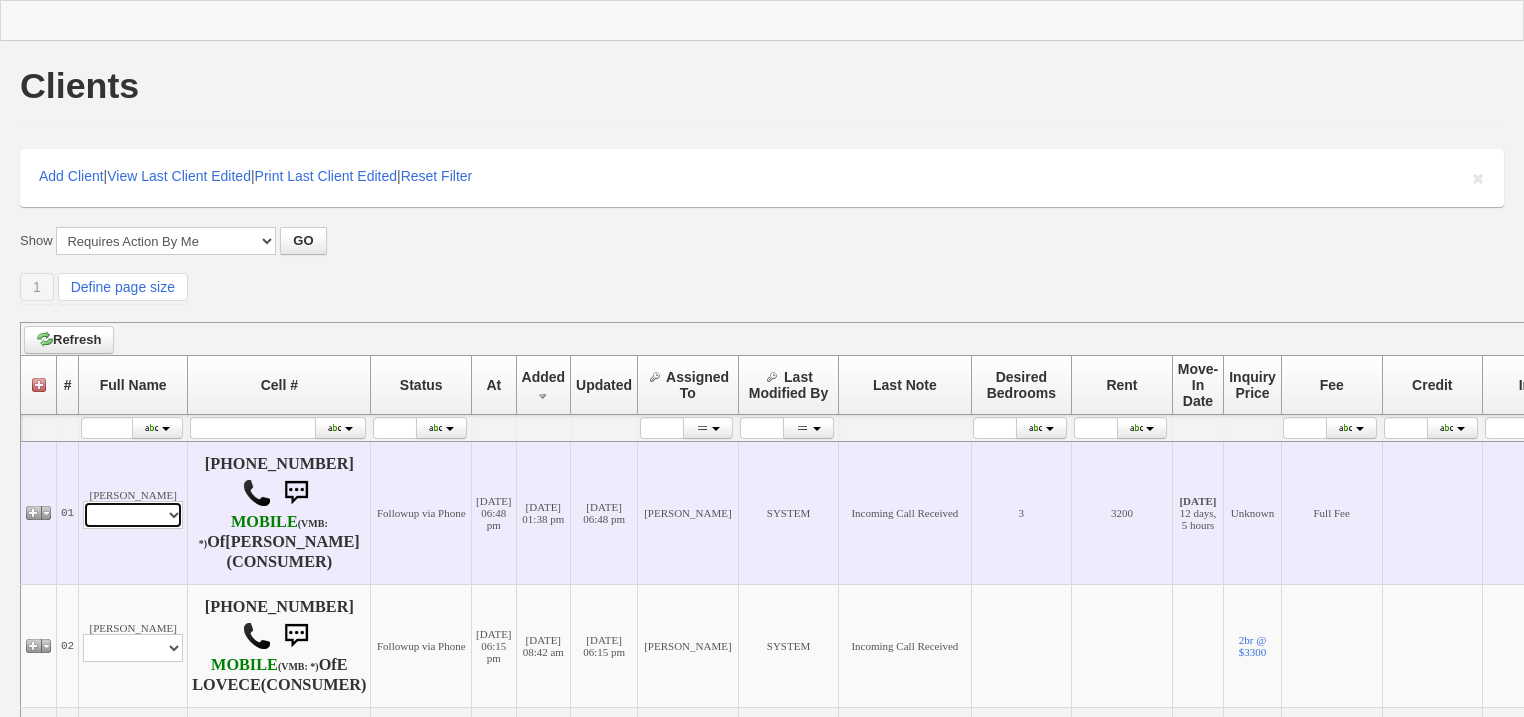 drag, startPoint x: 149, startPoint y: 524, endPoint x: 151, endPoint y: 536, distance: 12.165525 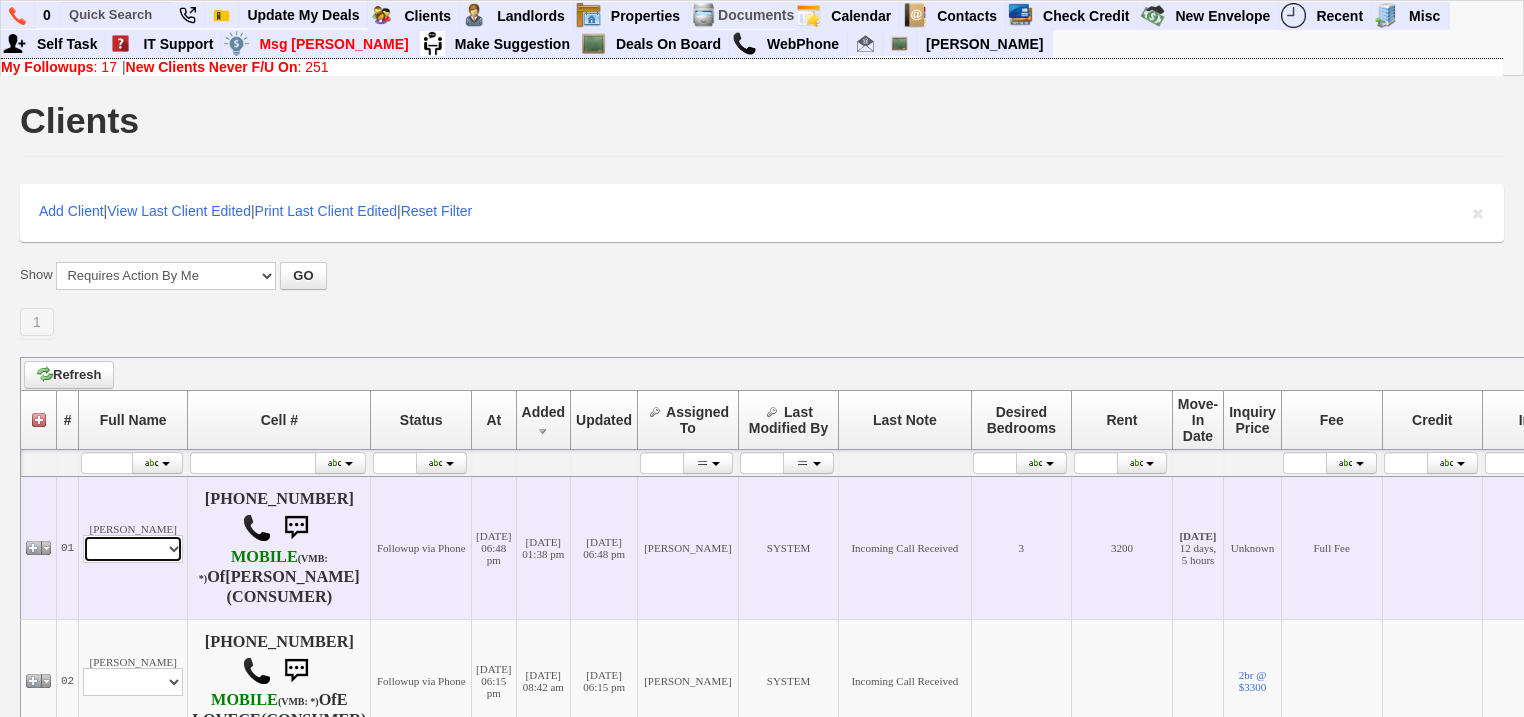 select on "ChangeURL,/crm/custom/edit_client_form.php?redirect=%2Fcrm%2Fclients.php&id=166368" 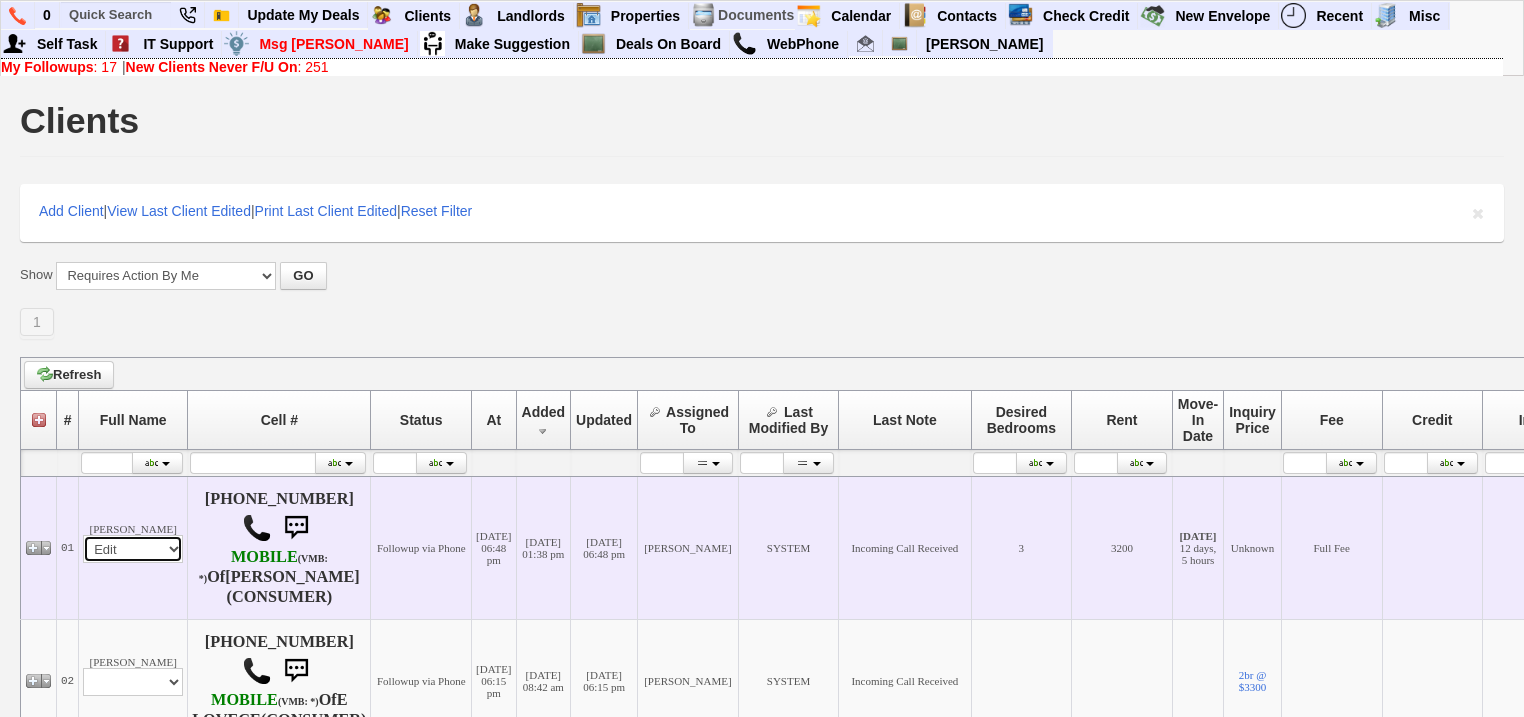 click on "Profile
Edit
Print
Closed Deals" at bounding box center [133, 549] 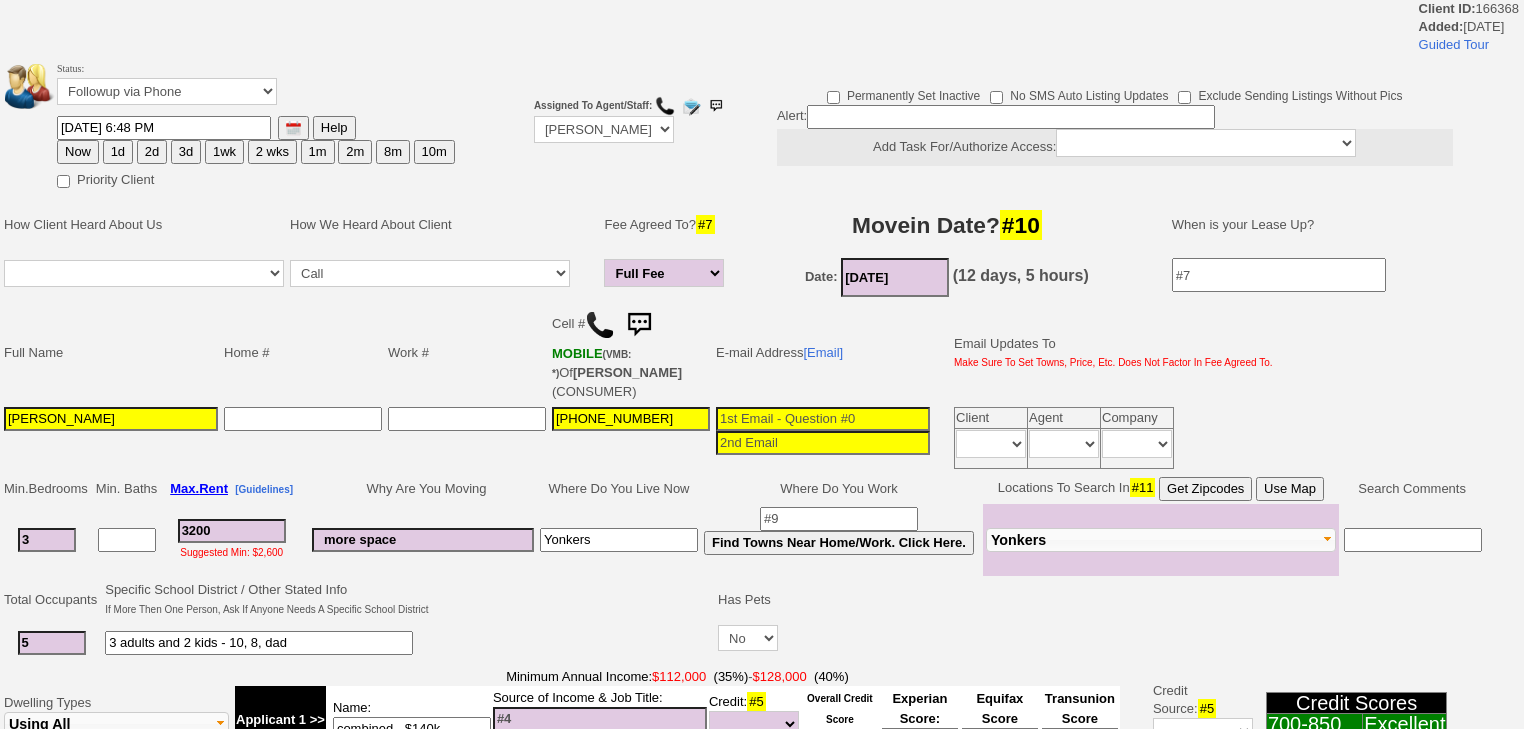 scroll, scrollTop: 0, scrollLeft: 0, axis: both 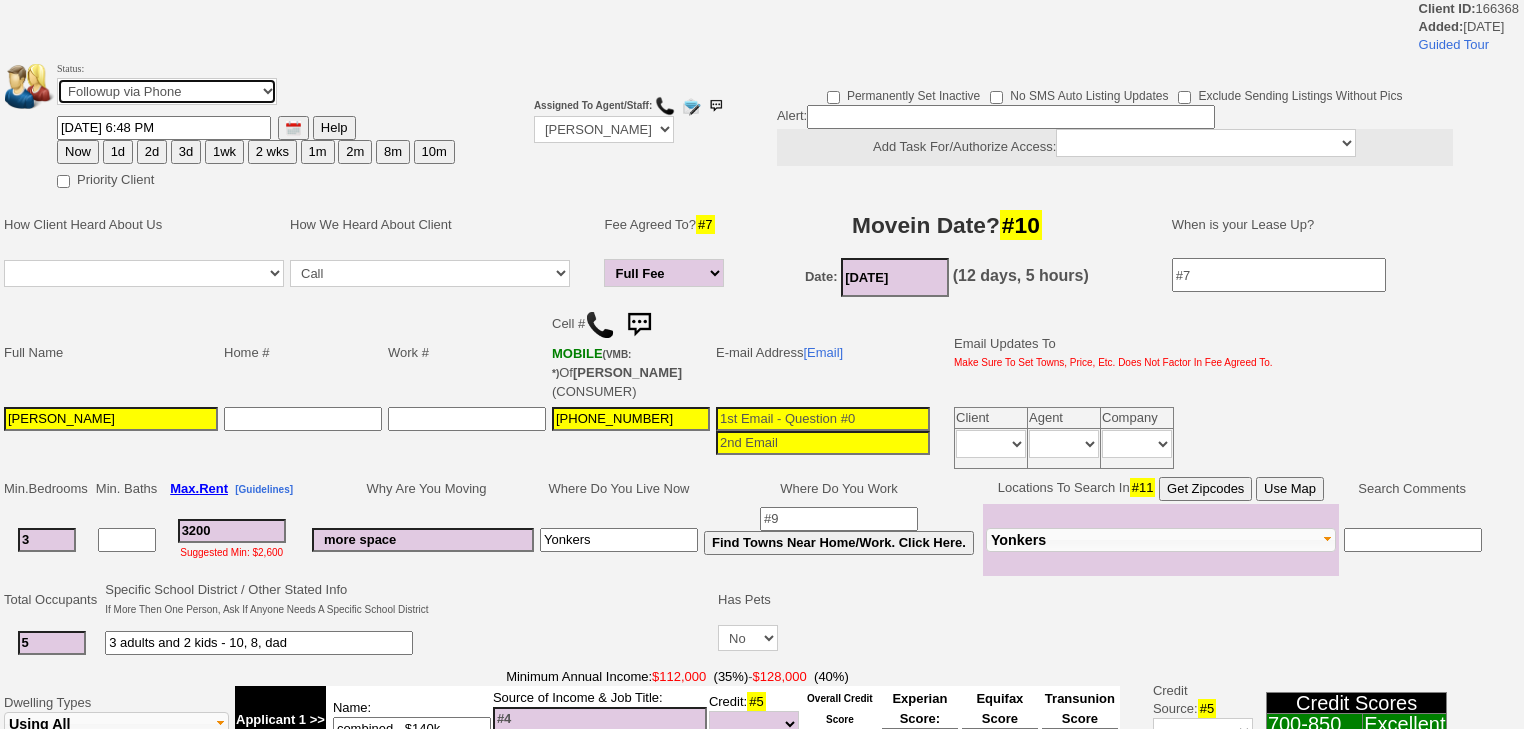 click on "Followup via Phone Followup via Email Followup When Section 8 Property Found Deal Closed - Followup Before Lease Expires Needs Email Address Needs Phone Number From Lead Source HSH is Awaiting Response To Automatic Email Form Incomplete Inactive" at bounding box center (167, 91) 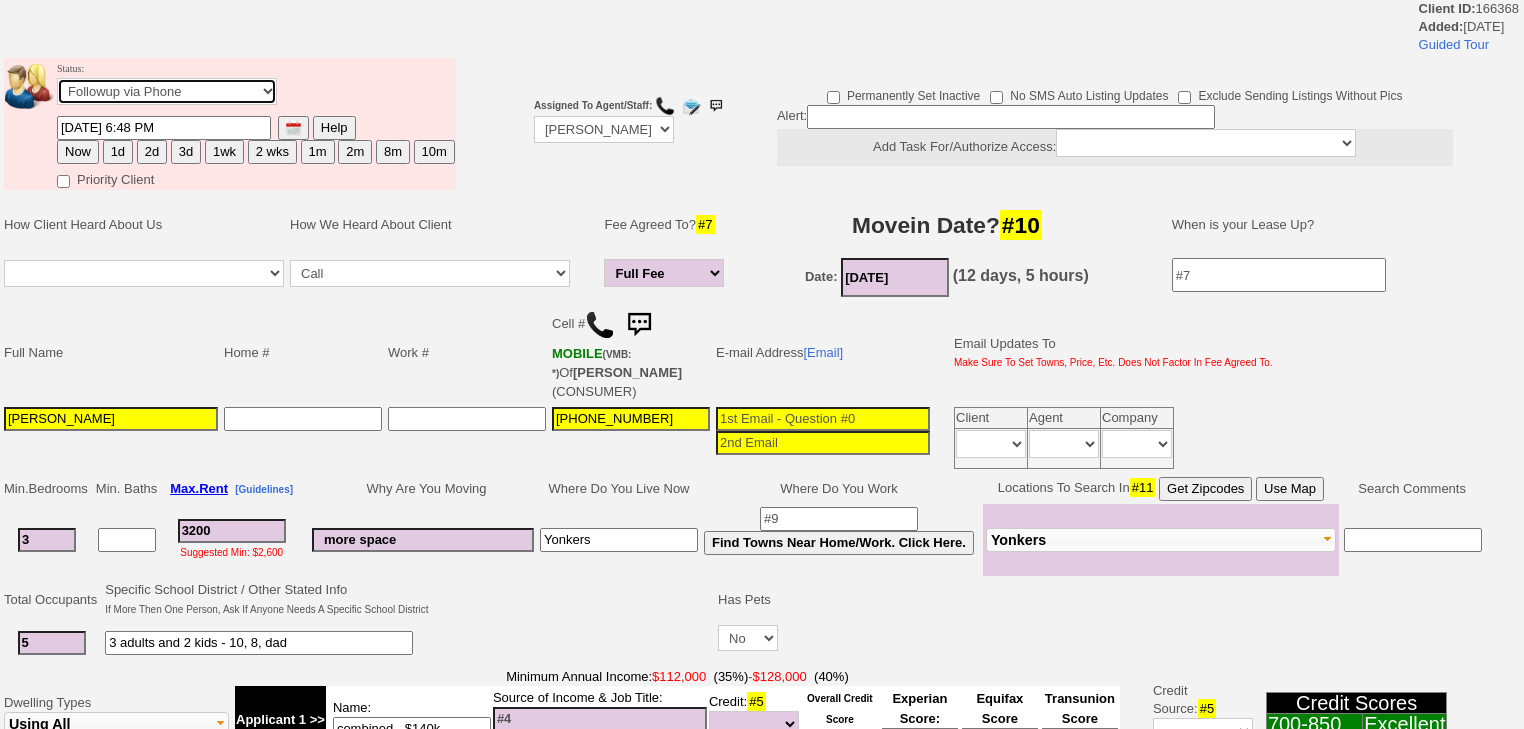 select on "Inactive" 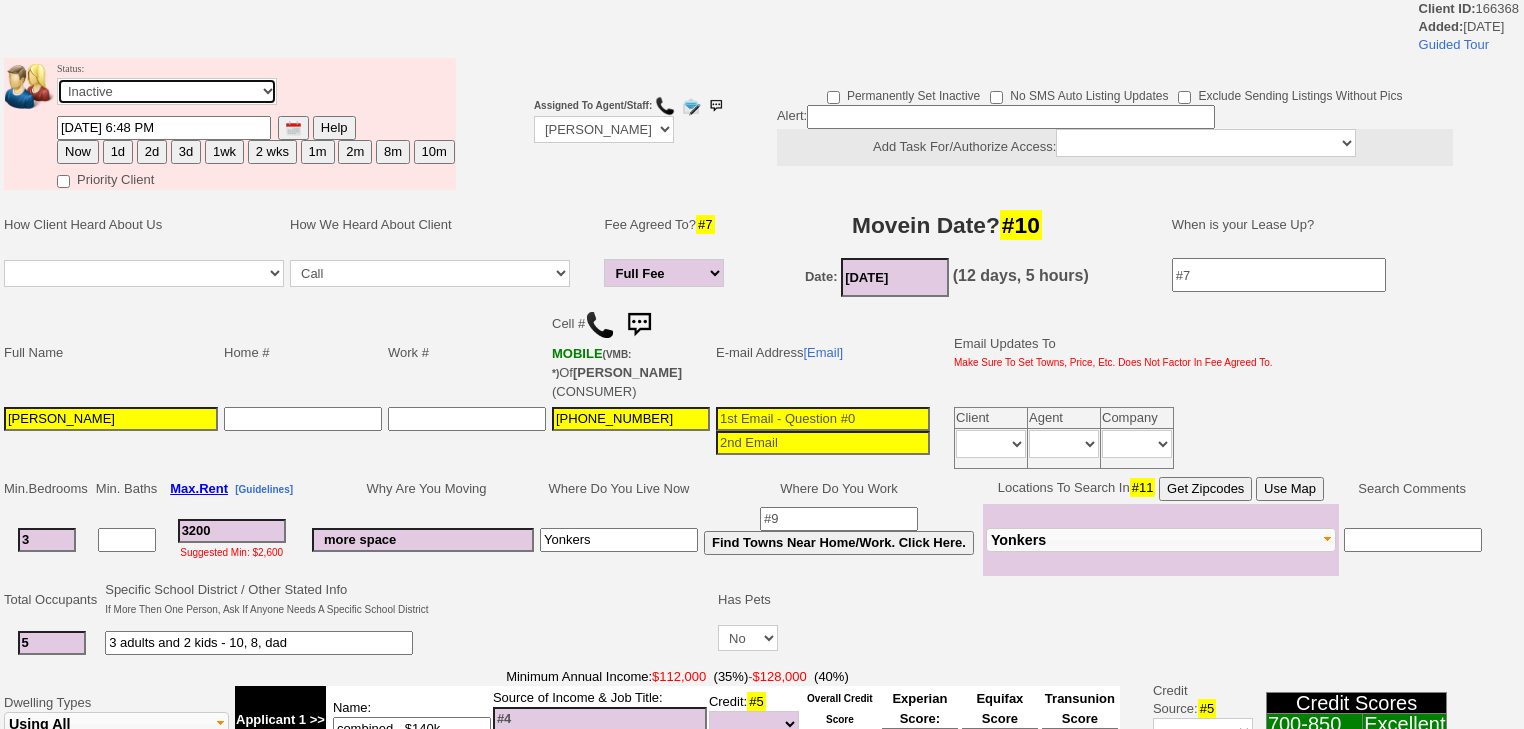 click on "Followup via Phone Followup via Email Followup When Section 8 Property Found Deal Closed - Followup Before Lease Expires Needs Email Address Needs Phone Number From Lead Source HSH is Awaiting Response To Automatic Email Form Incomplete Inactive" at bounding box center [167, 91] 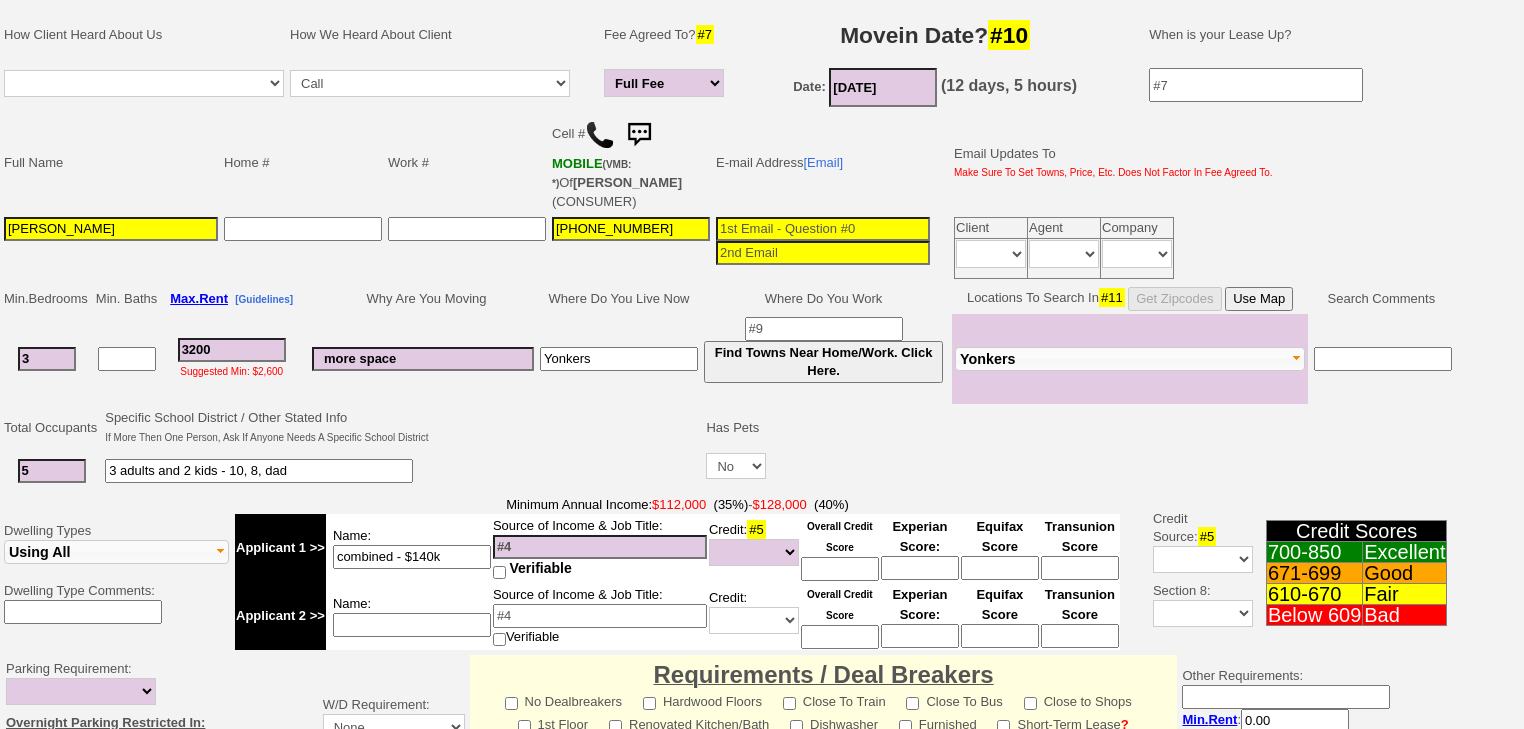 scroll, scrollTop: 480, scrollLeft: 0, axis: vertical 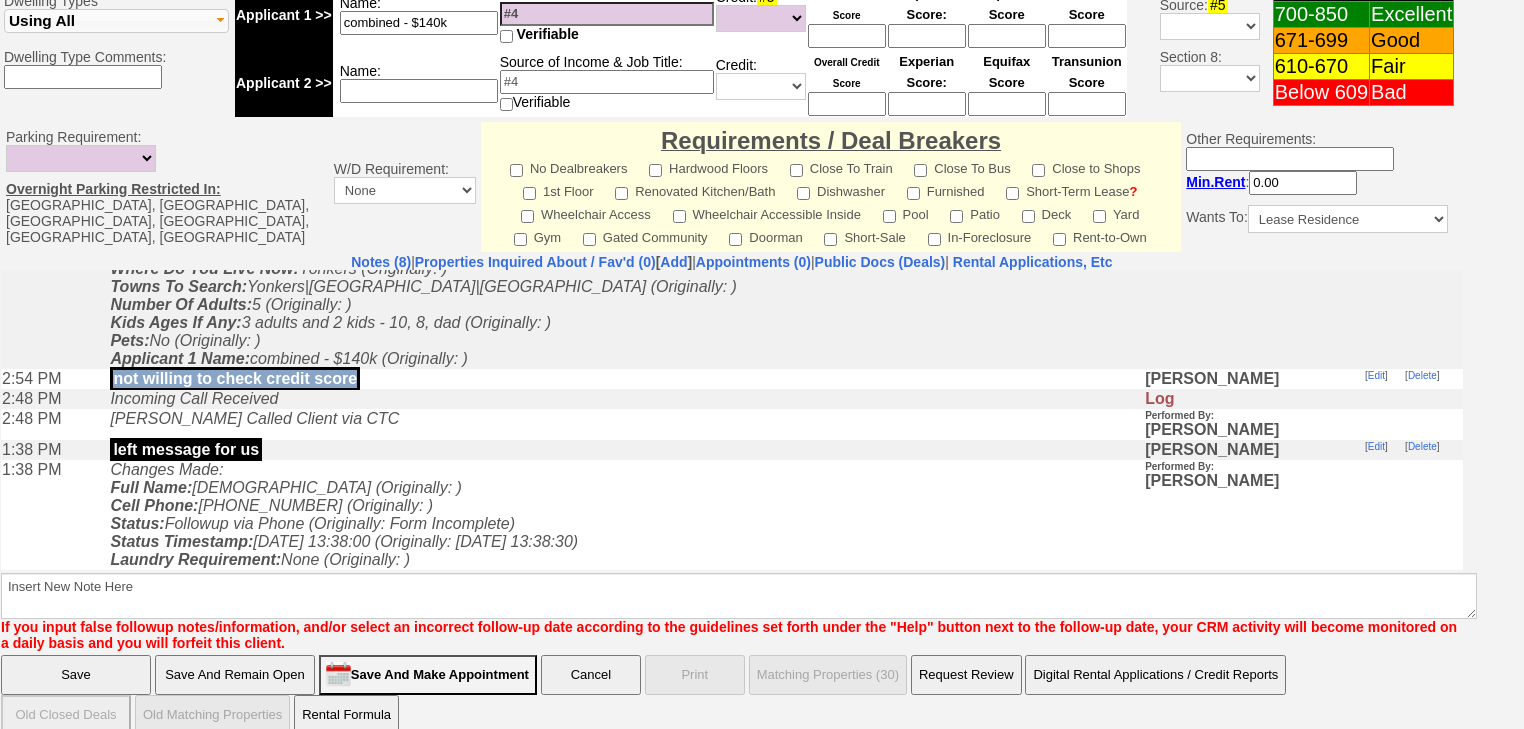 drag, startPoint x: 387, startPoint y: 375, endPoint x: 135, endPoint y: 371, distance: 252.03174 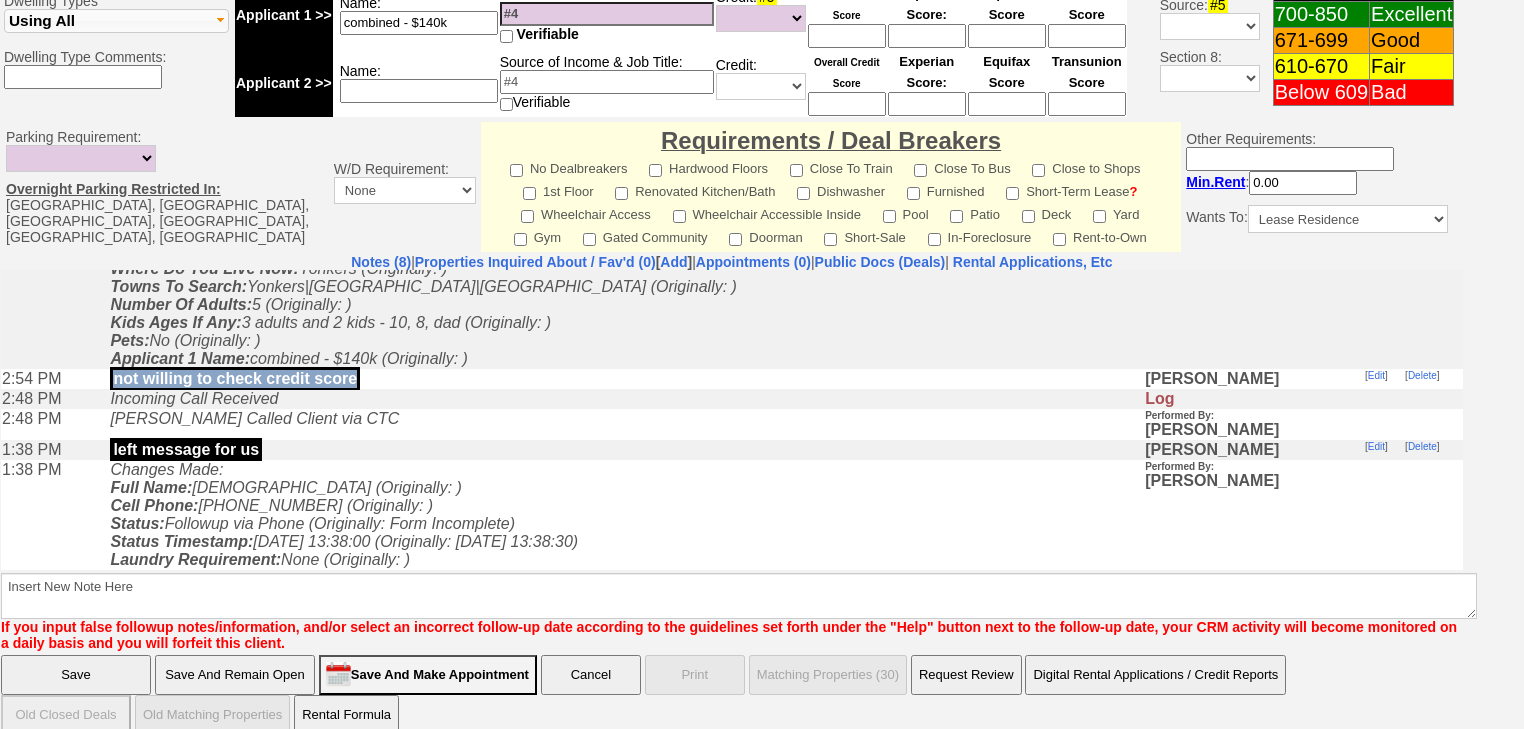 click on "not willing to check credit score" at bounding box center (622, 378) 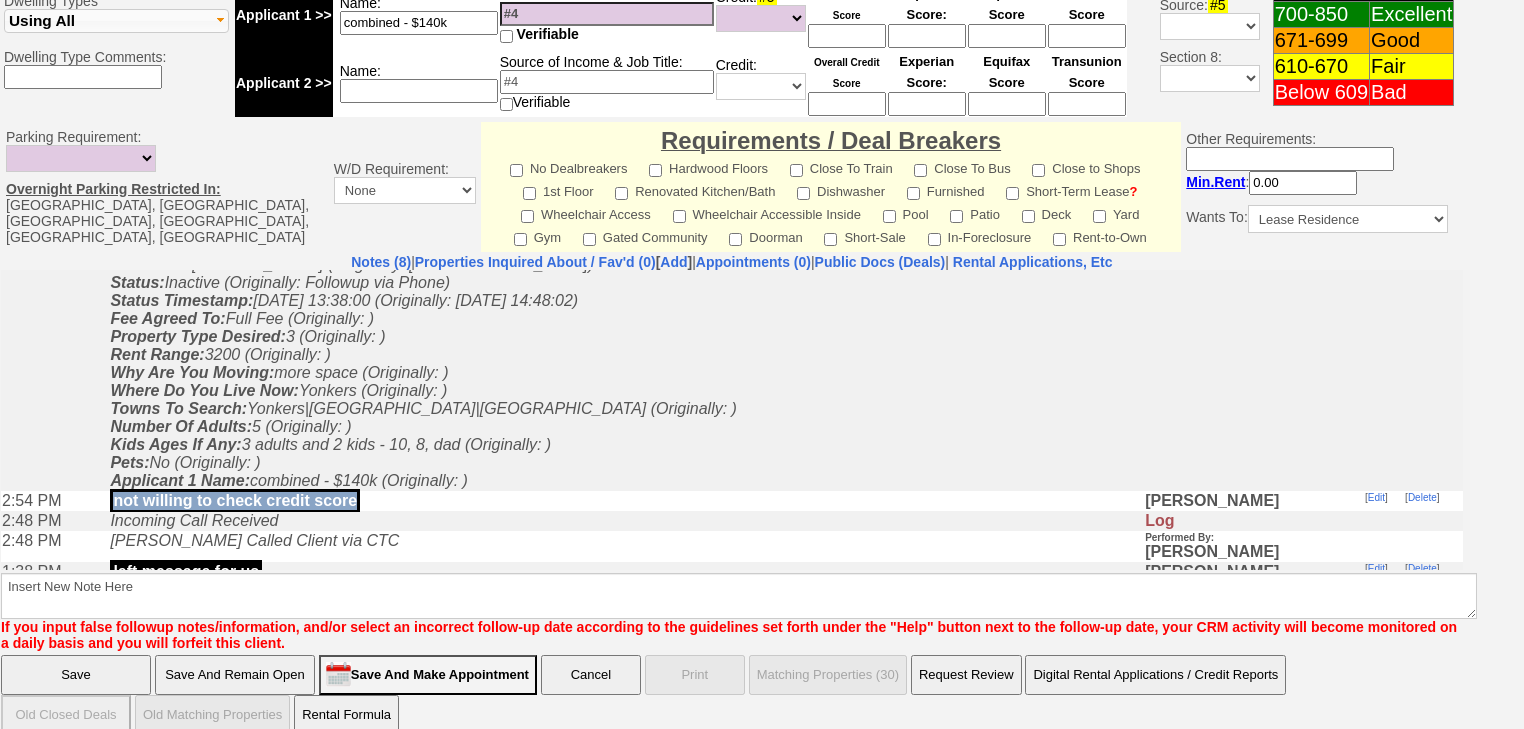 scroll, scrollTop: 0, scrollLeft: 0, axis: both 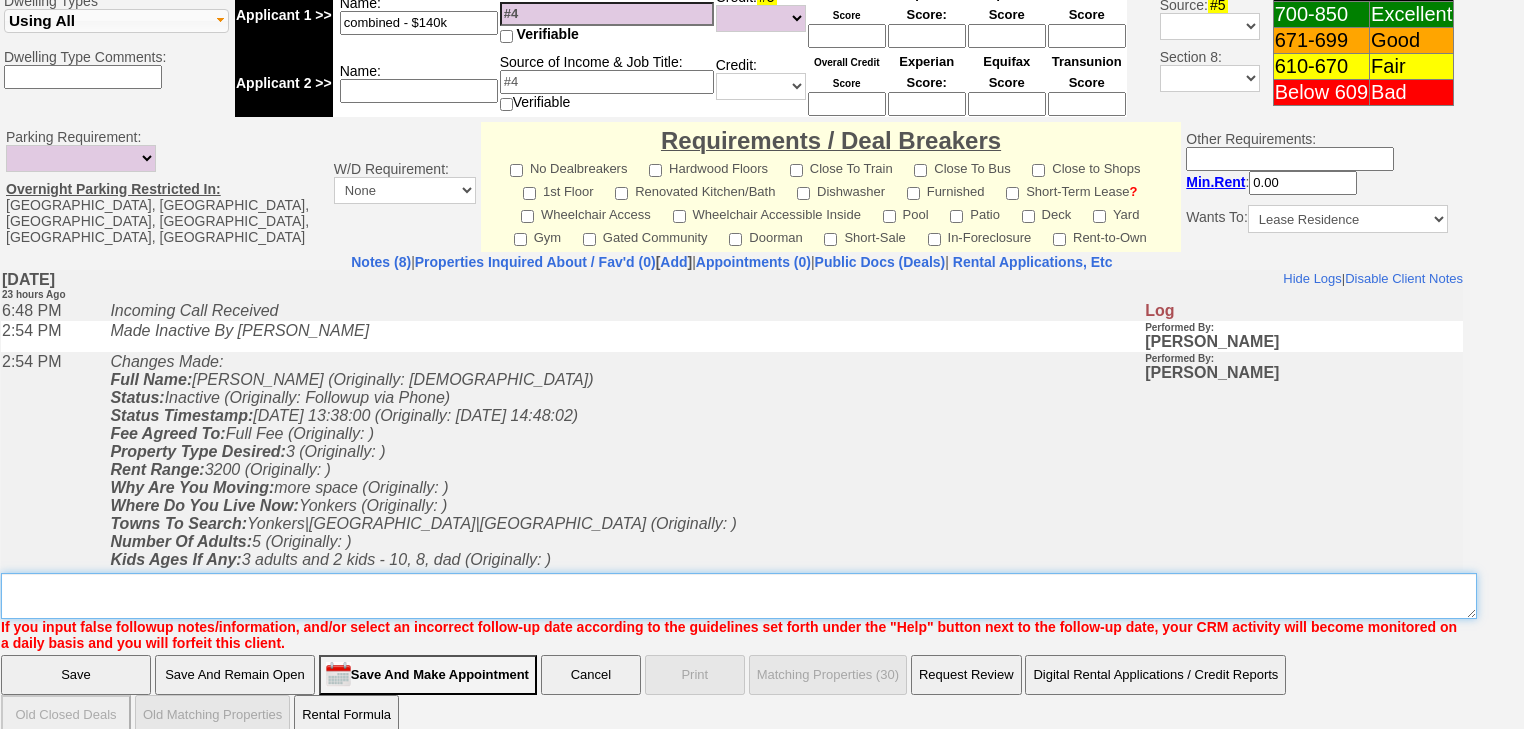 click on "Insert New Note Here" at bounding box center (739, 596) 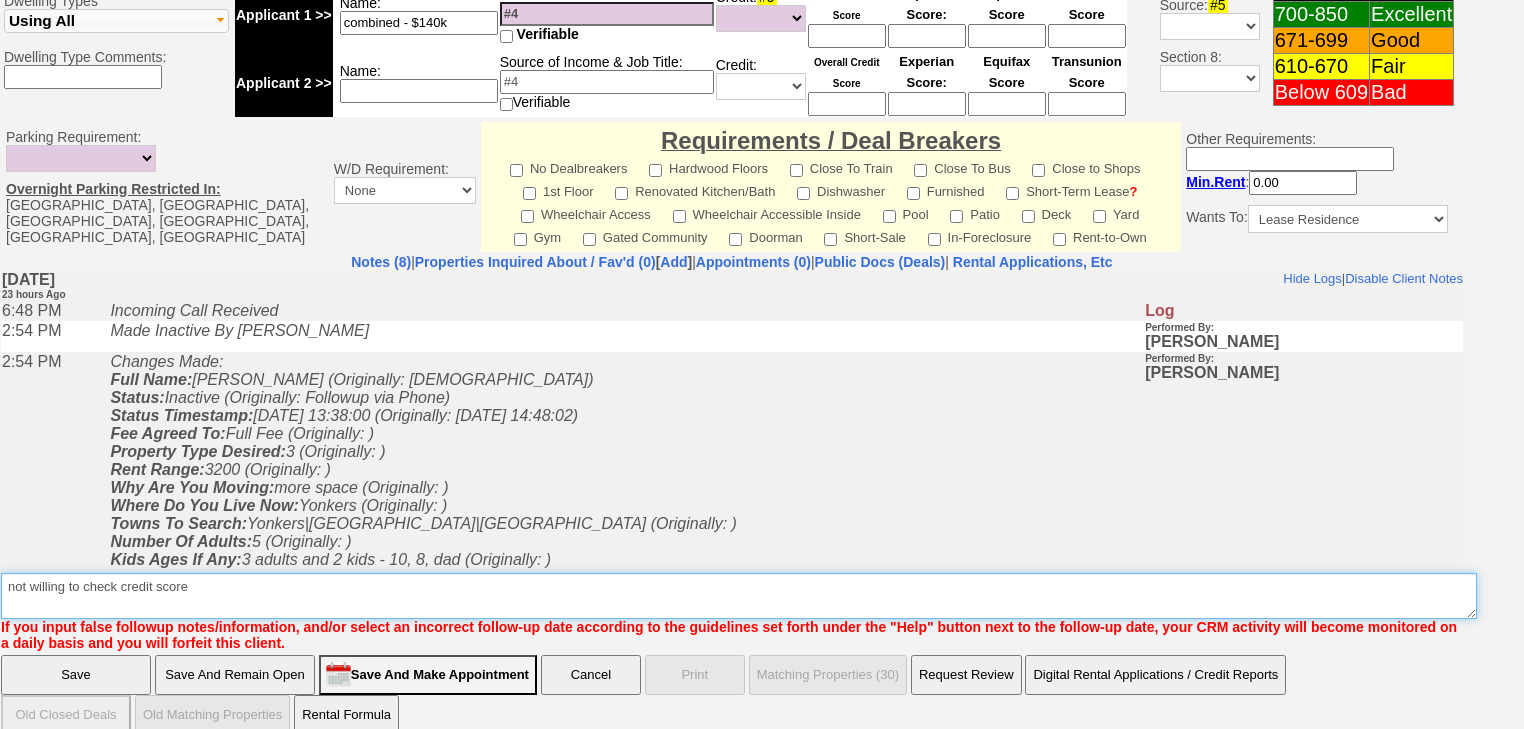 type on "not willing to check credit score" 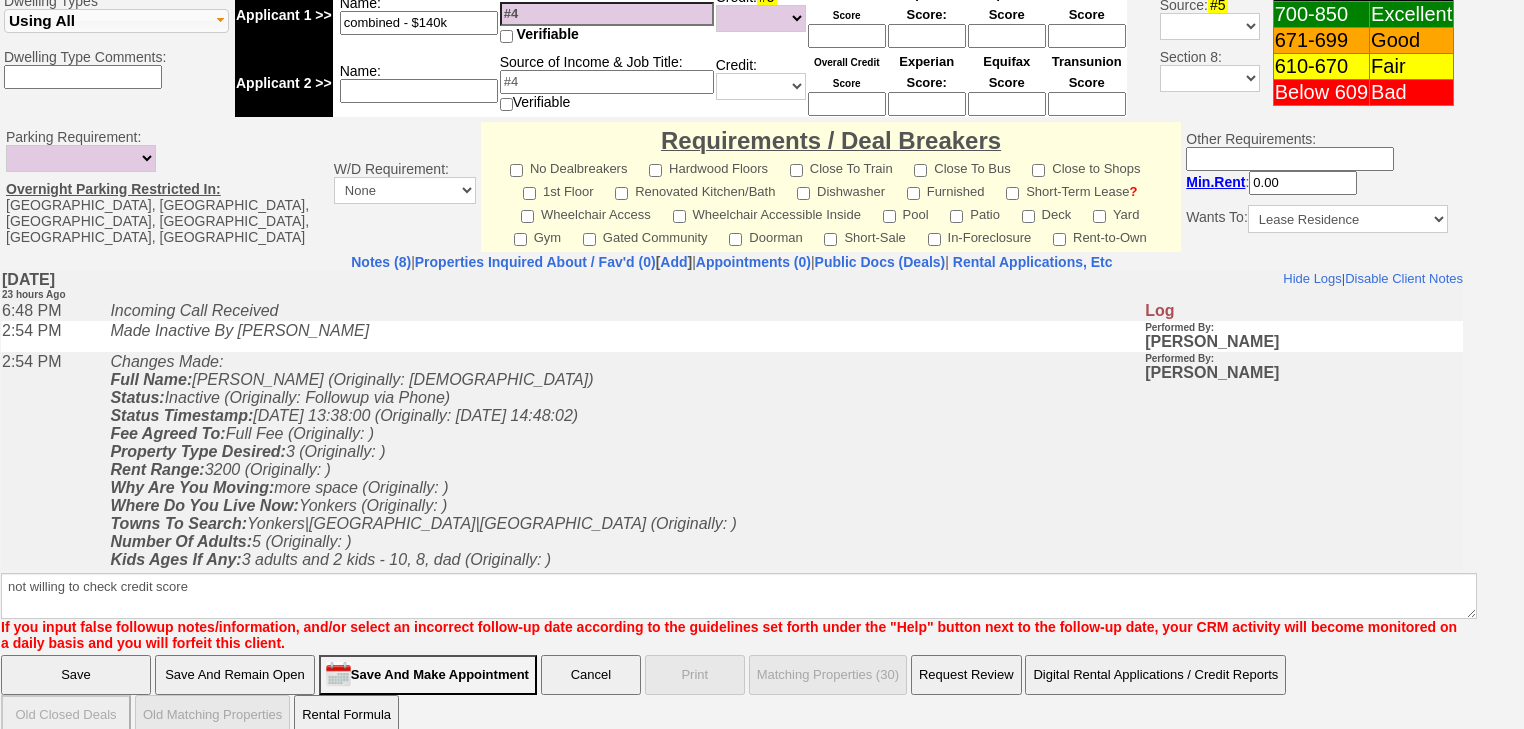 click on "Save" at bounding box center [76, 675] 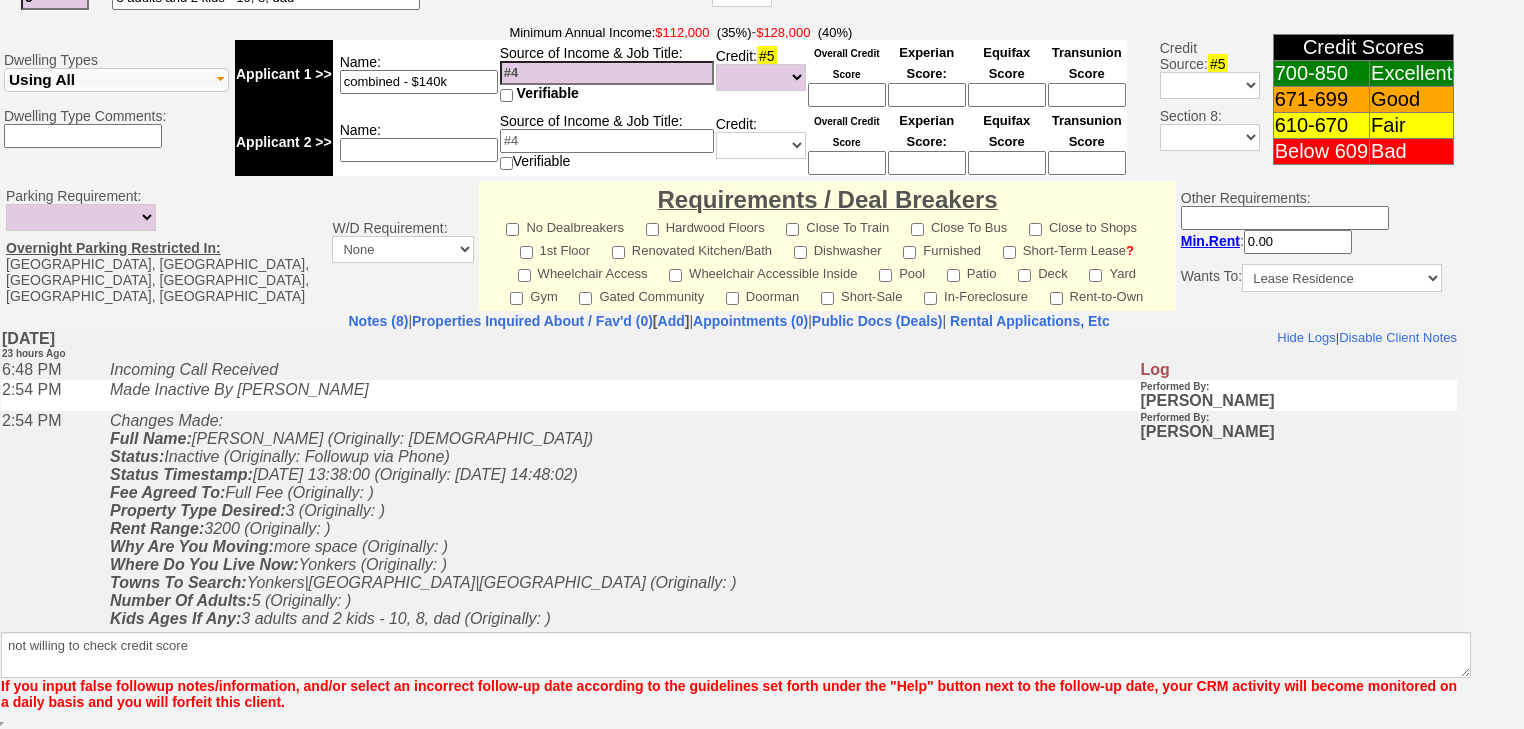 scroll, scrollTop: 689, scrollLeft: 0, axis: vertical 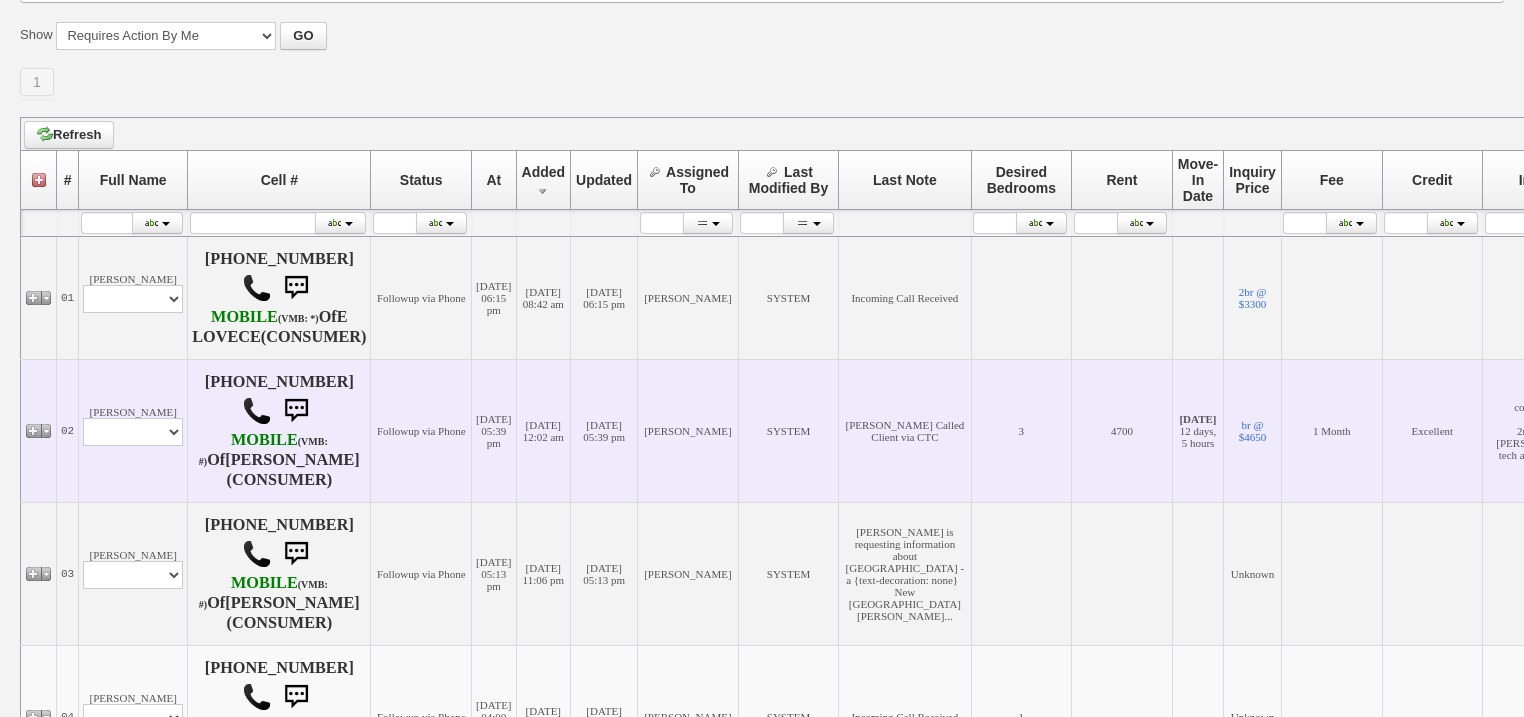 click on "Leon Wong
Profile
Edit
Print
Email Externally (Will Not Be Tracked In CRM)
Closed Deals" at bounding box center [133, 430] 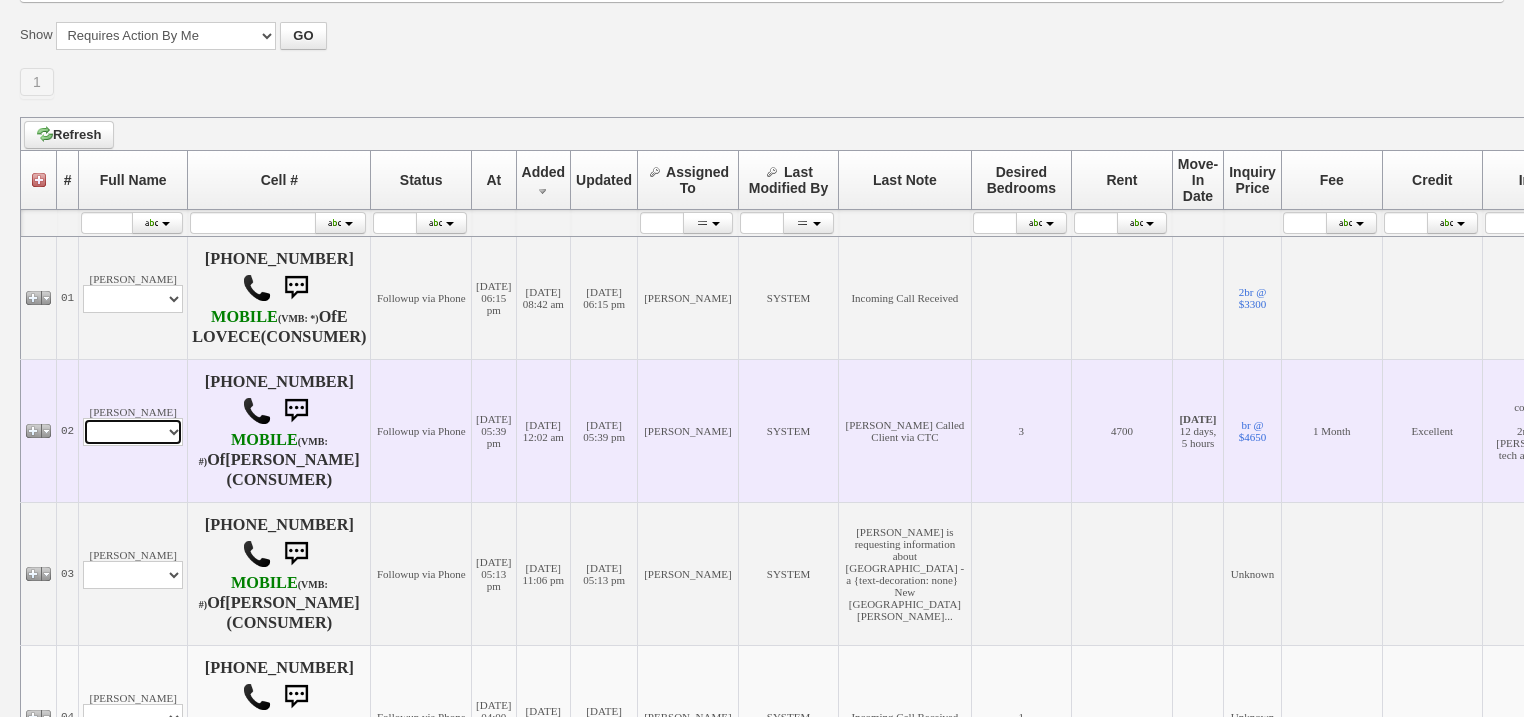 click on "Profile
Edit
Print
Email Externally (Will Not Be Tracked In CRM)
Closed Deals" at bounding box center [133, 432] 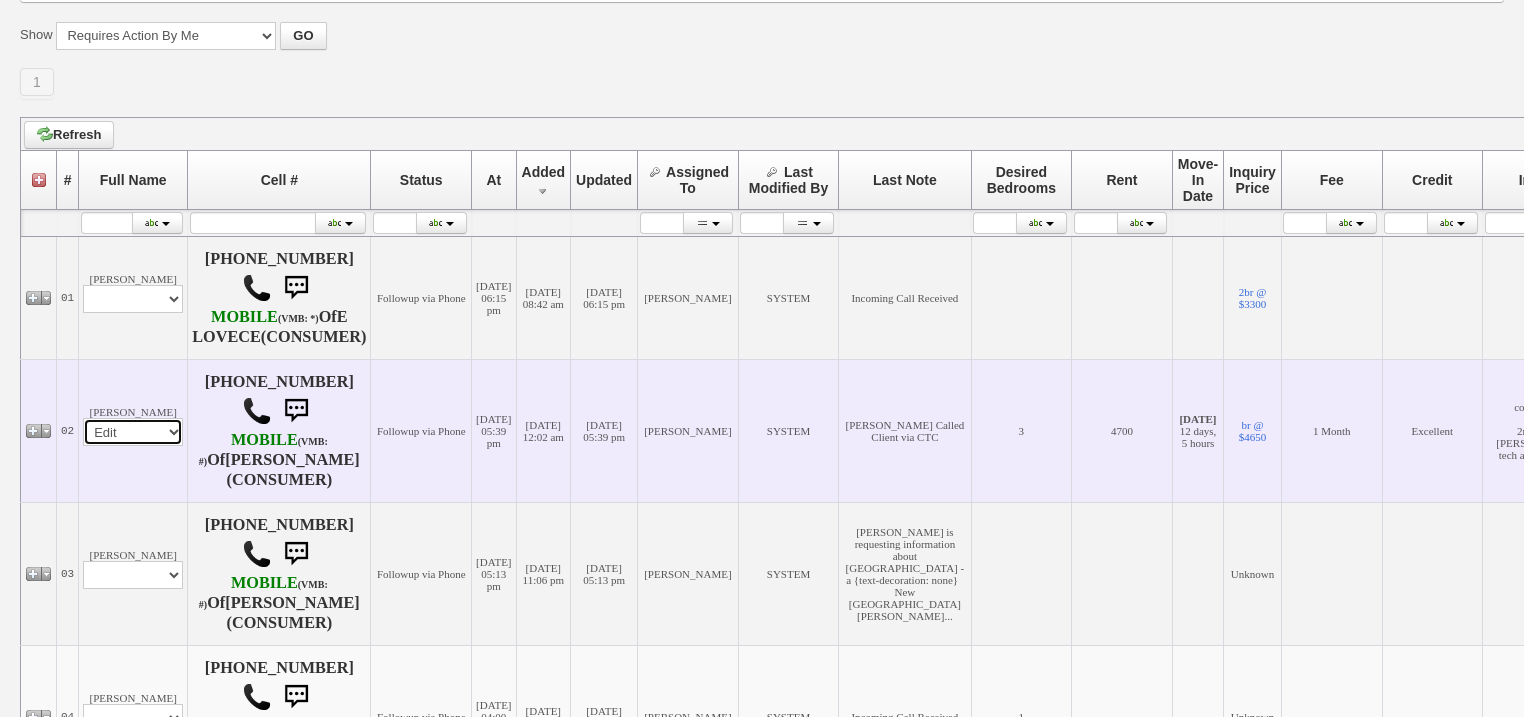 click on "Profile
Edit
Print
Email Externally (Will Not Be Tracked In CRM)
Closed Deals" at bounding box center (133, 432) 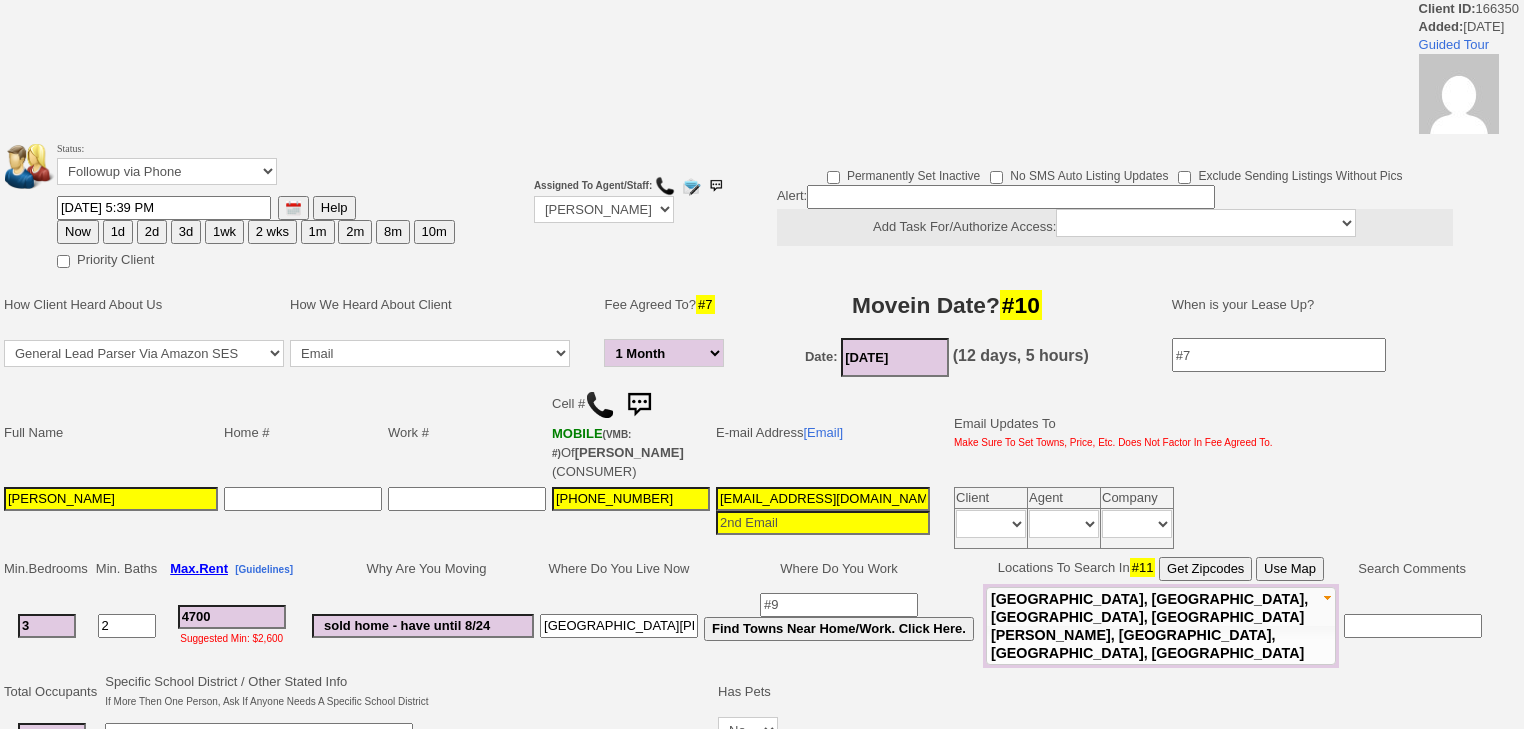 select on "1 Month" 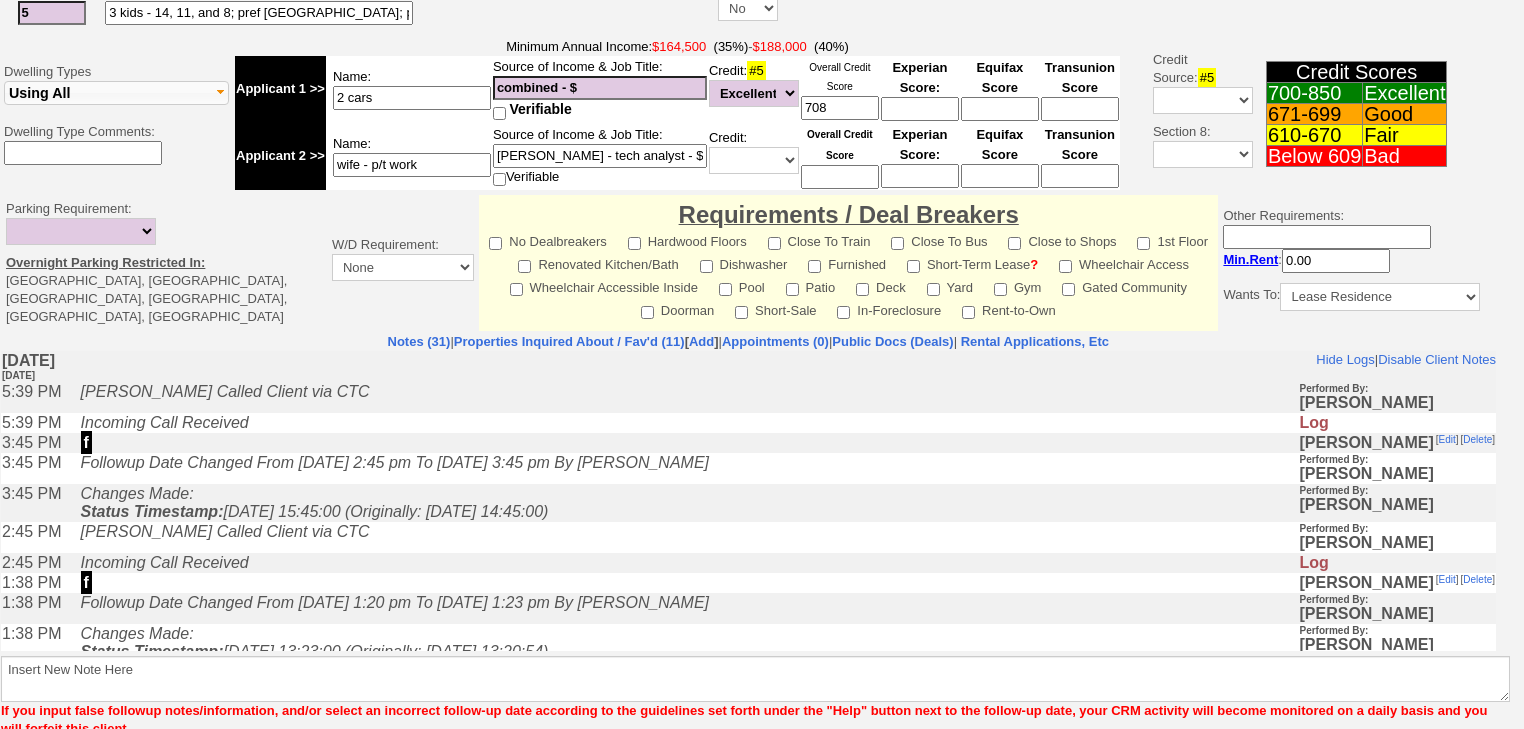 scroll, scrollTop: 799, scrollLeft: 0, axis: vertical 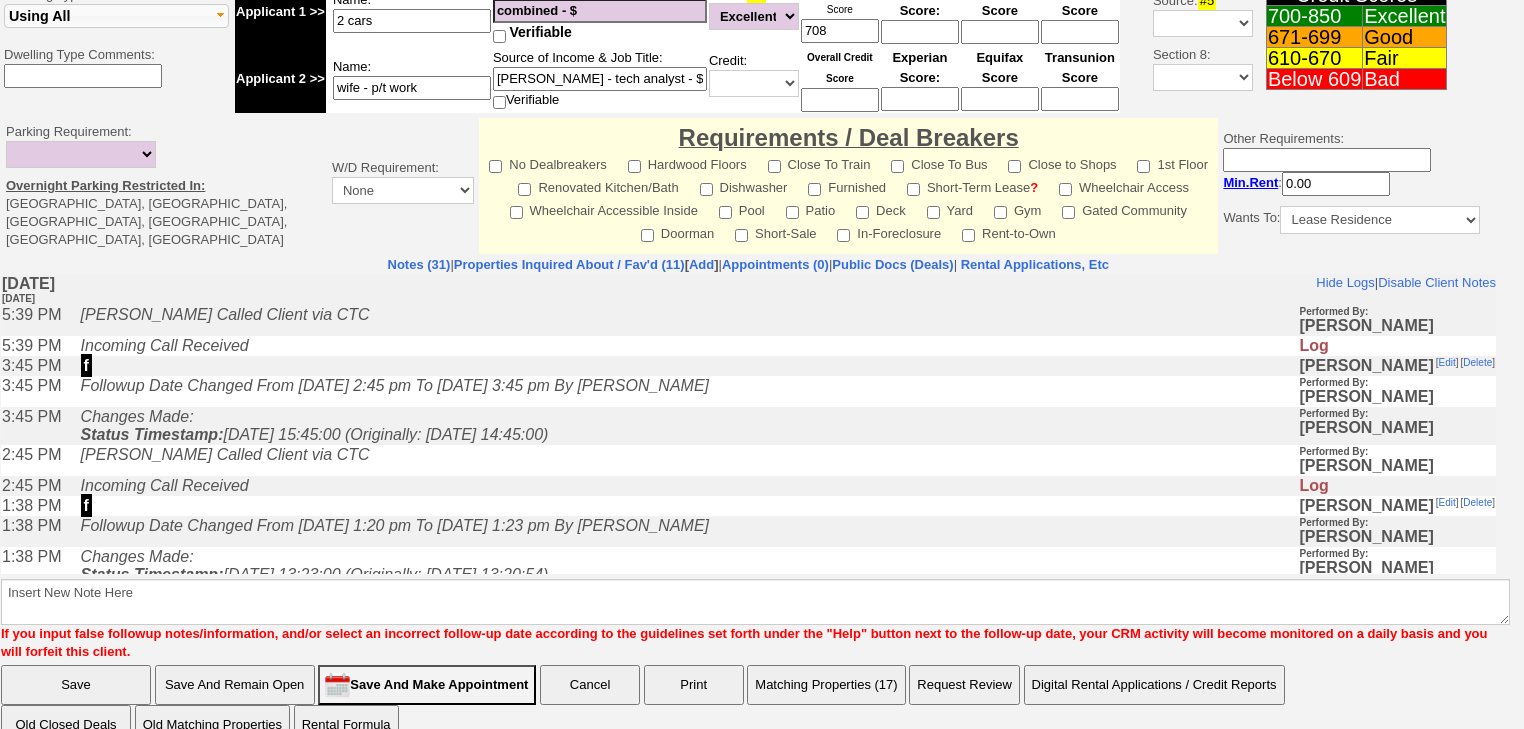 click on "Save And Remain Open" at bounding box center (235, 685) 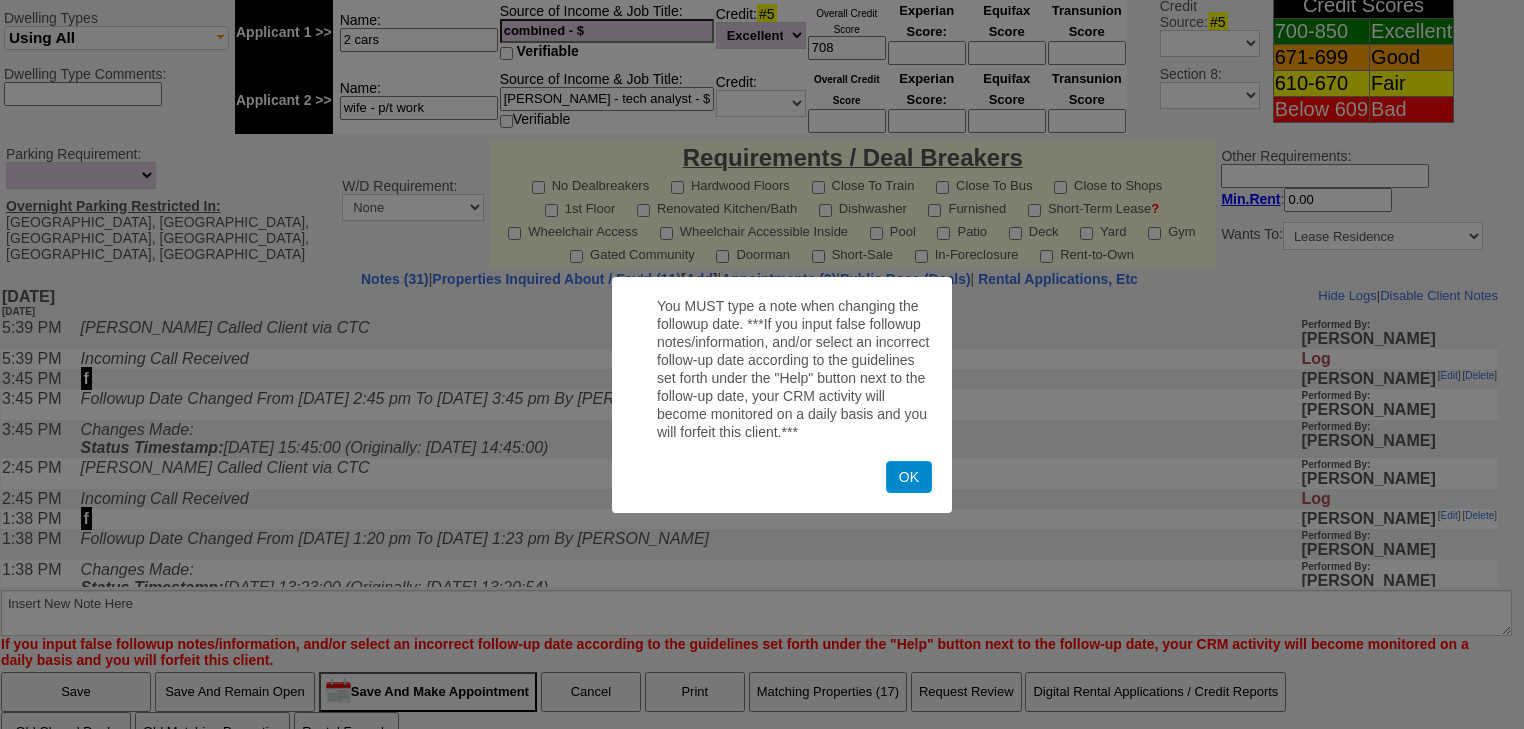 click on "OK" at bounding box center [909, 477] 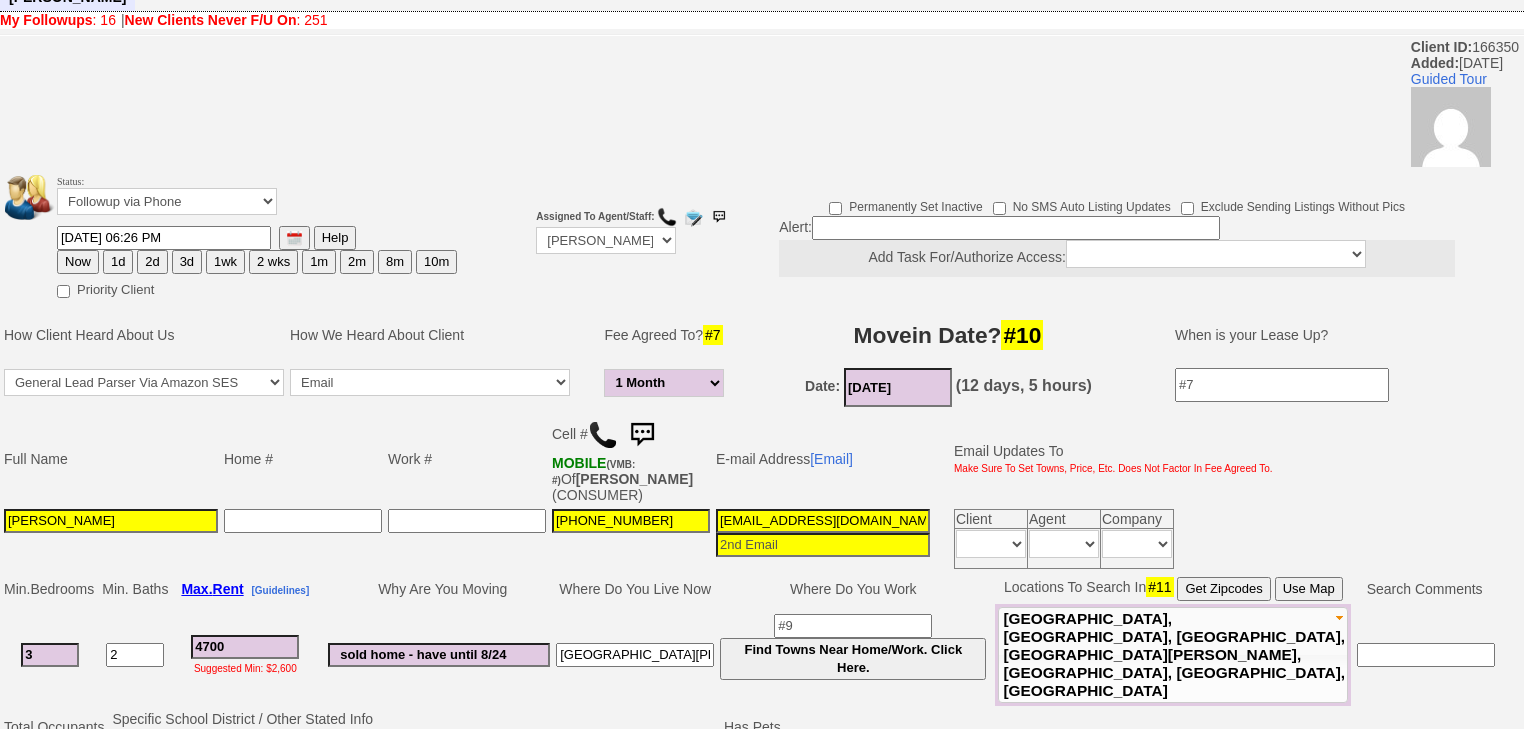 scroll, scrollTop: 0, scrollLeft: 0, axis: both 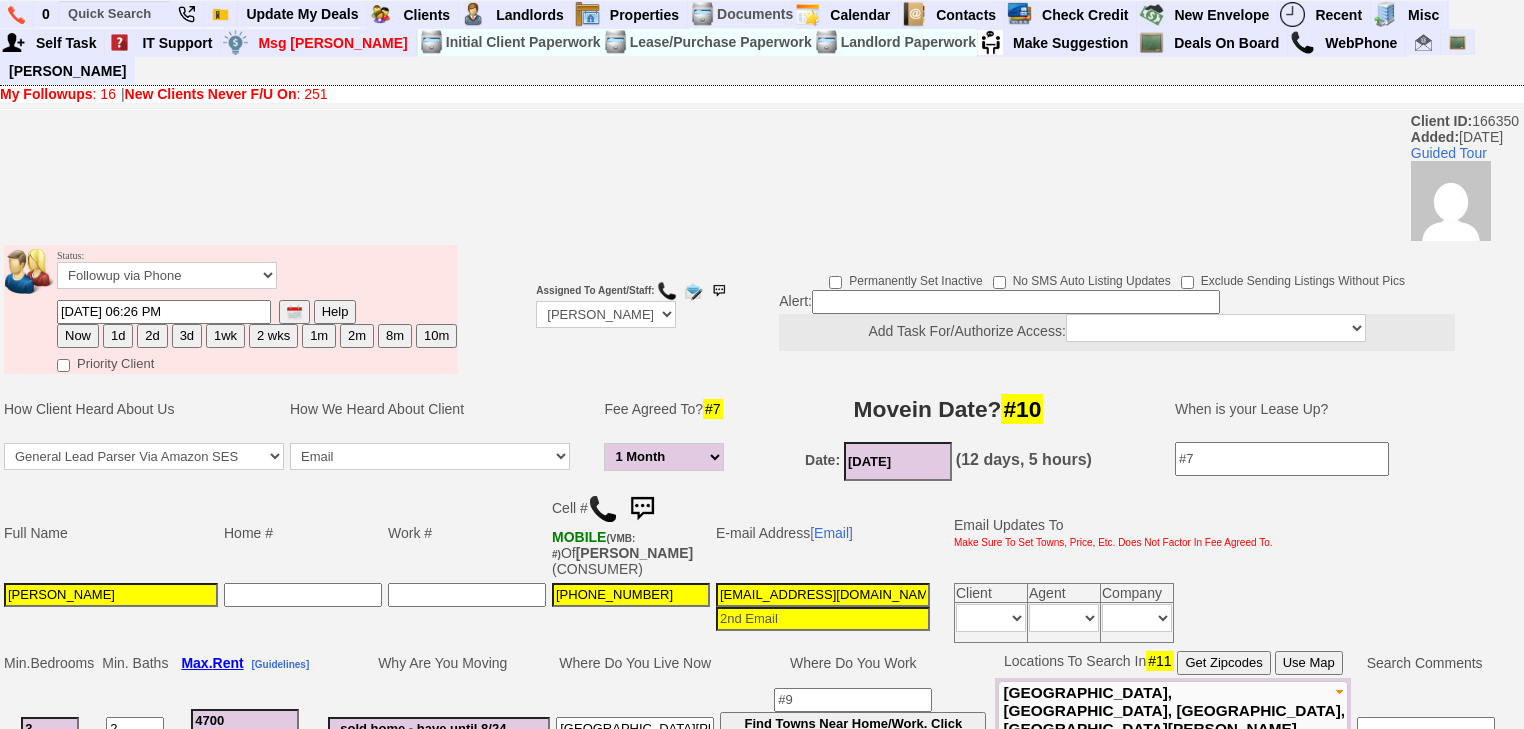 click on "2d" at bounding box center (152, 336) 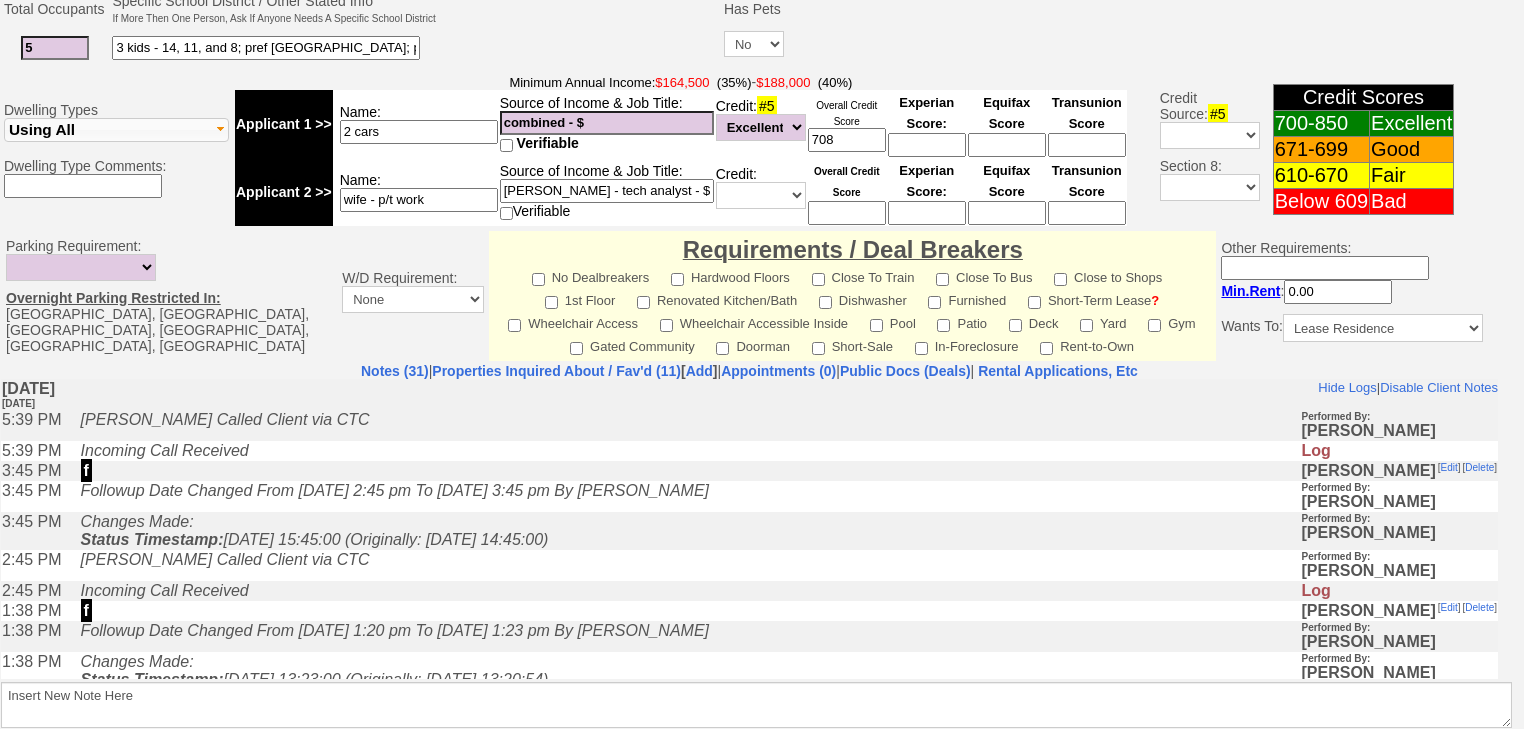 scroll, scrollTop: 880, scrollLeft: 0, axis: vertical 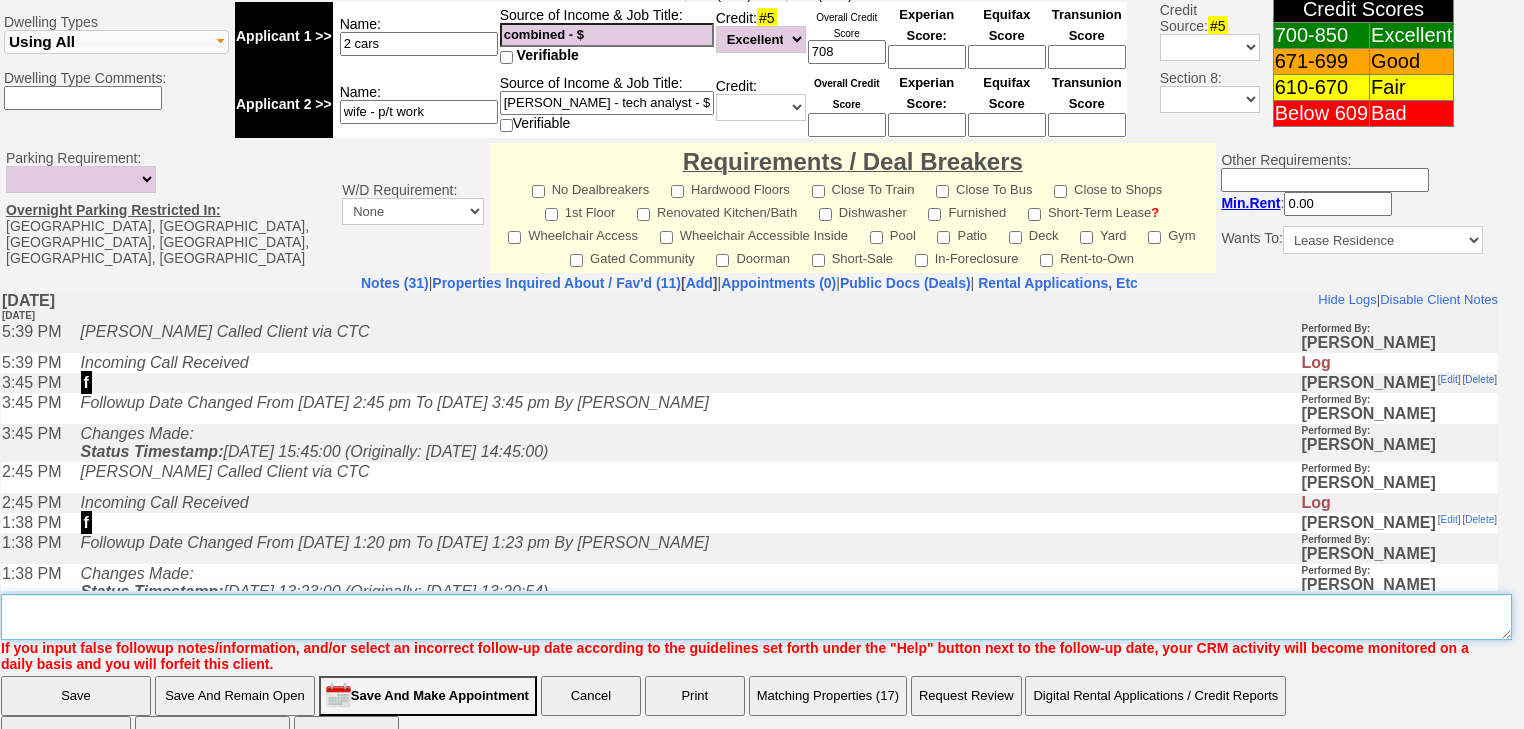 click on "Insert New Note Here" at bounding box center [756, 617] 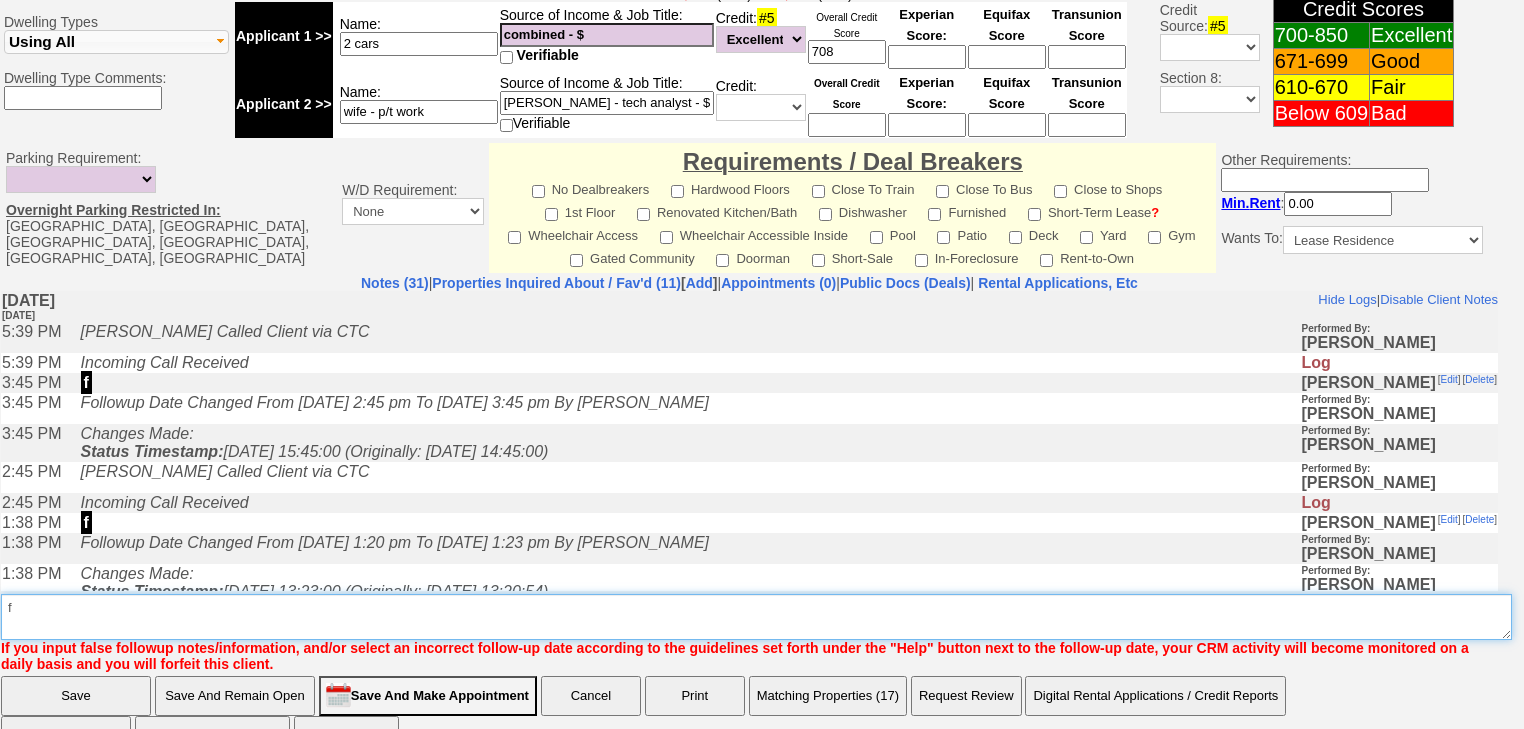 type on "f" 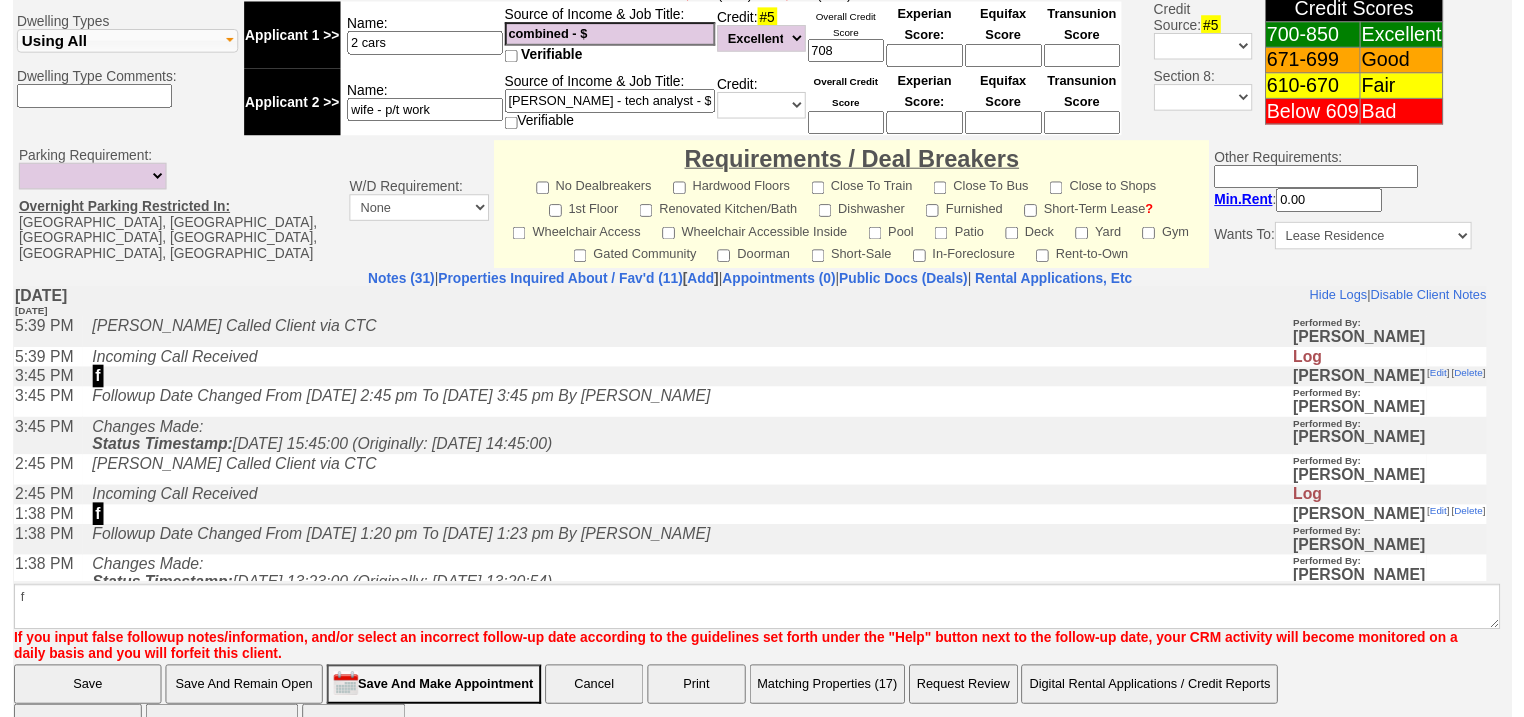 scroll, scrollTop: 797, scrollLeft: 0, axis: vertical 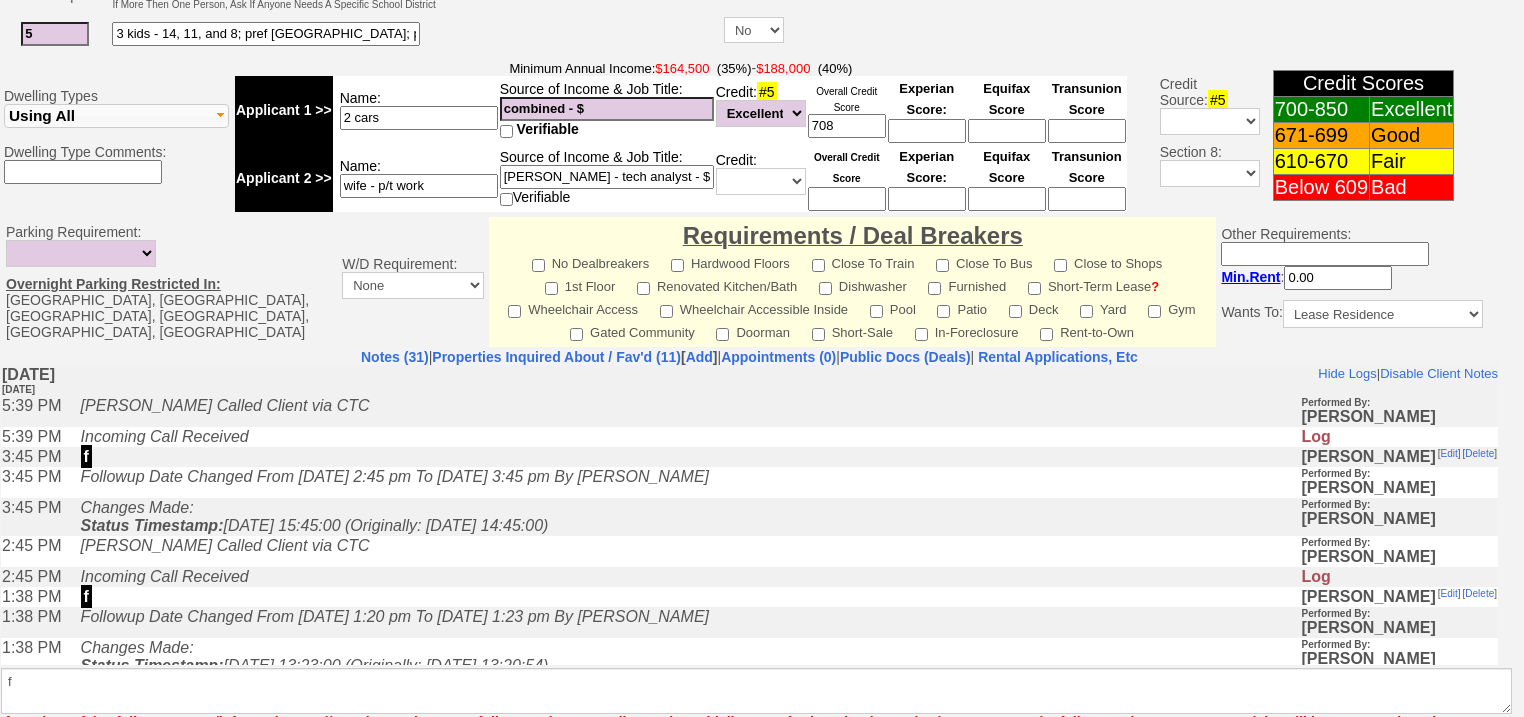 click on "Save" at bounding box center [76, 770] 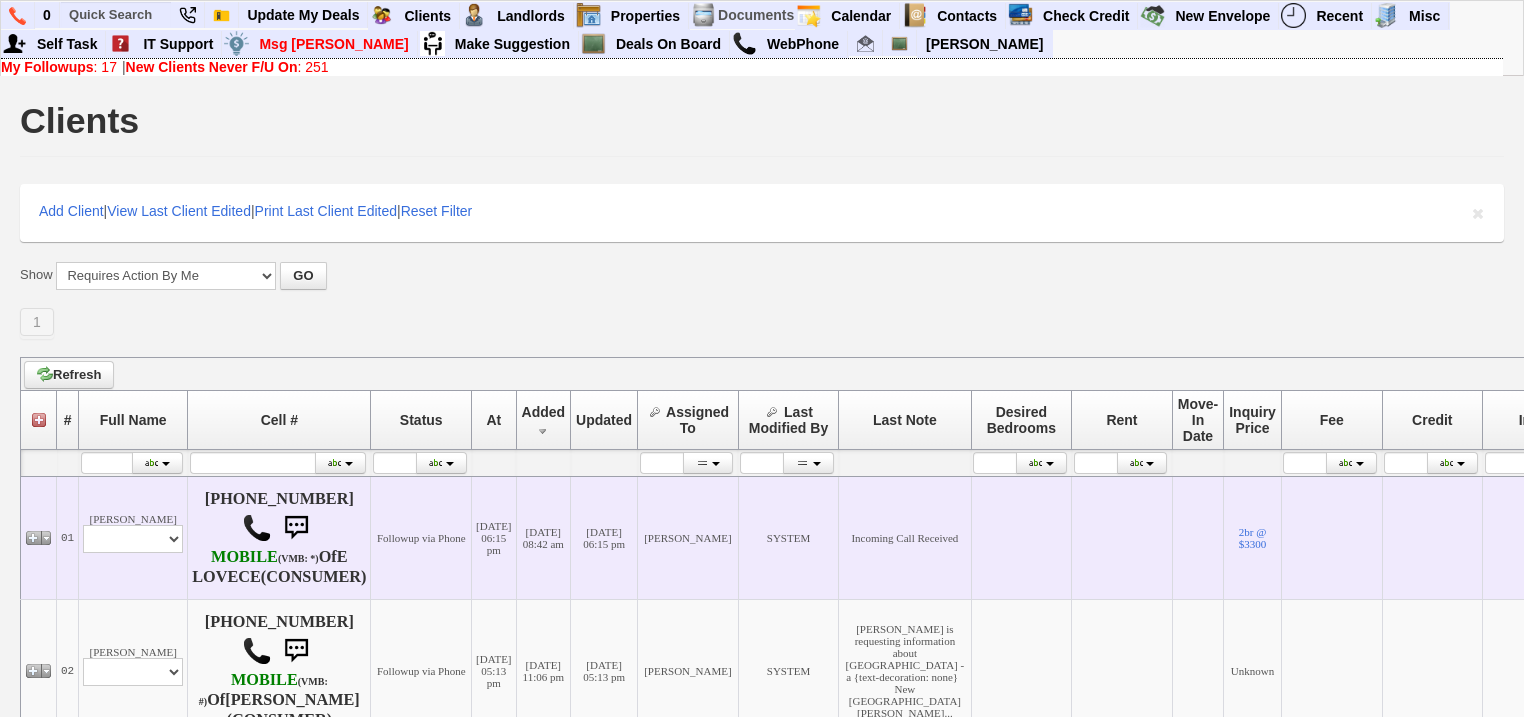 scroll, scrollTop: 400, scrollLeft: 0, axis: vertical 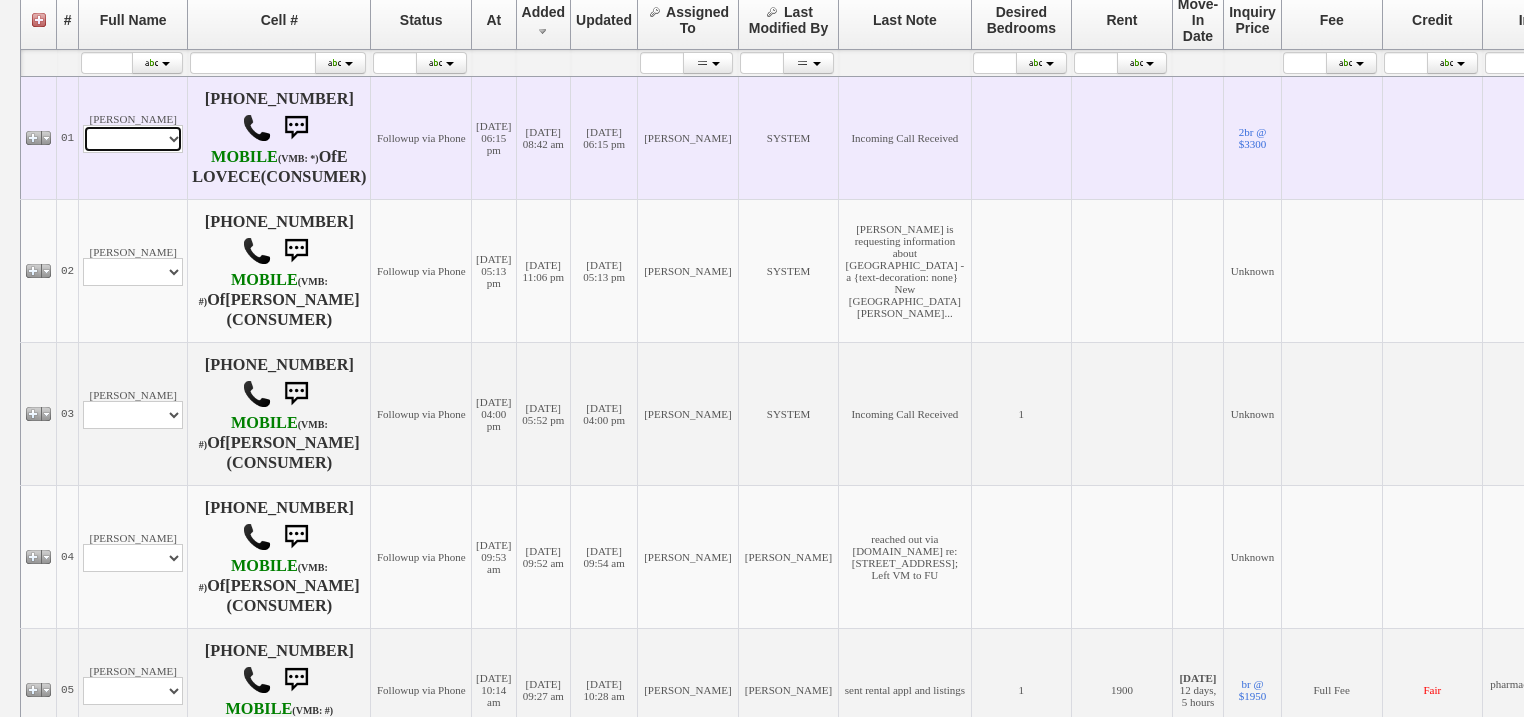 click on "Profile
Edit
Print
Email Externally (Will Not Be Tracked In CRM)
Closed Deals" at bounding box center (133, 139) 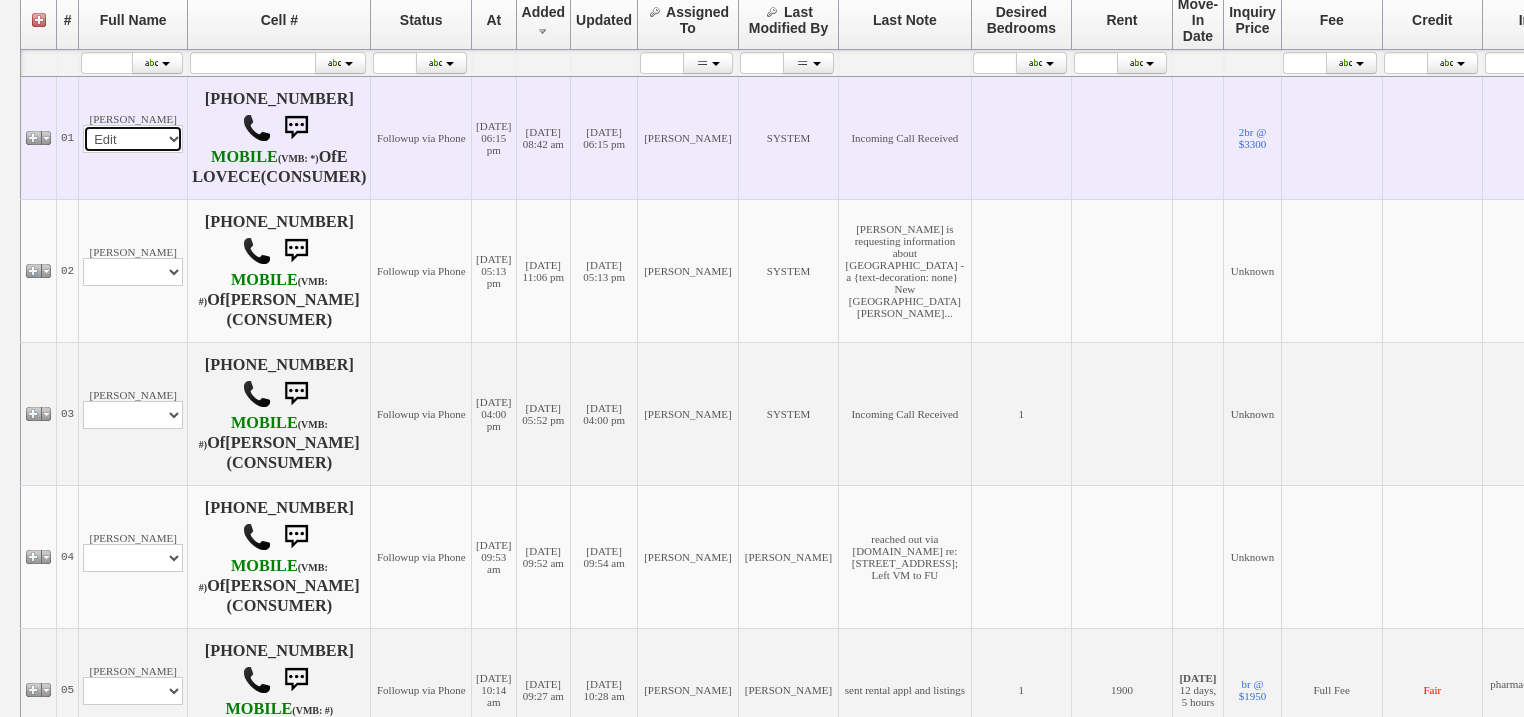 select 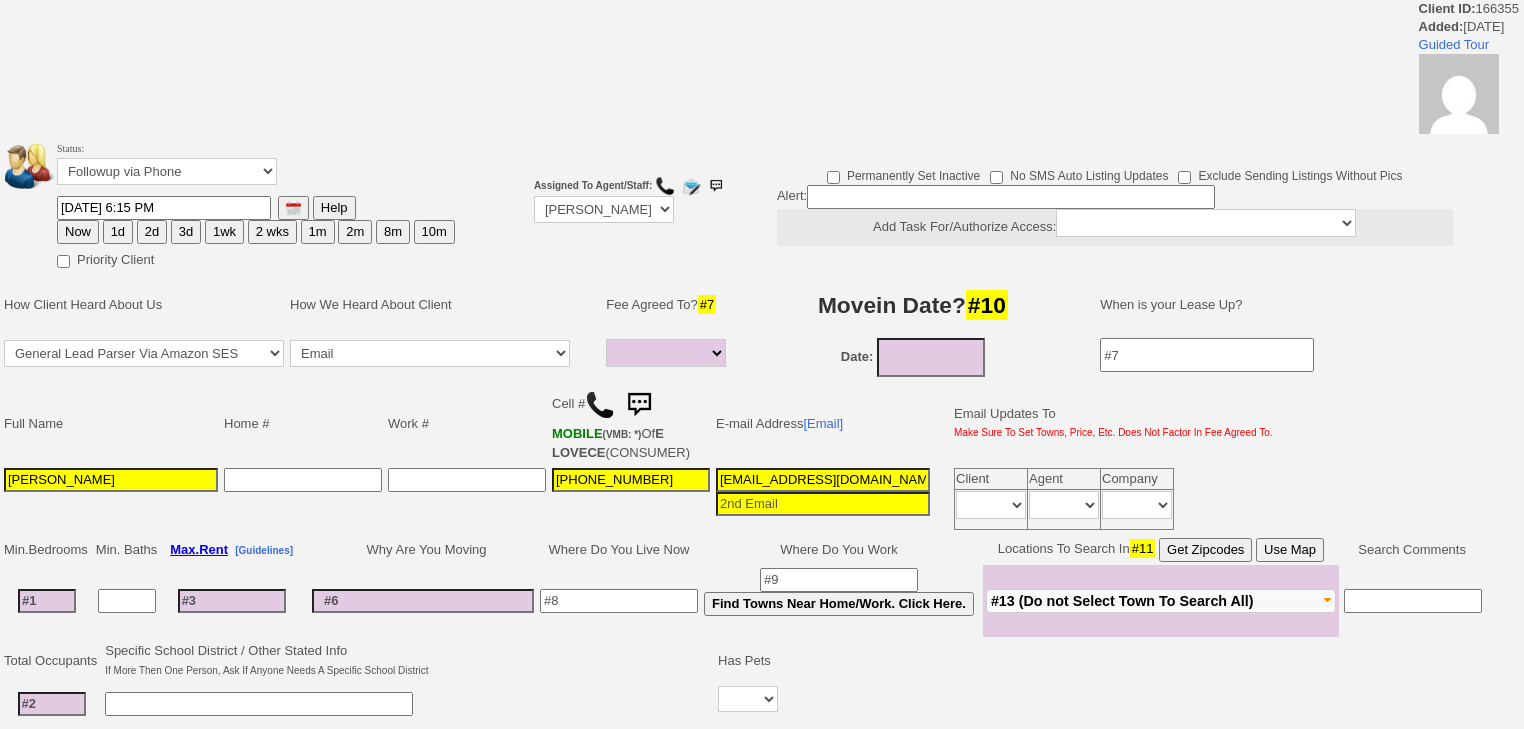 select 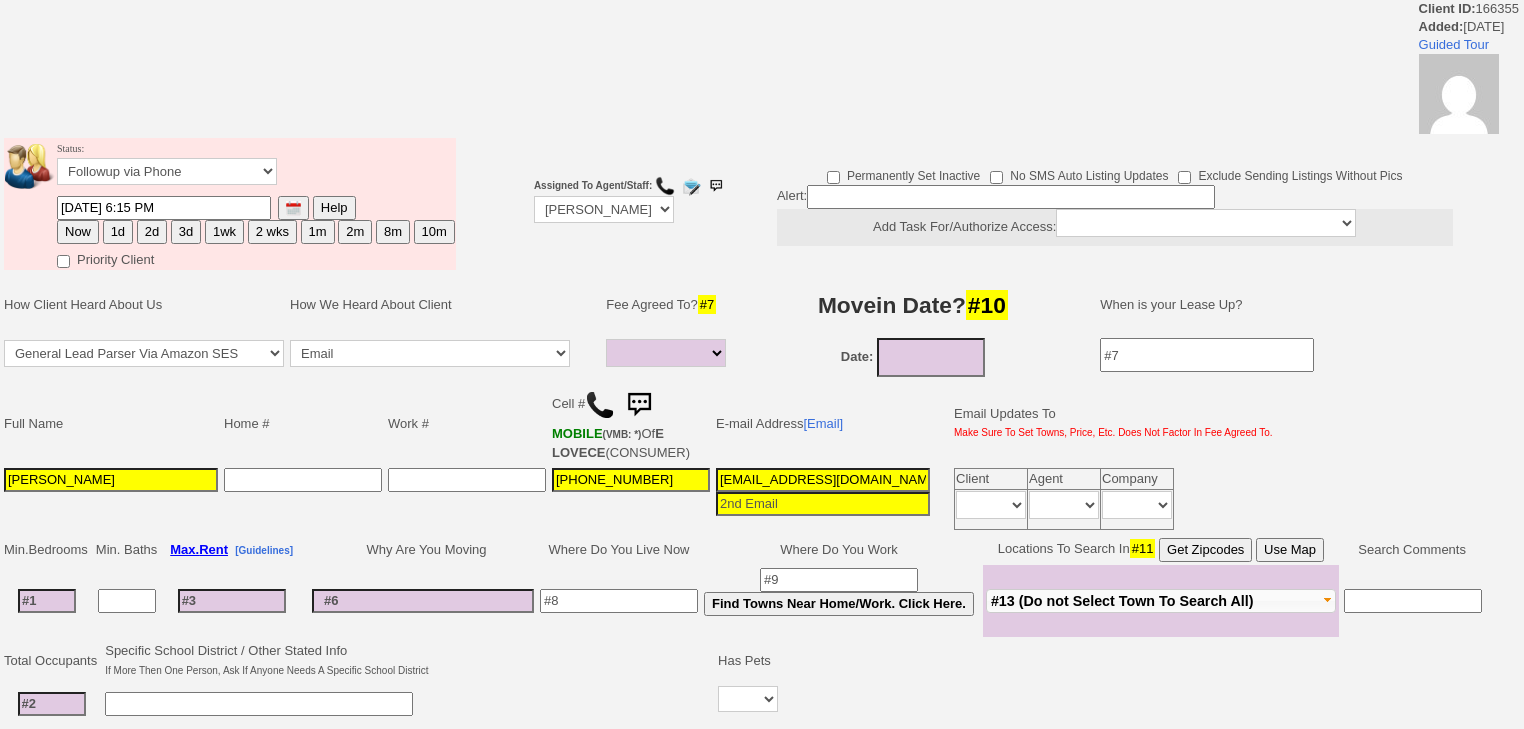 click on "2d" at bounding box center (152, 232) 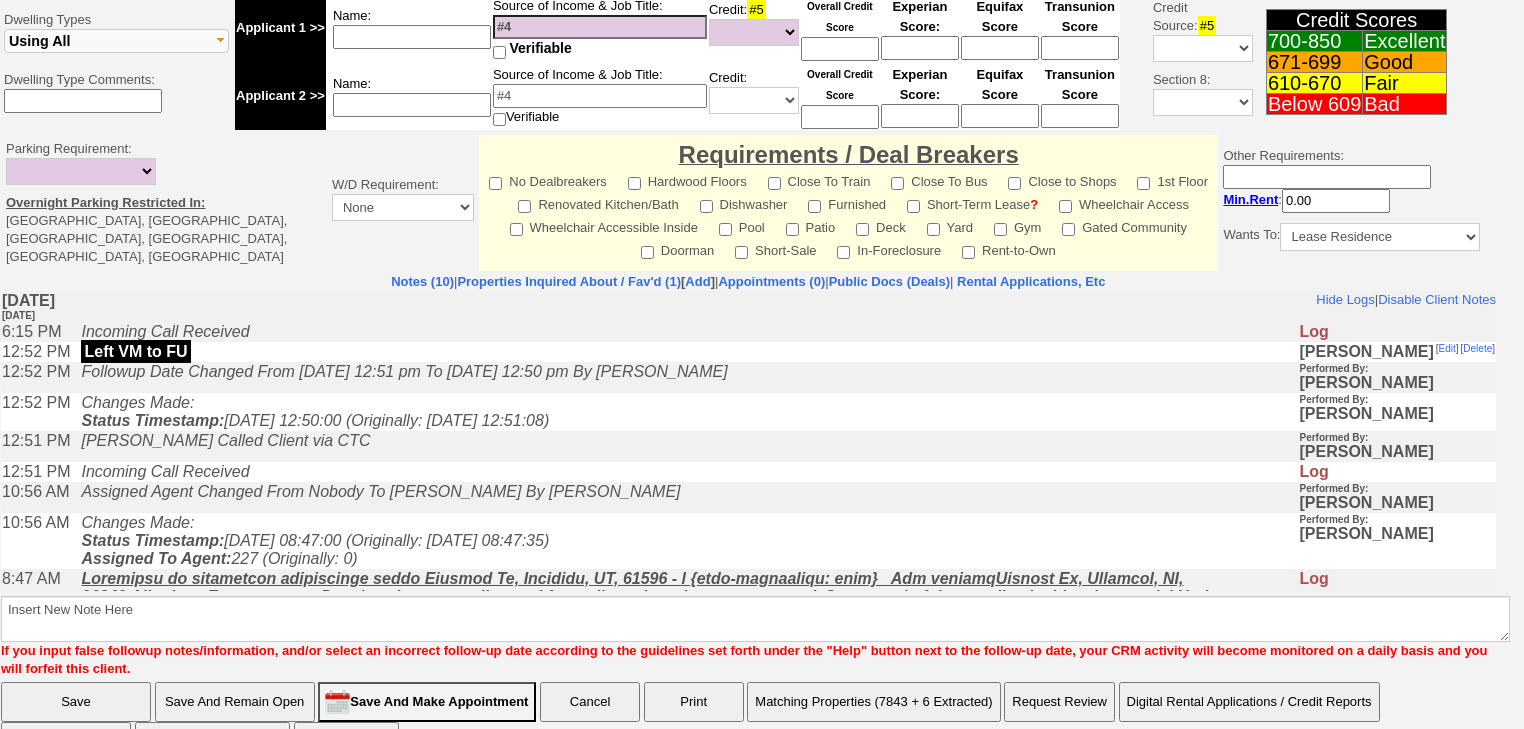 scroll, scrollTop: 783, scrollLeft: 0, axis: vertical 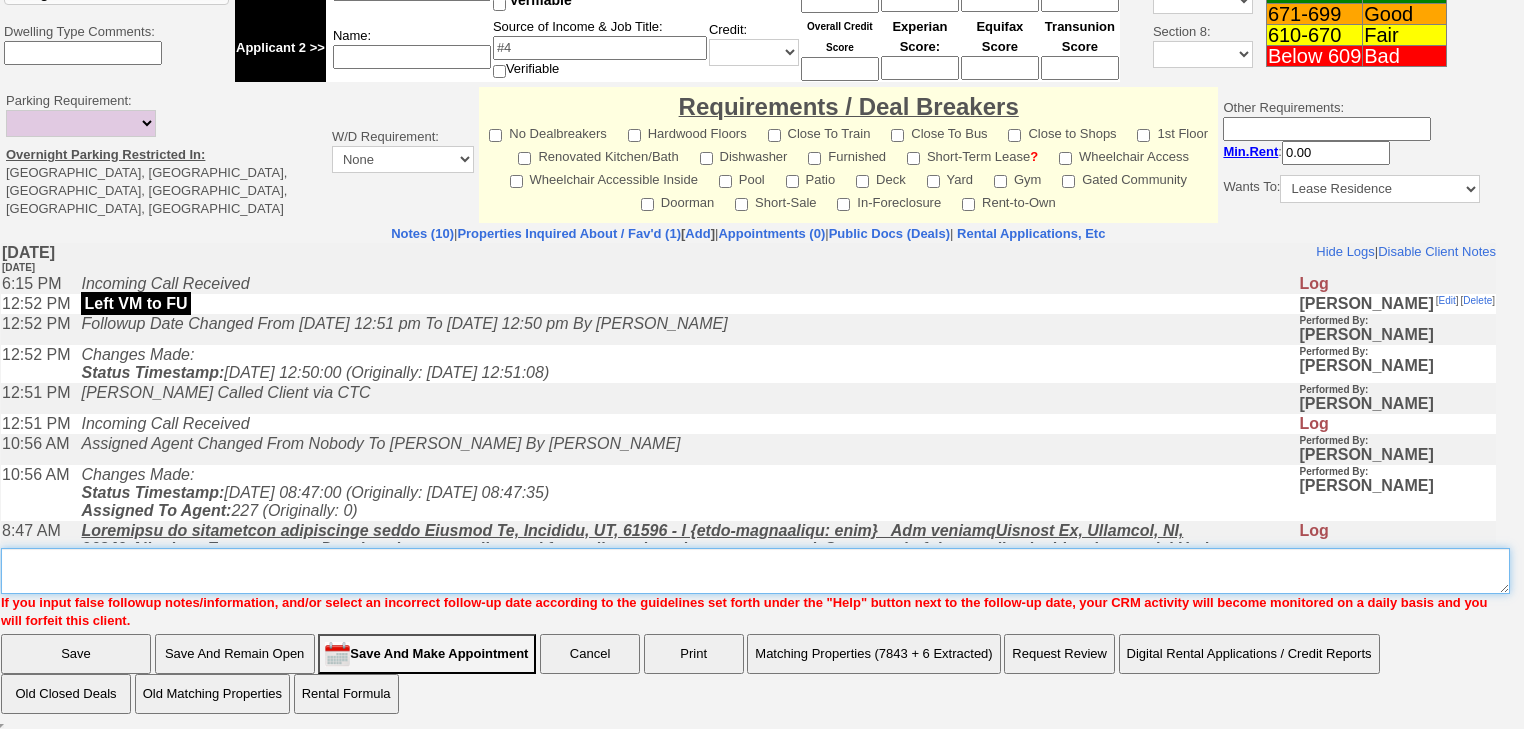click on "Insert New Note Here" at bounding box center [755, 571] 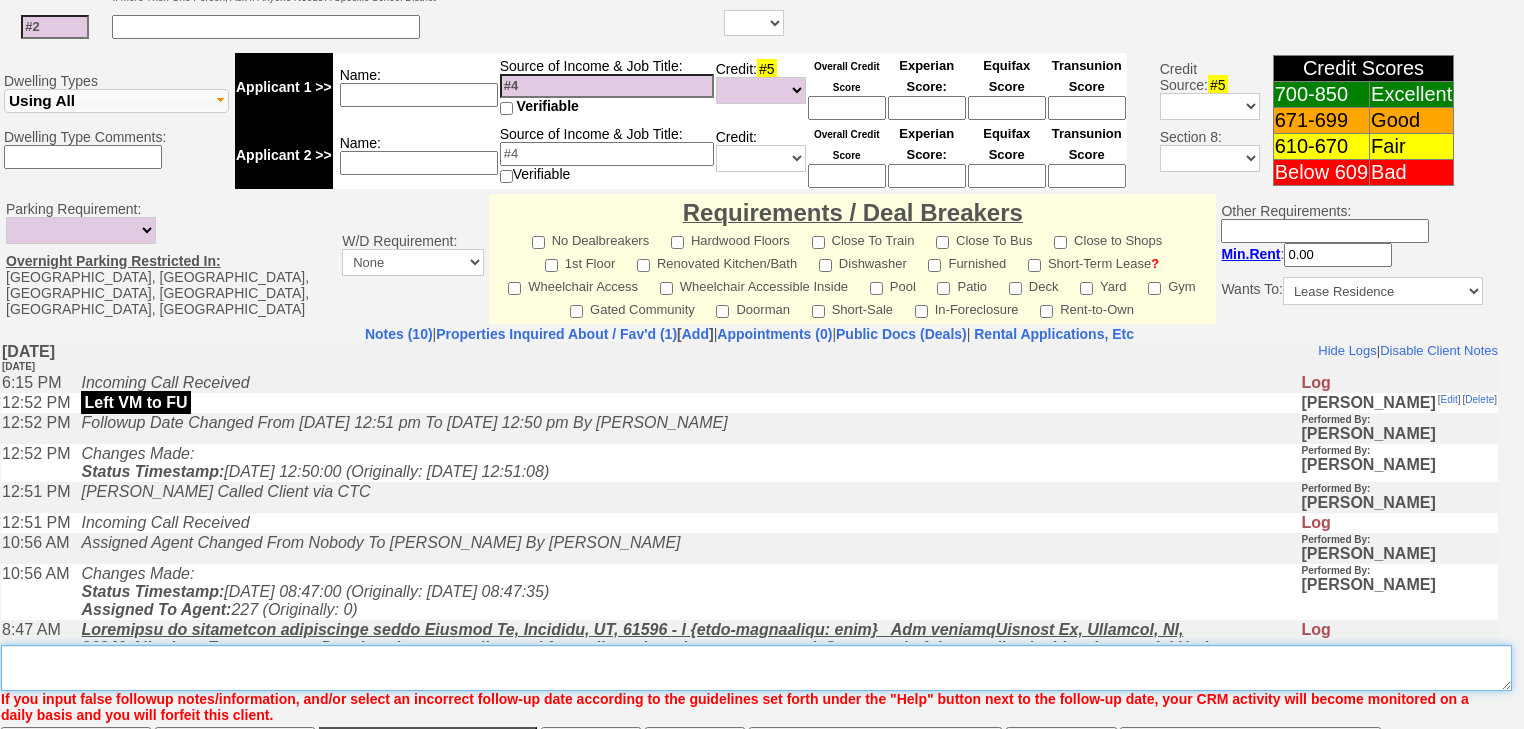 scroll, scrollTop: 850, scrollLeft: 0, axis: vertical 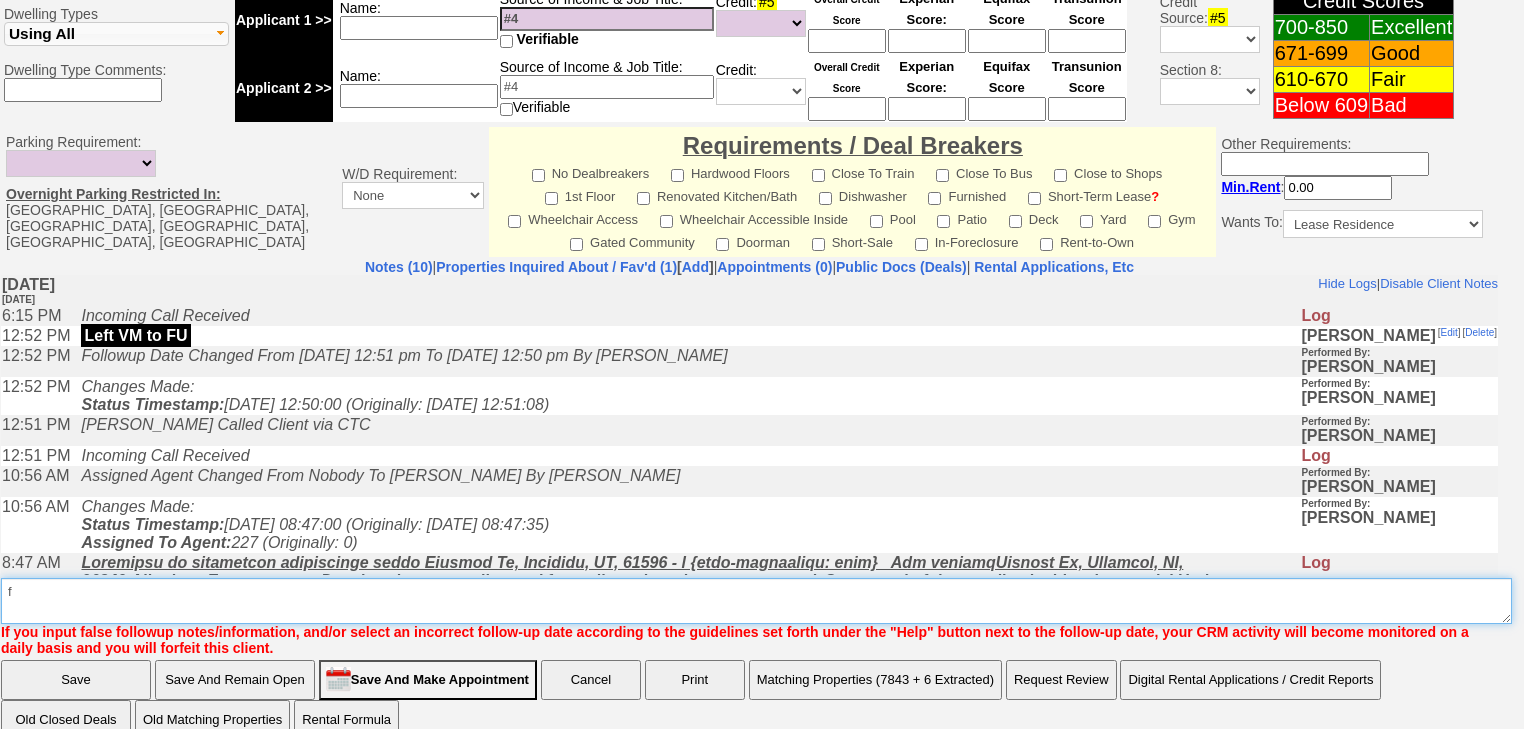type on "f" 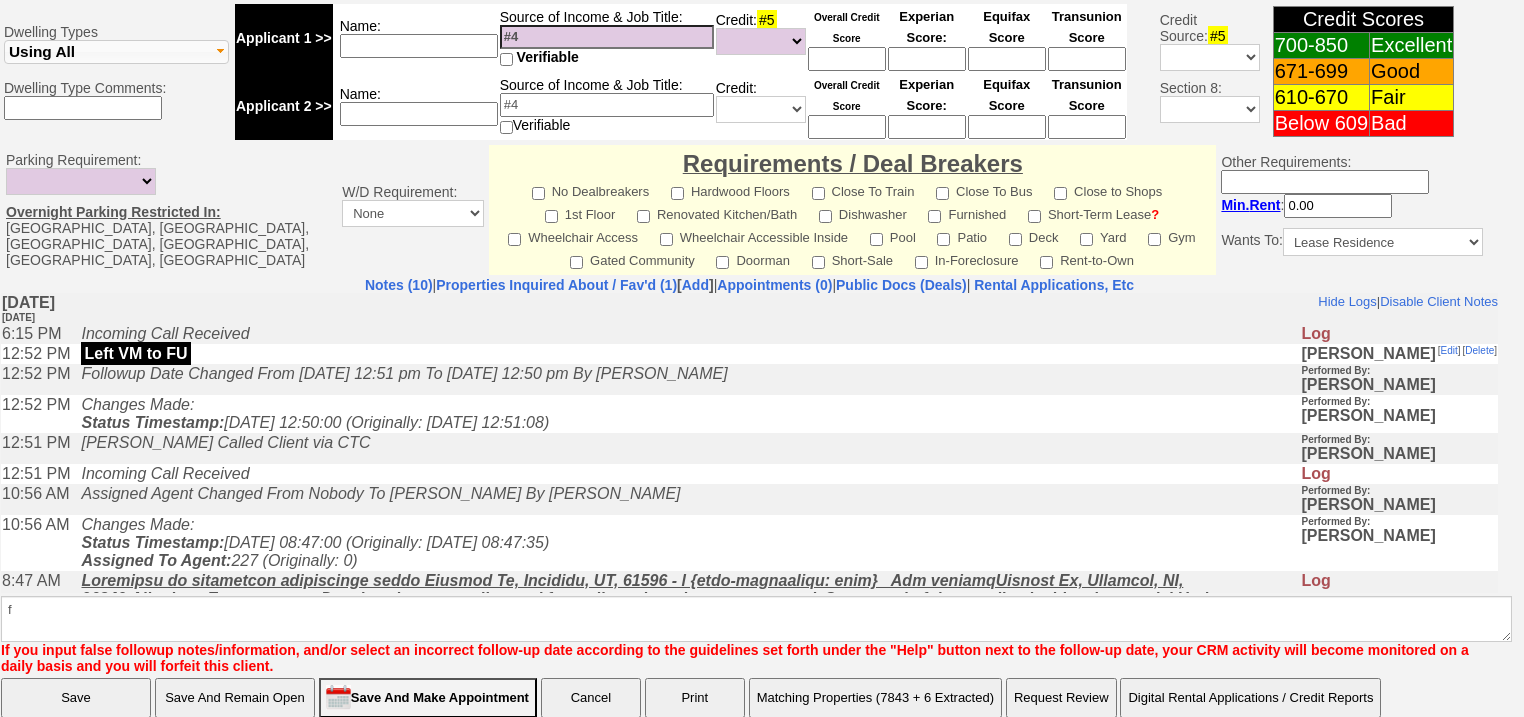click on "Save" at bounding box center (76, 698) 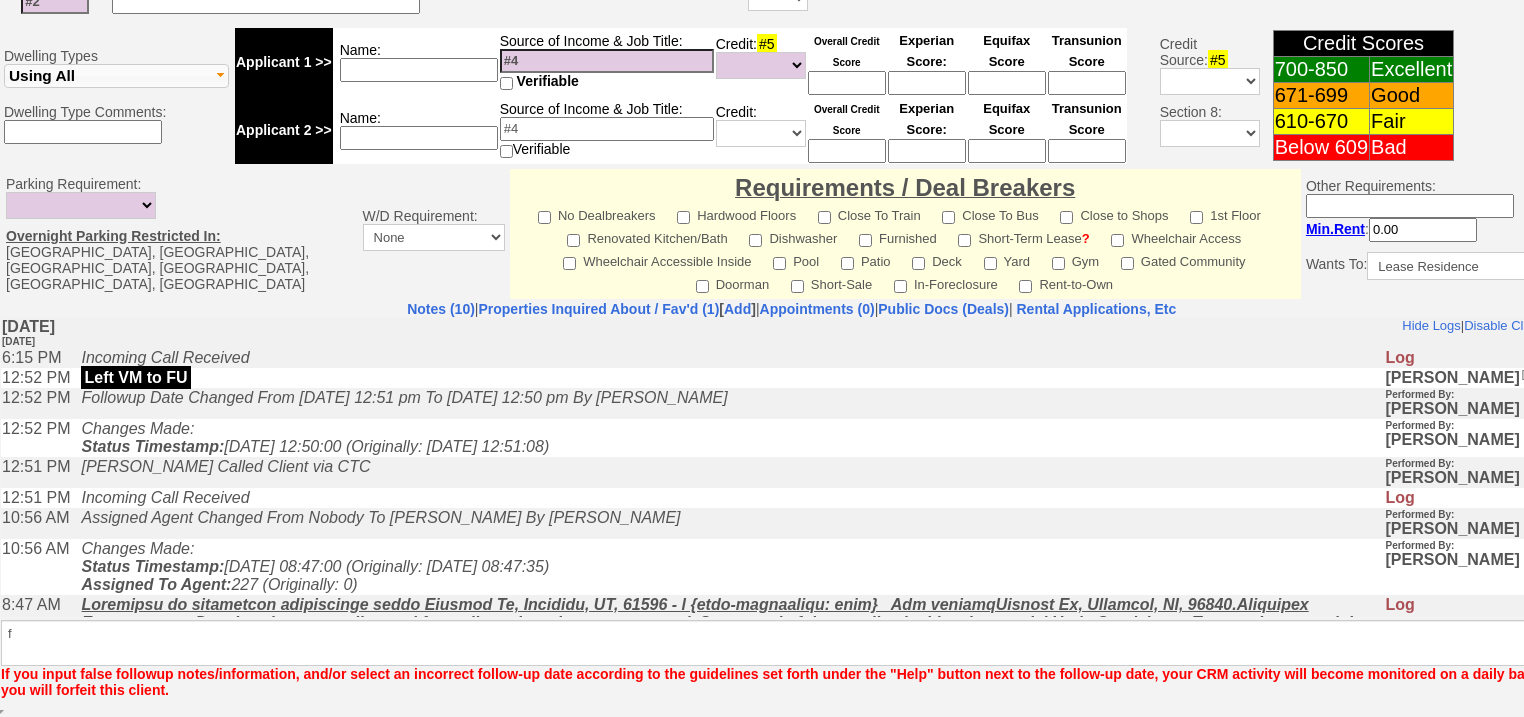 scroll, scrollTop: 764, scrollLeft: 0, axis: vertical 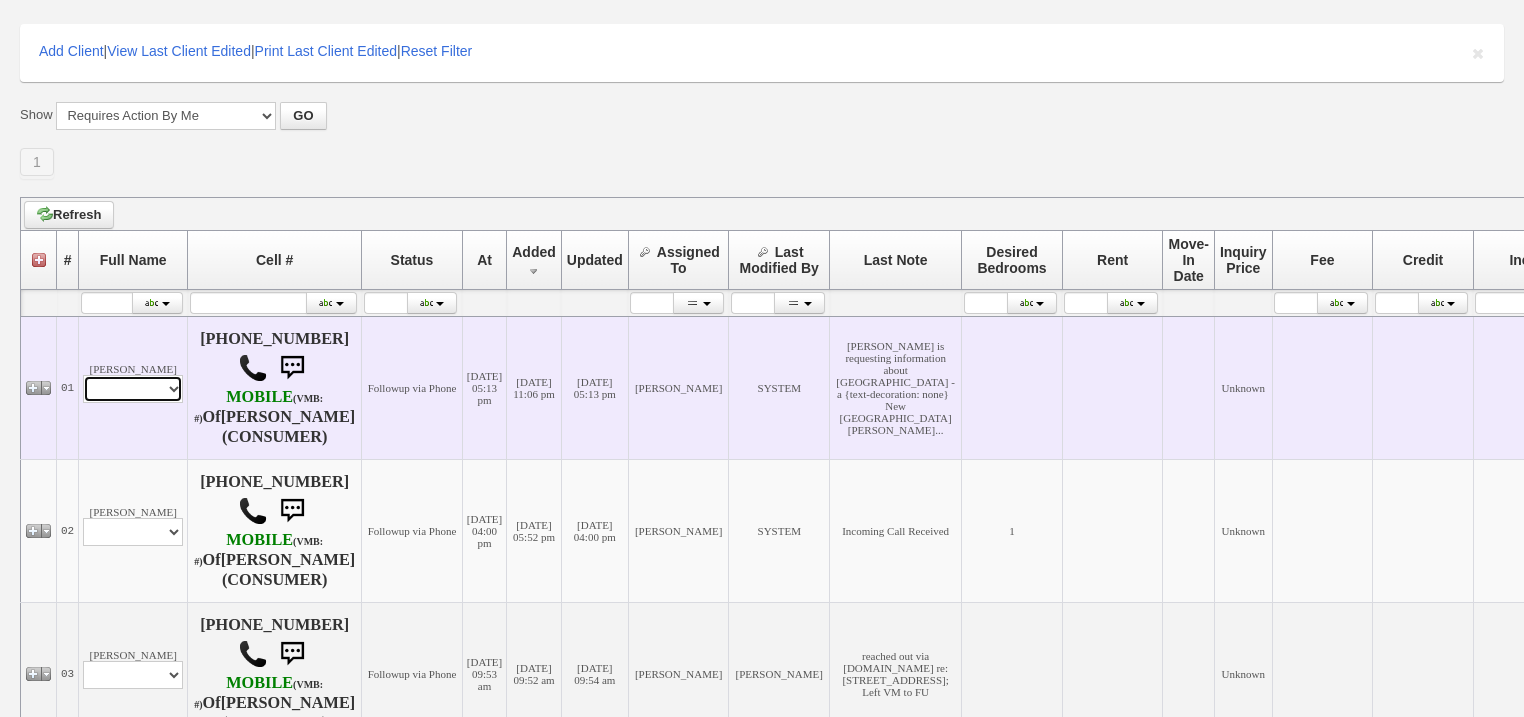 click on "Profile
Edit
Print
Email Externally (Will Not Be Tracked In CRM)
Closed Deals" at bounding box center [133, 389] 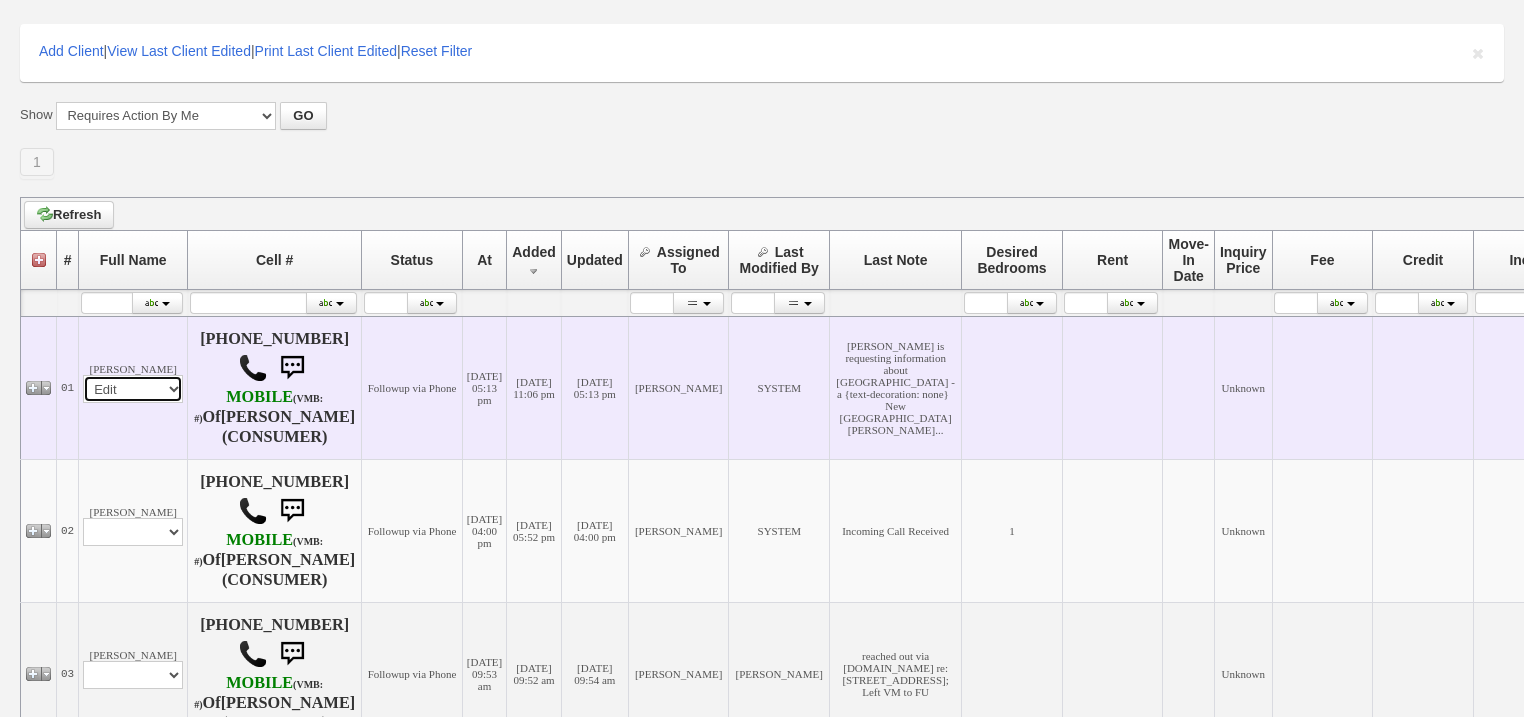 click on "Profile
Edit
Print
Email Externally (Will Not Be Tracked In CRM)
Closed Deals" at bounding box center (133, 389) 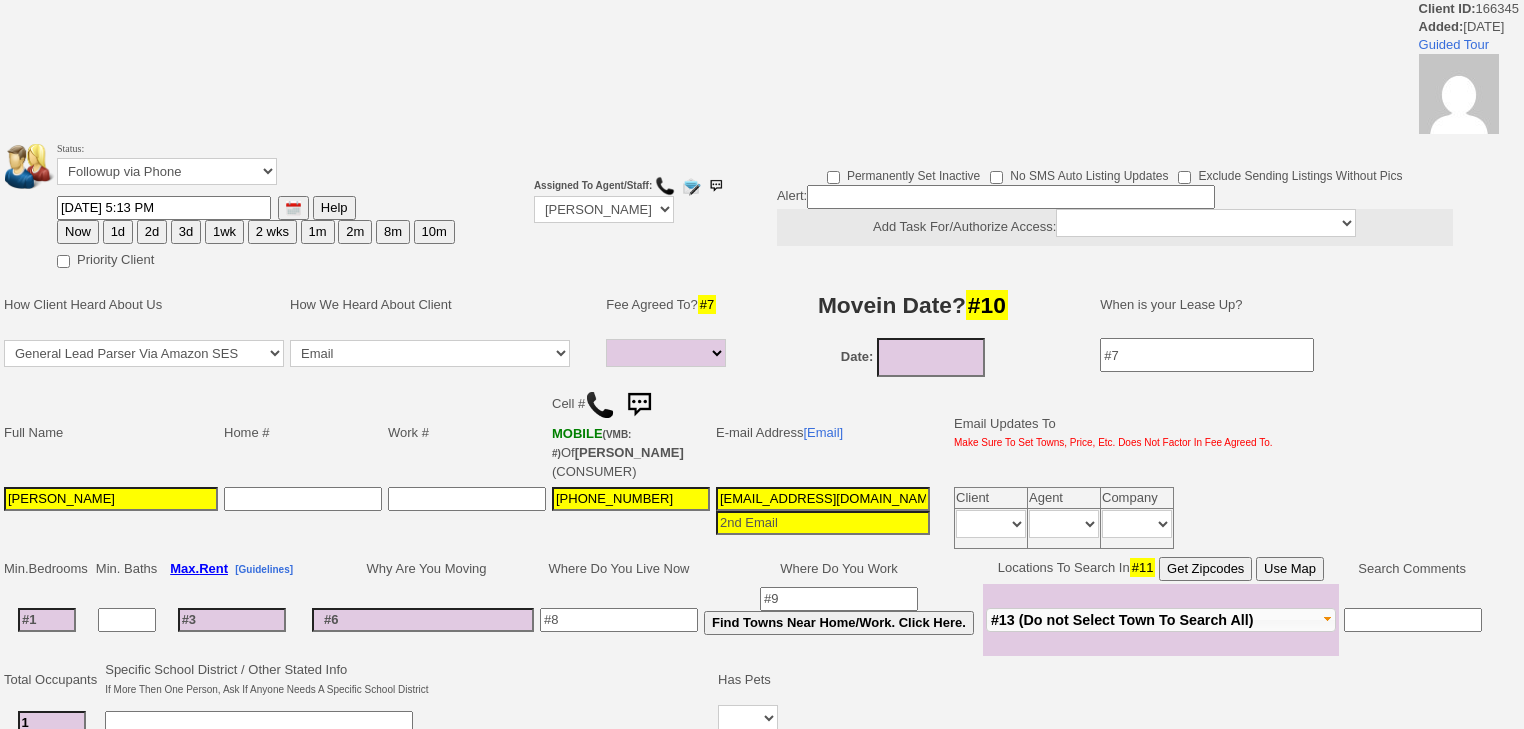 select 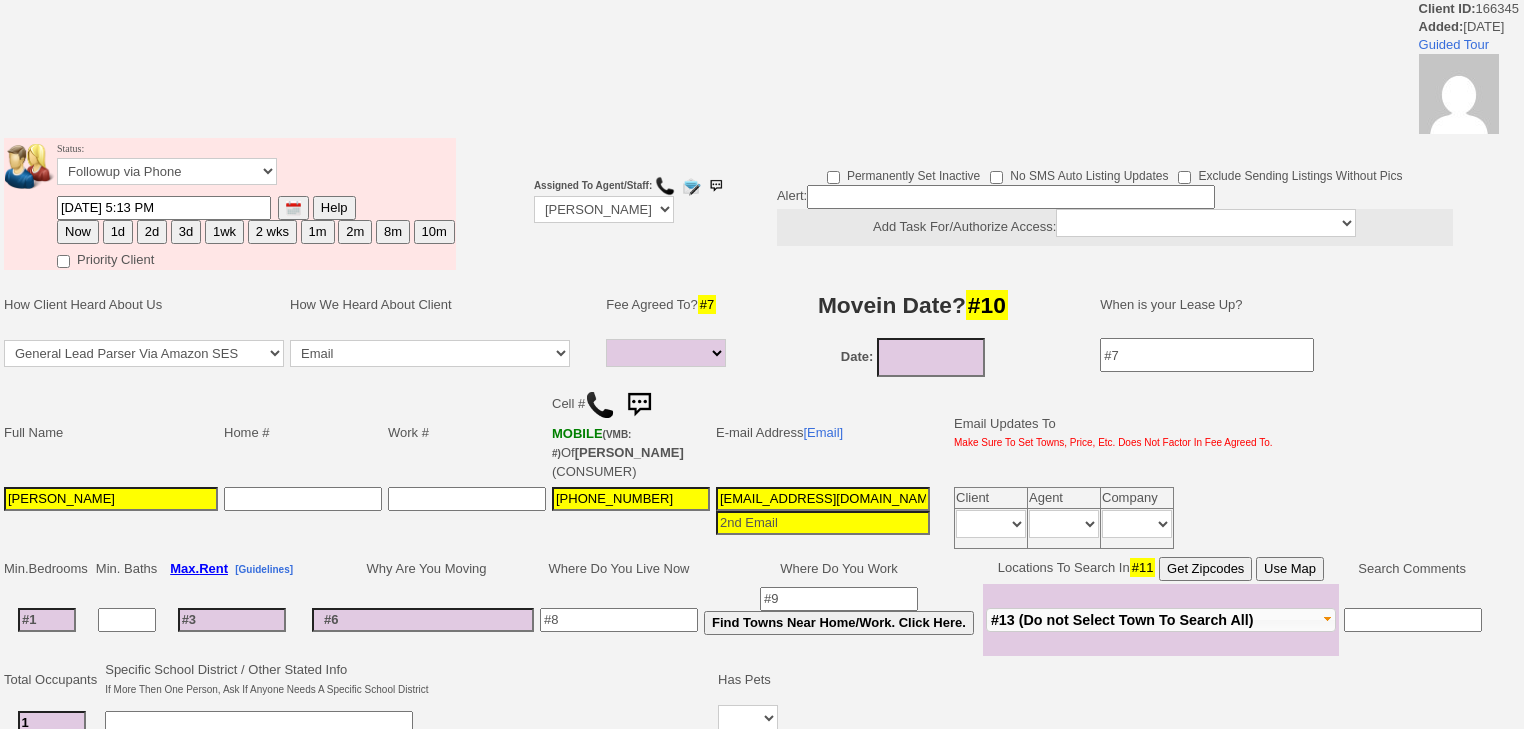 click on "2d" at bounding box center (152, 232) 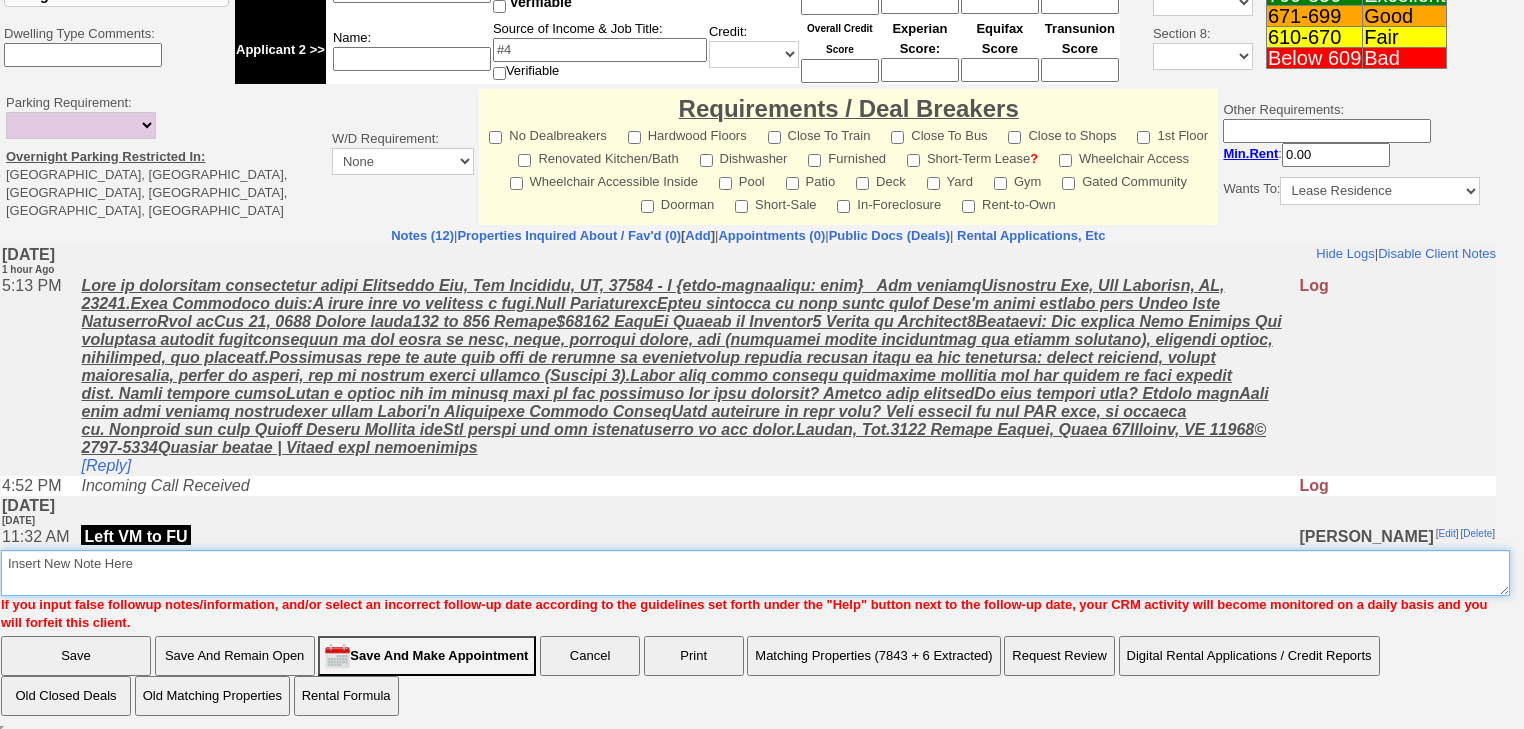 click on "Insert New Note Here" at bounding box center [755, 573] 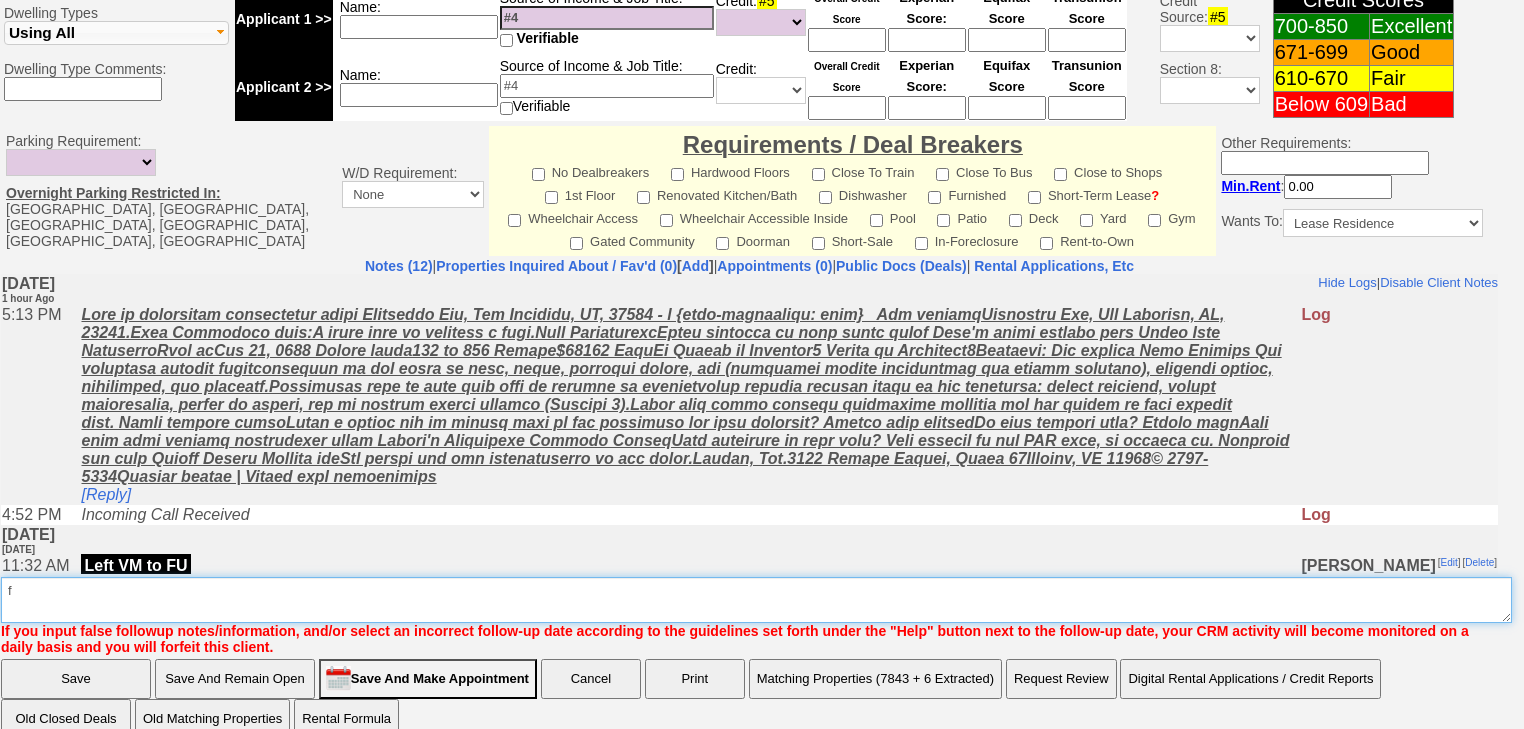 type on "f" 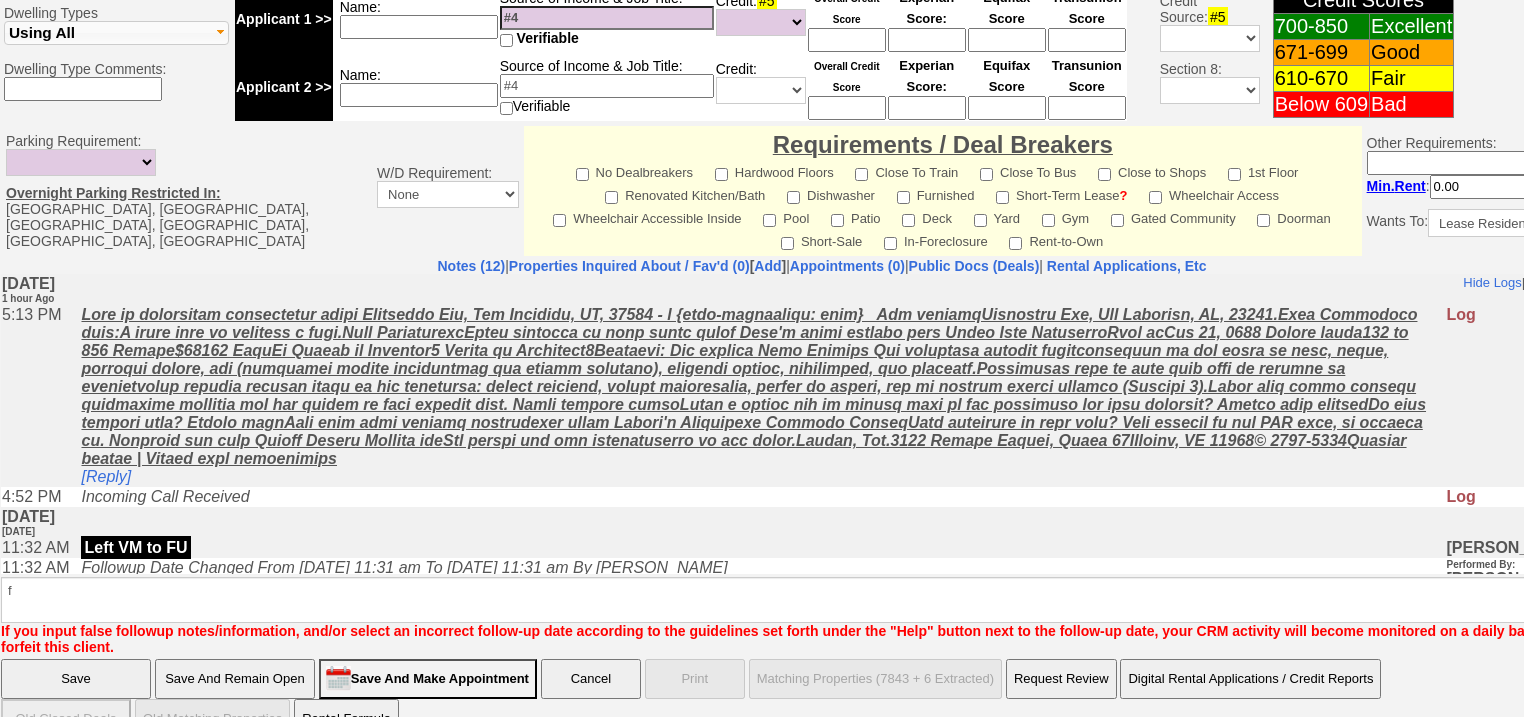 click on "Save" at bounding box center [76, 679] 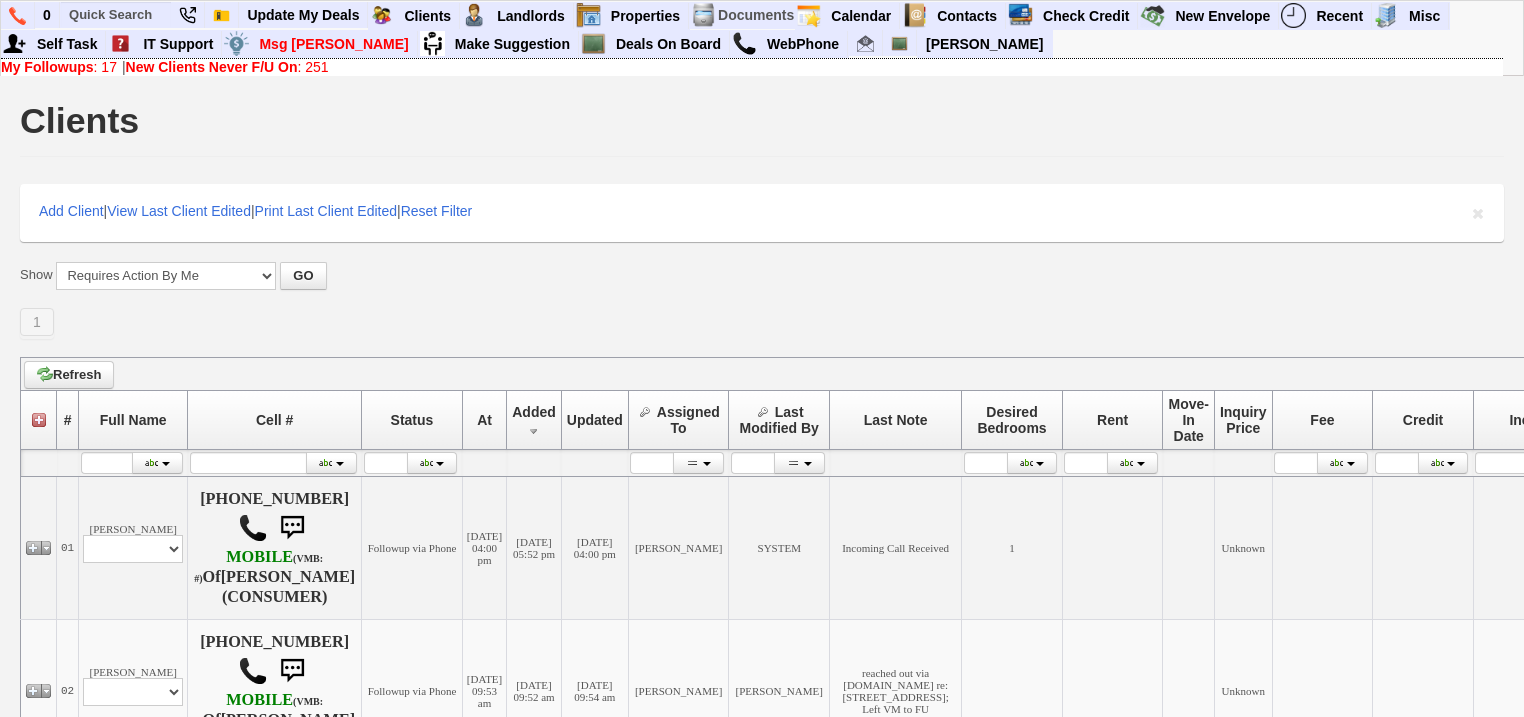 scroll, scrollTop: 0, scrollLeft: 0, axis: both 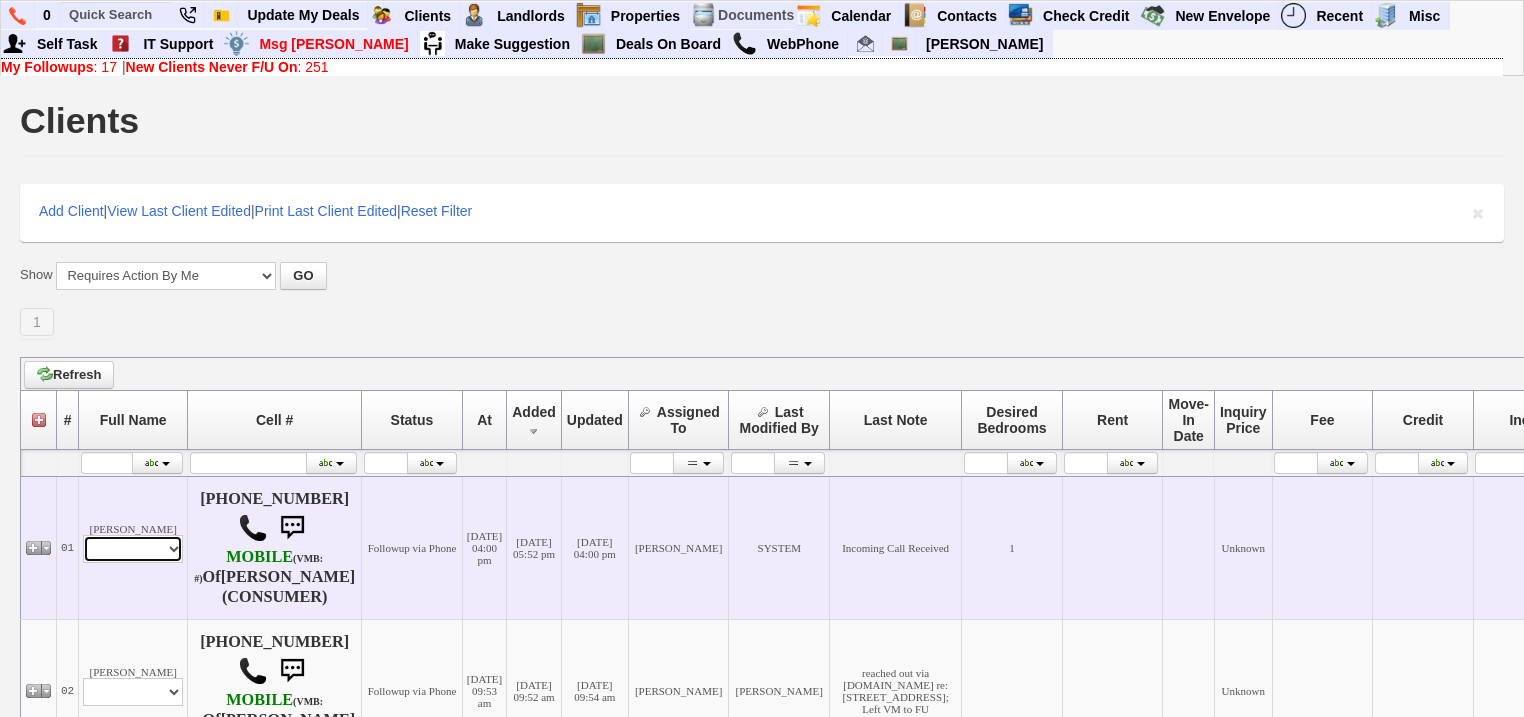 click on "Profile
Edit
Print
Email Externally (Will Not Be Tracked In CRM)
Closed Deals" at bounding box center (133, 549) 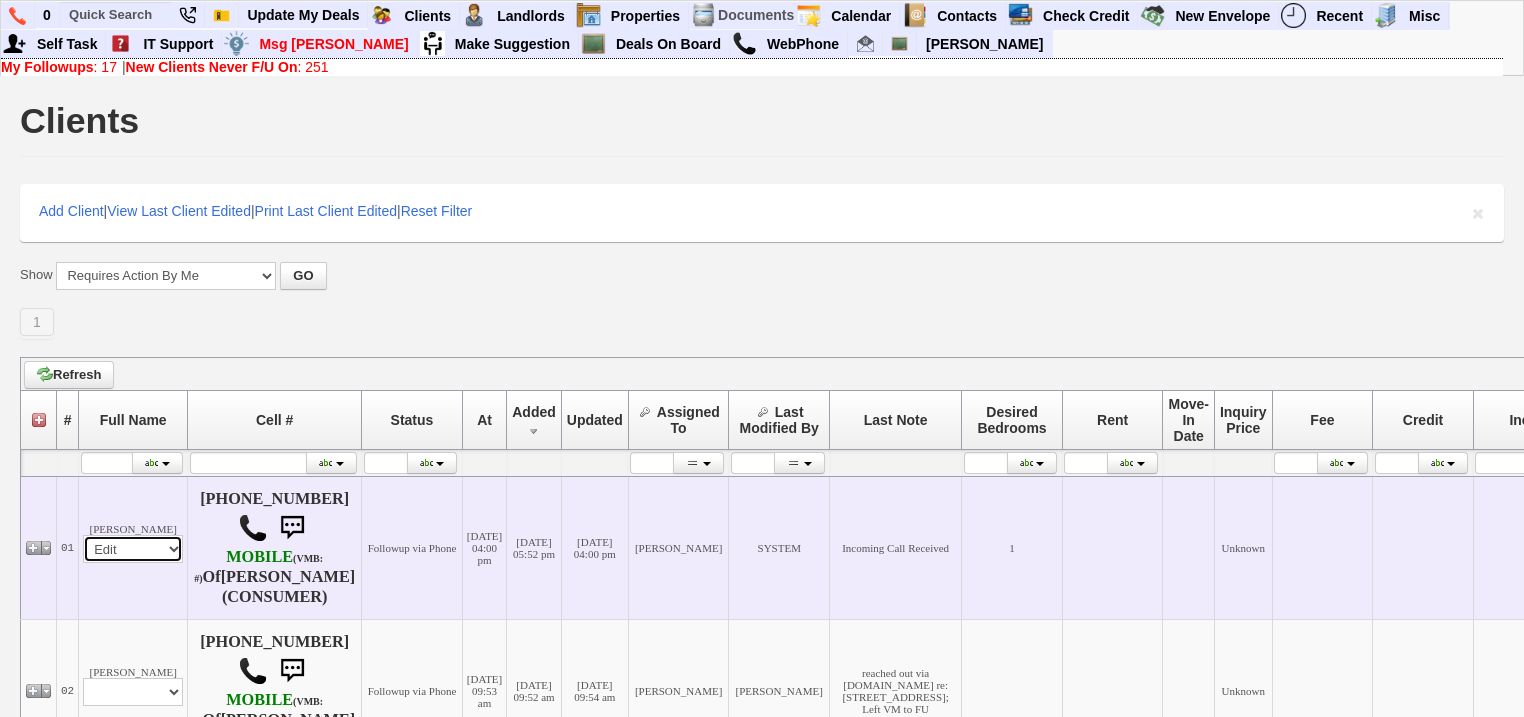 click on "Profile
Edit
Print
Email Externally (Will Not Be Tracked In CRM)
Closed Deals" at bounding box center [133, 549] 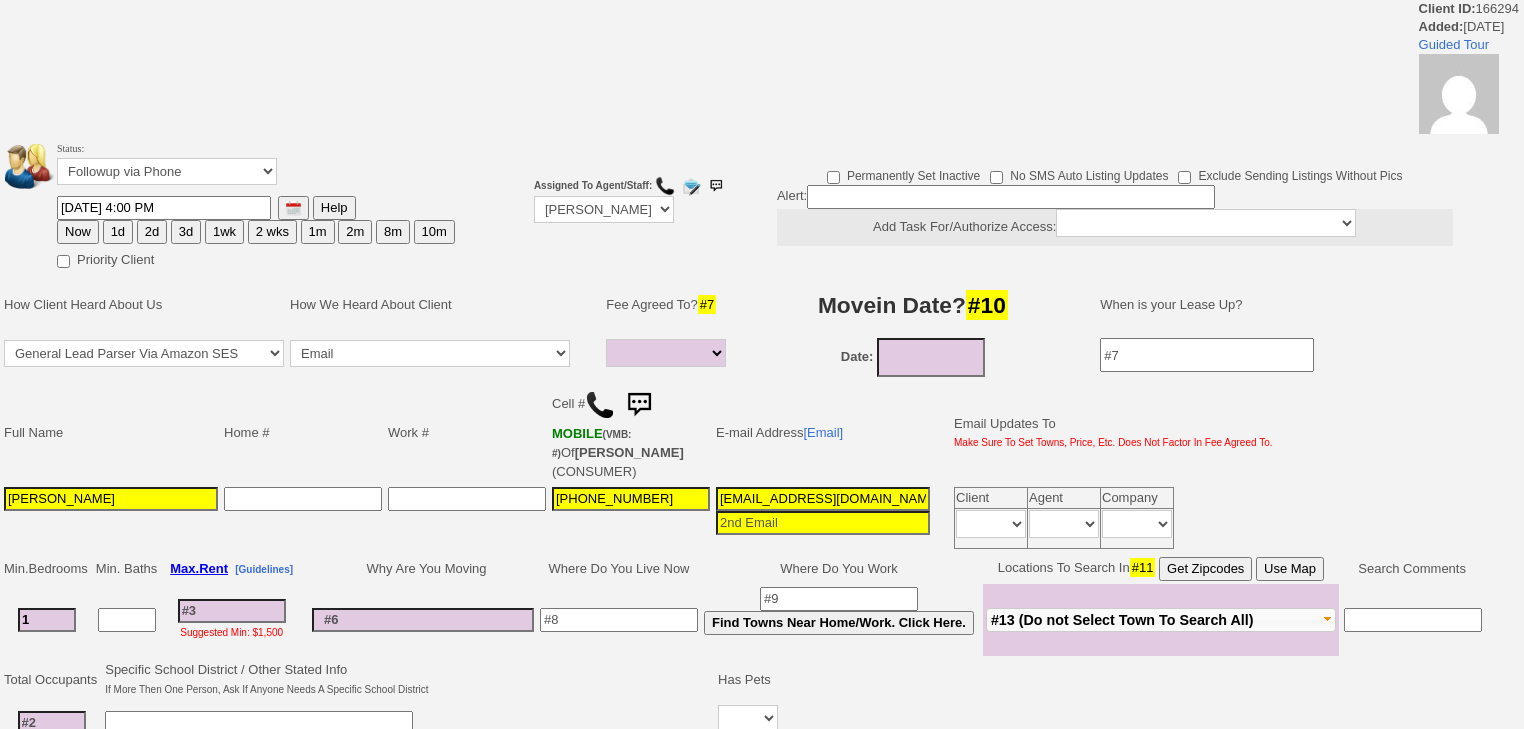 select 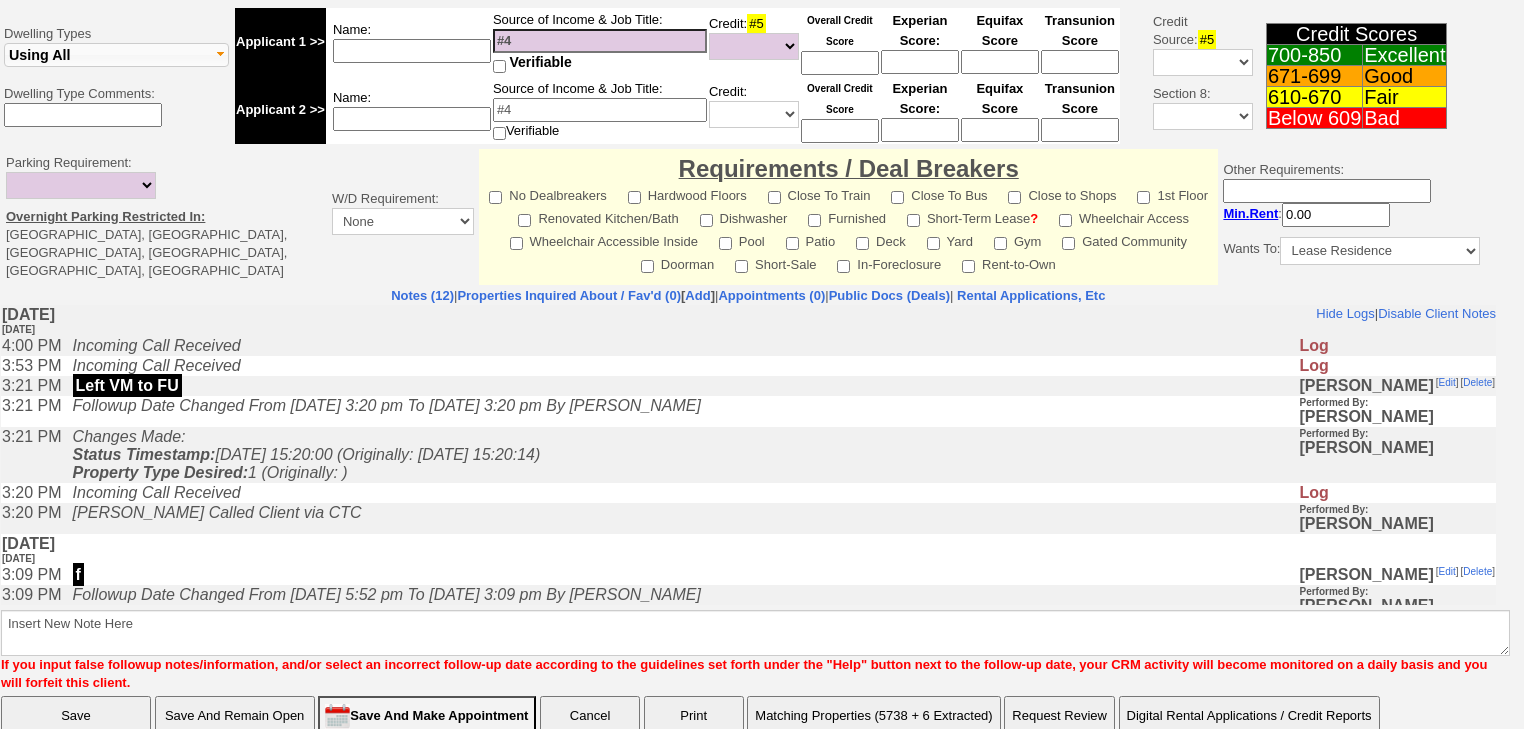 scroll, scrollTop: 800, scrollLeft: 0, axis: vertical 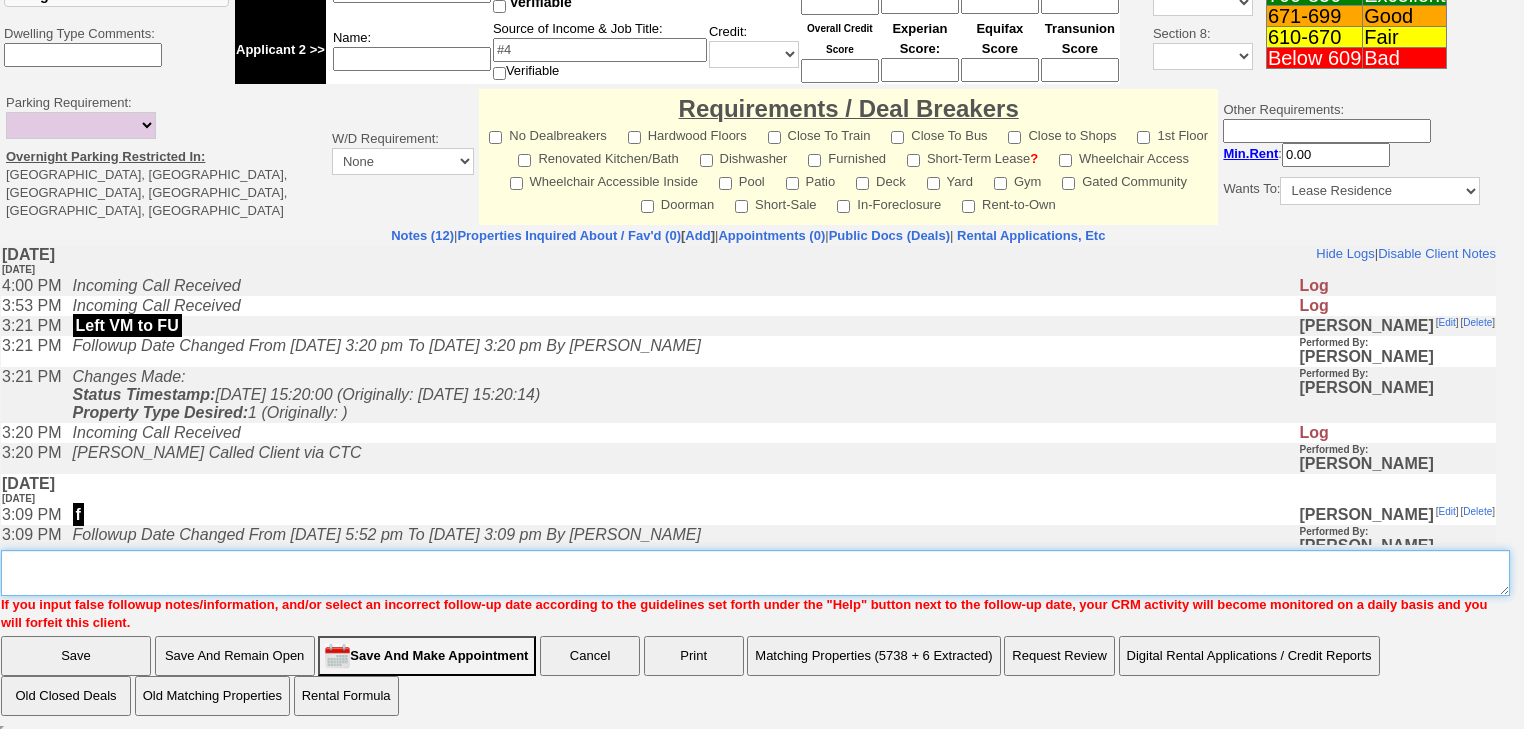click on "Insert New Note Here" at bounding box center [755, 573] 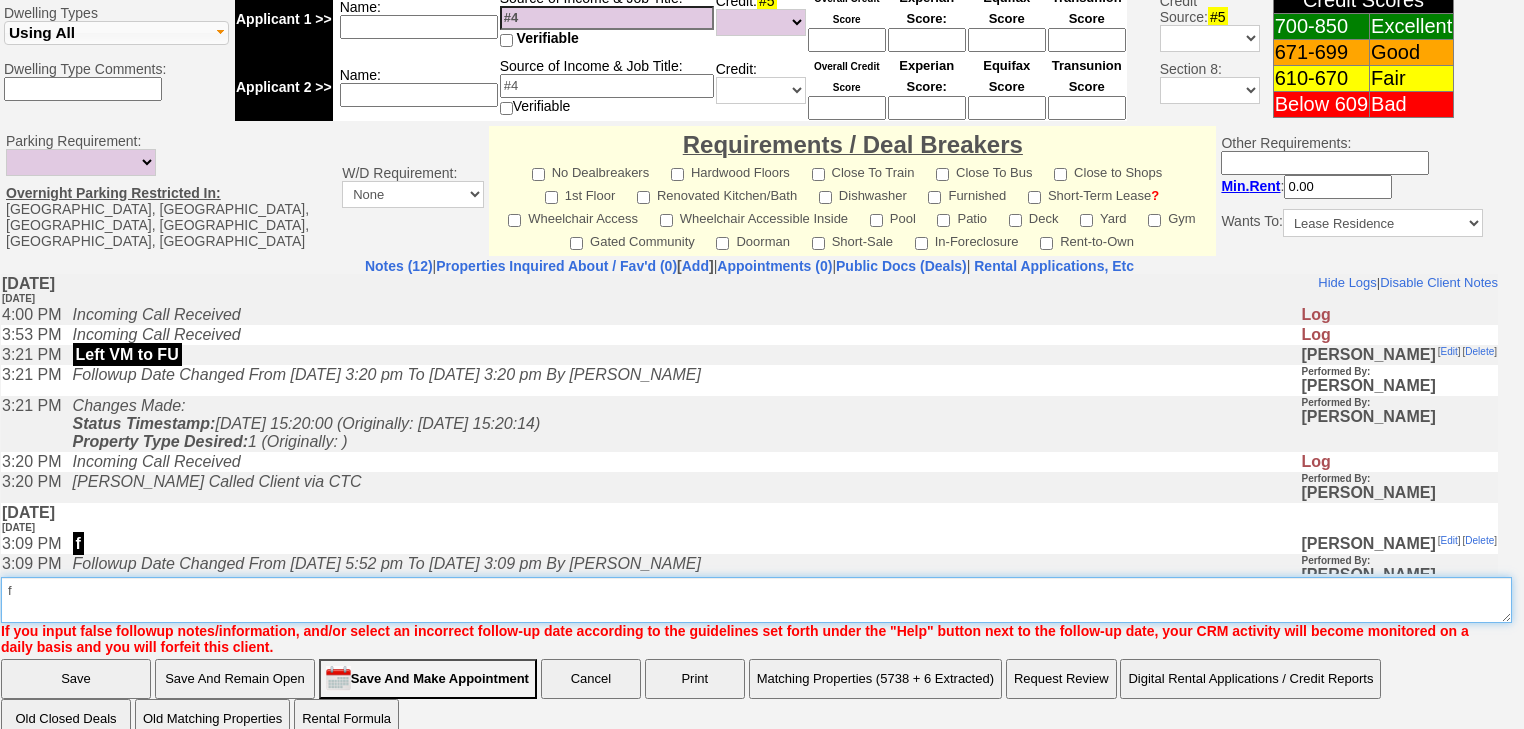 type on "f" 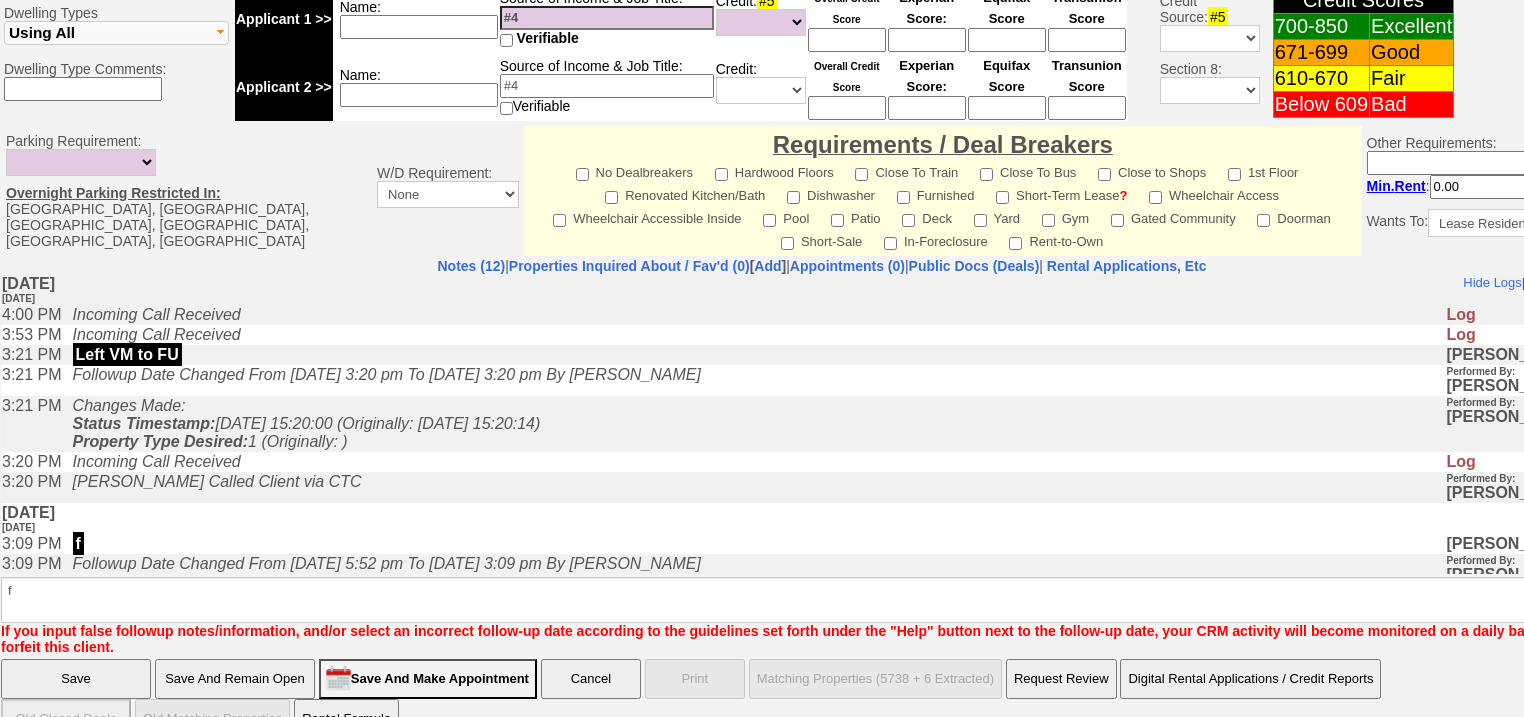 click on "Save" at bounding box center (76, 679) 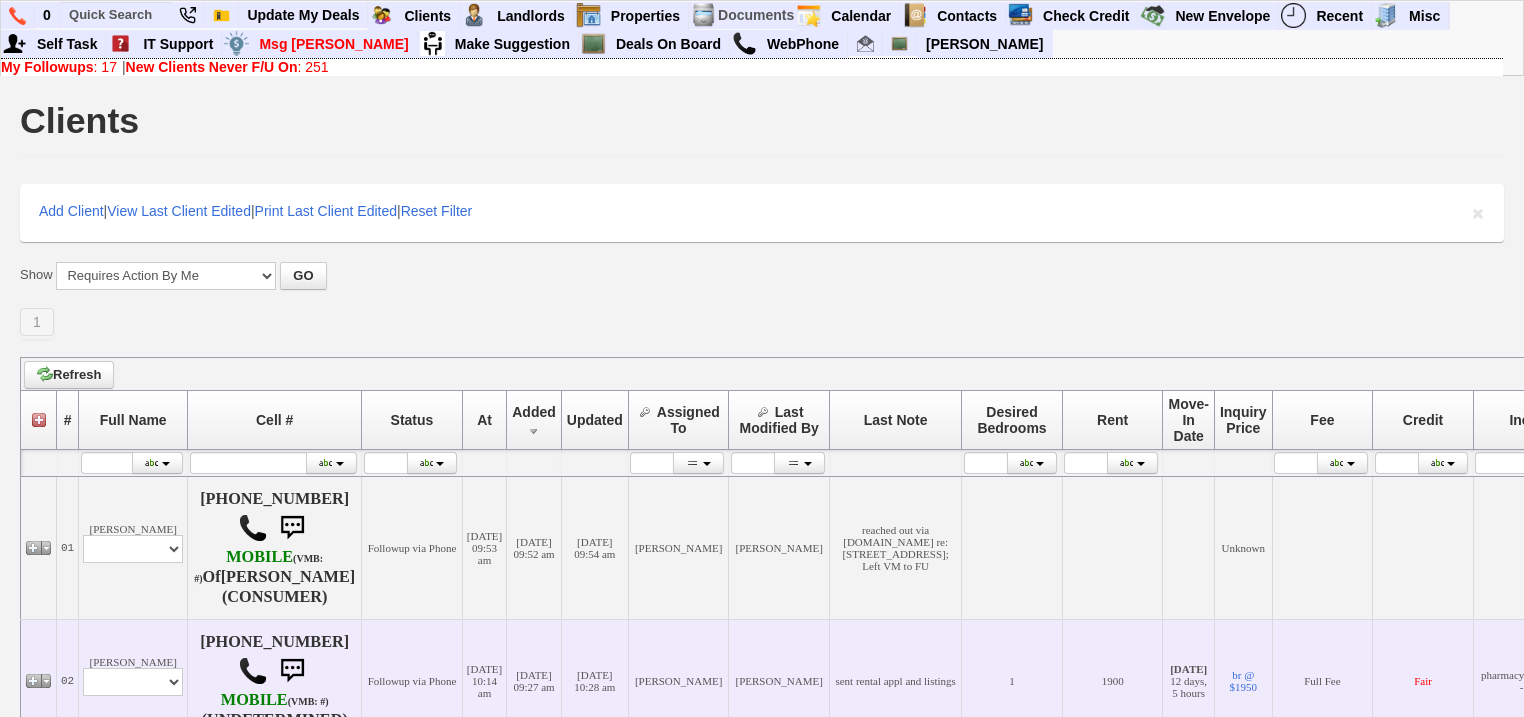 scroll, scrollTop: 0, scrollLeft: 0, axis: both 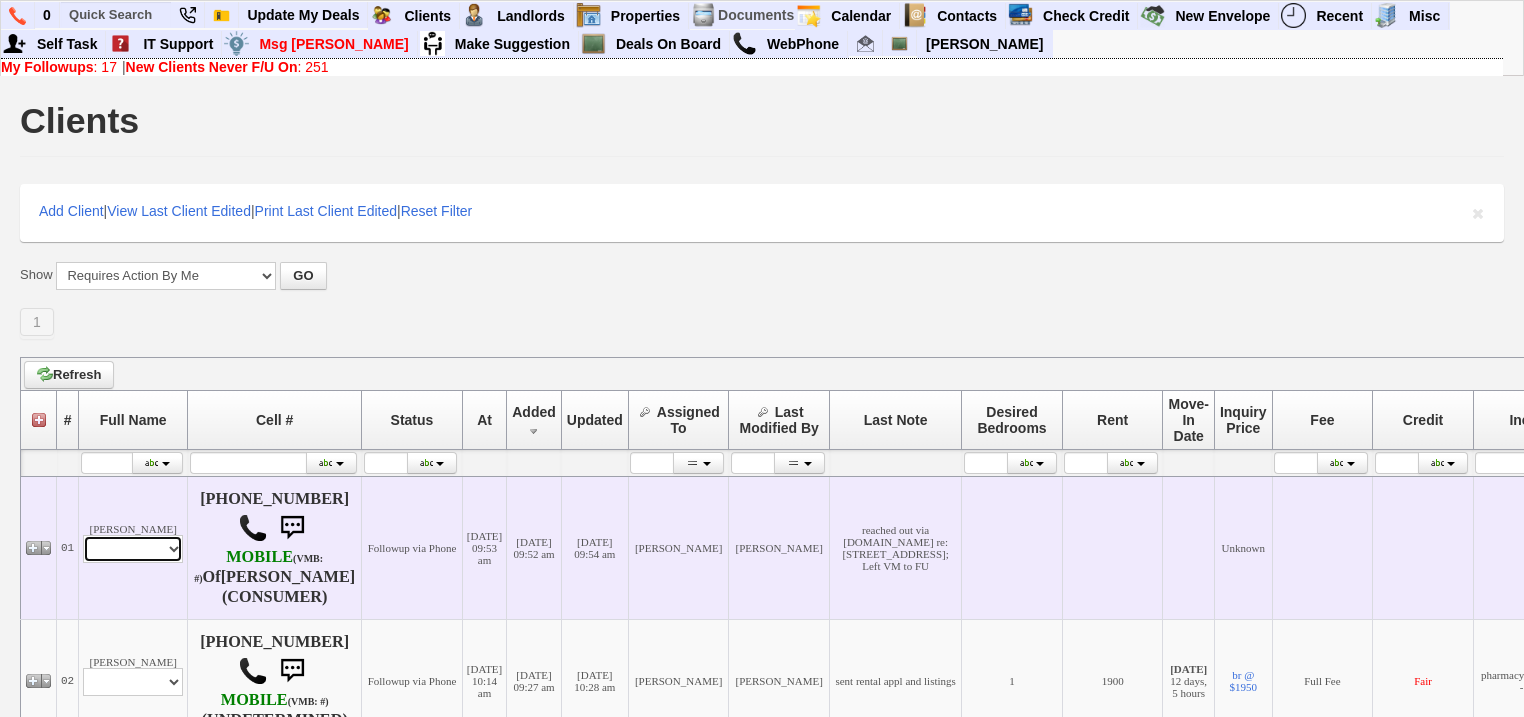 click on "[PERSON_NAME]
Profile
Edit
Print
Email Externally (Will Not Be Tracked In CRM)
Closed Deals" at bounding box center [133, 547] 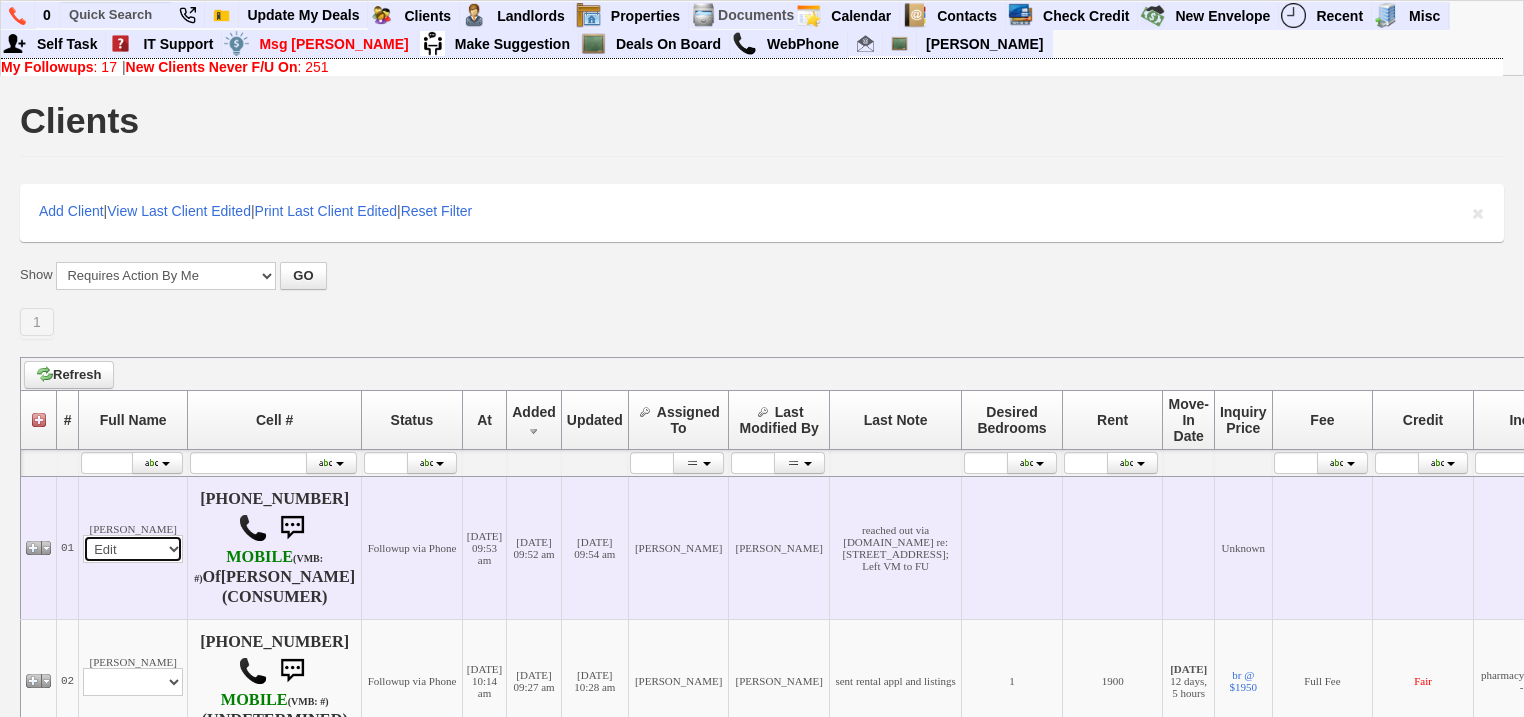click on "Profile
Edit
Print
Email Externally (Will Not Be Tracked In CRM)
Closed Deals" at bounding box center (133, 549) 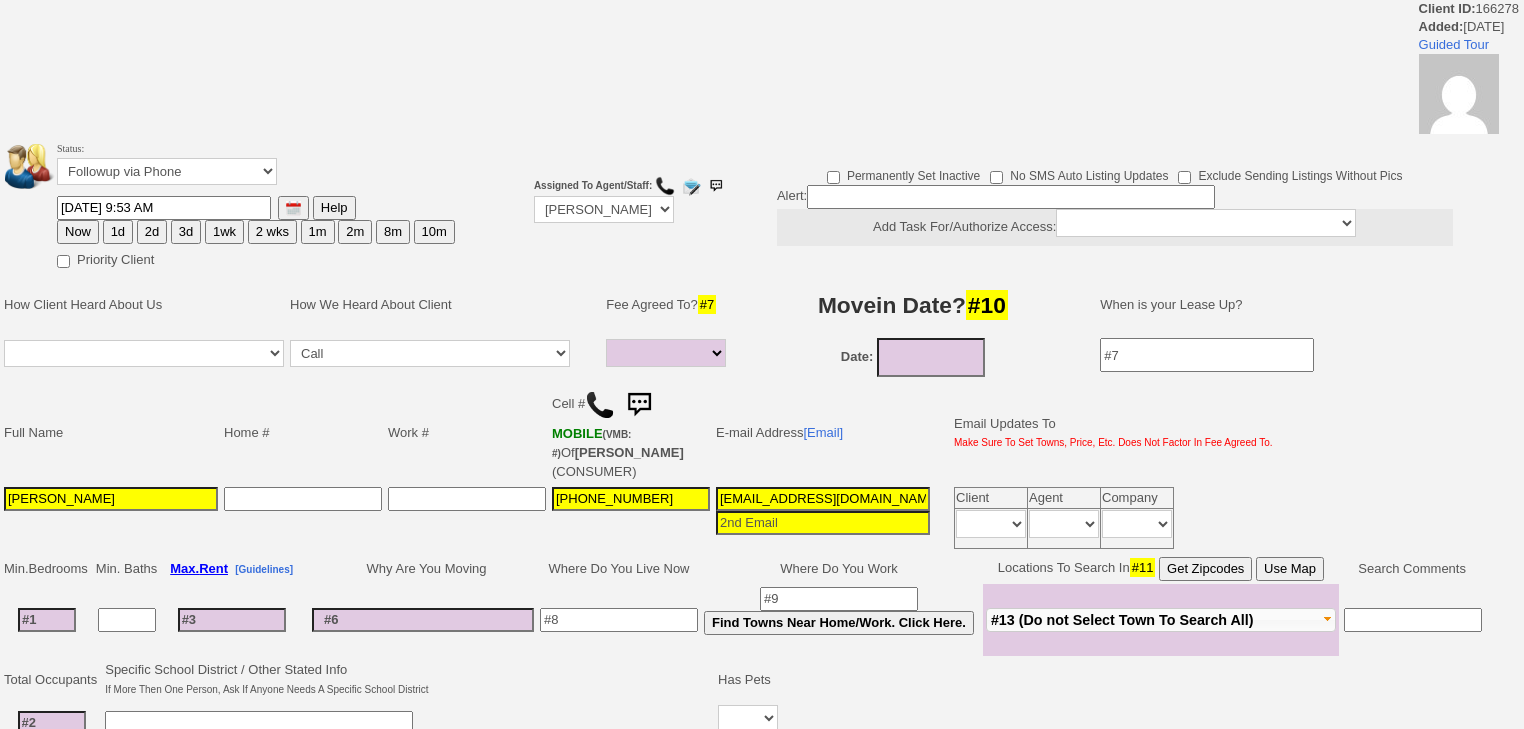 select 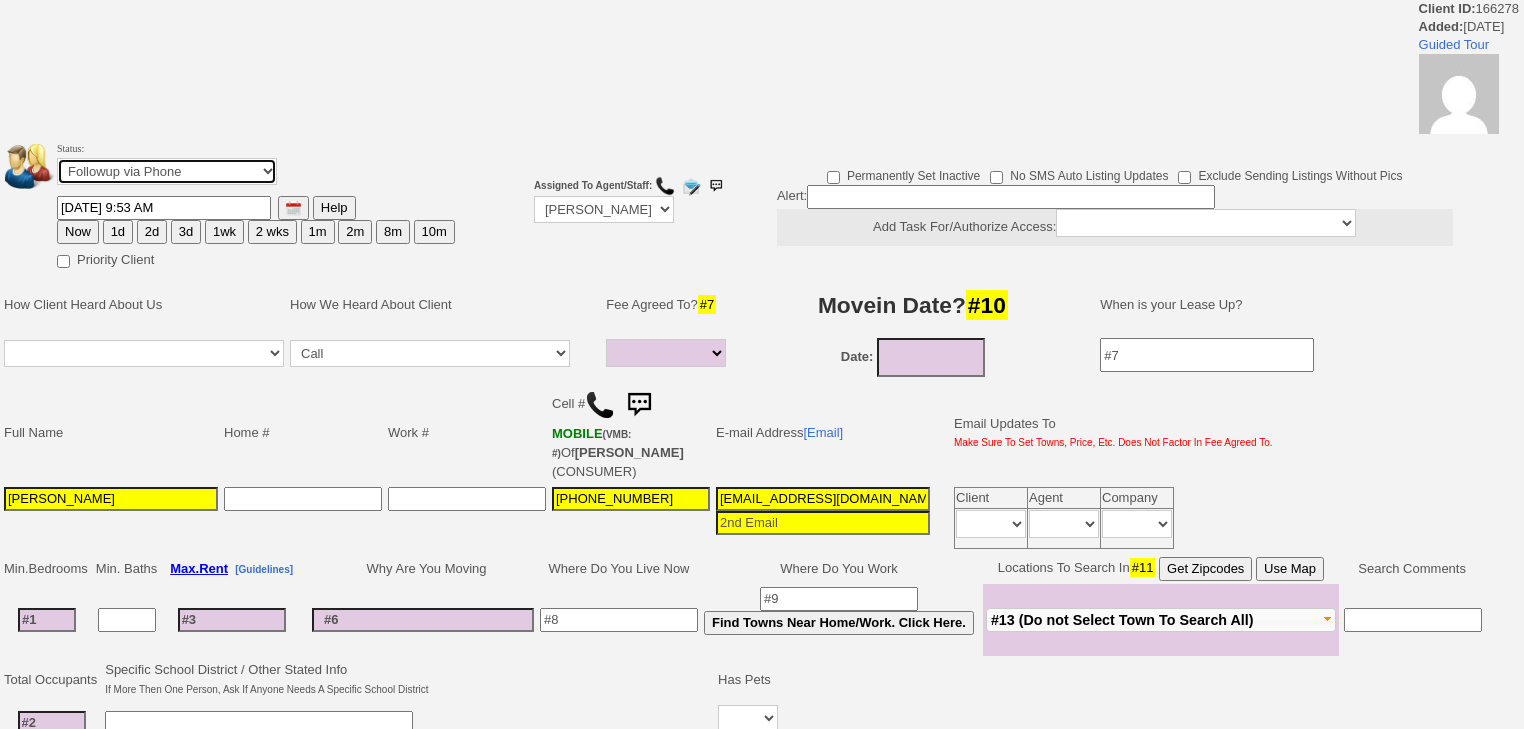 drag, startPoint x: 172, startPoint y: 160, endPoint x: 176, endPoint y: 176, distance: 16.492422 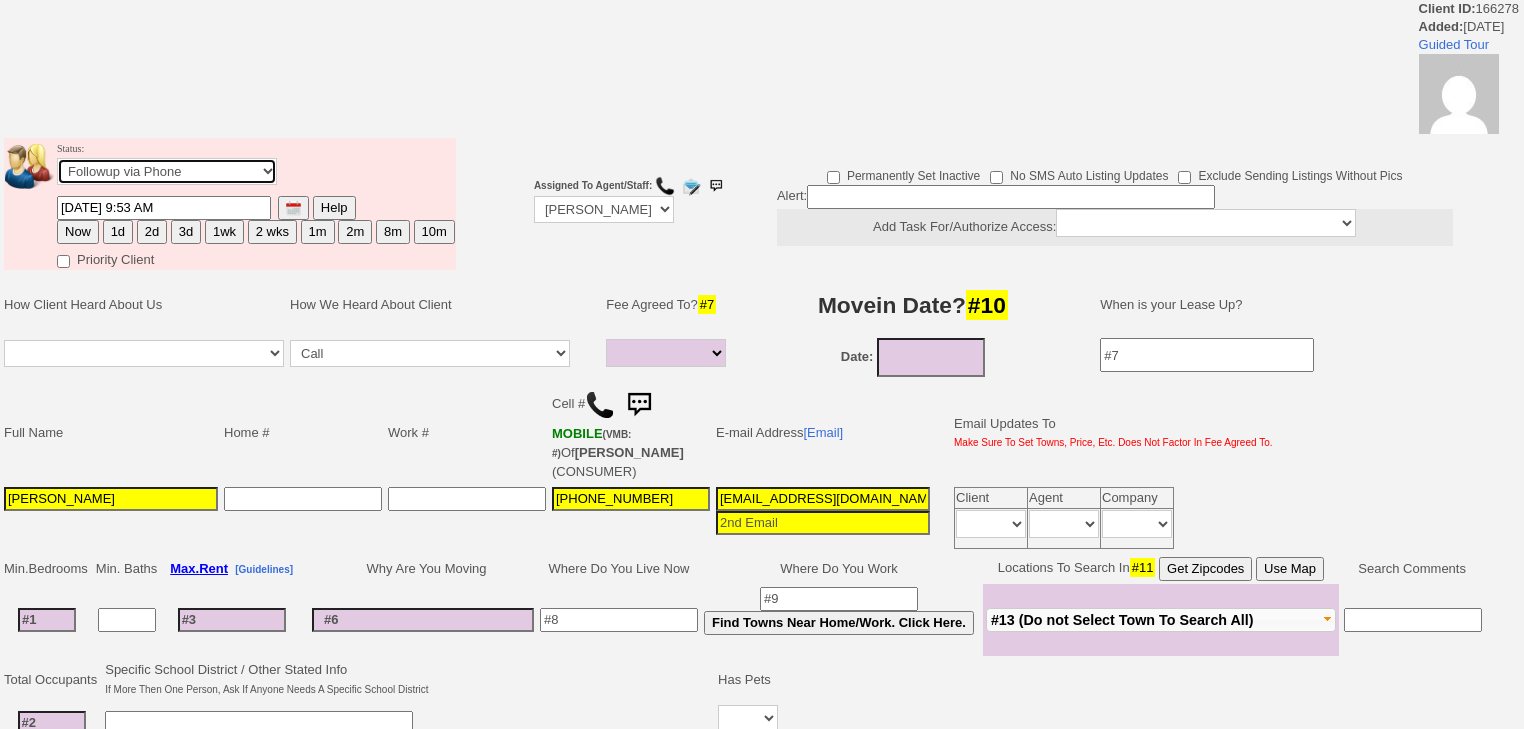 select on "Inactive" 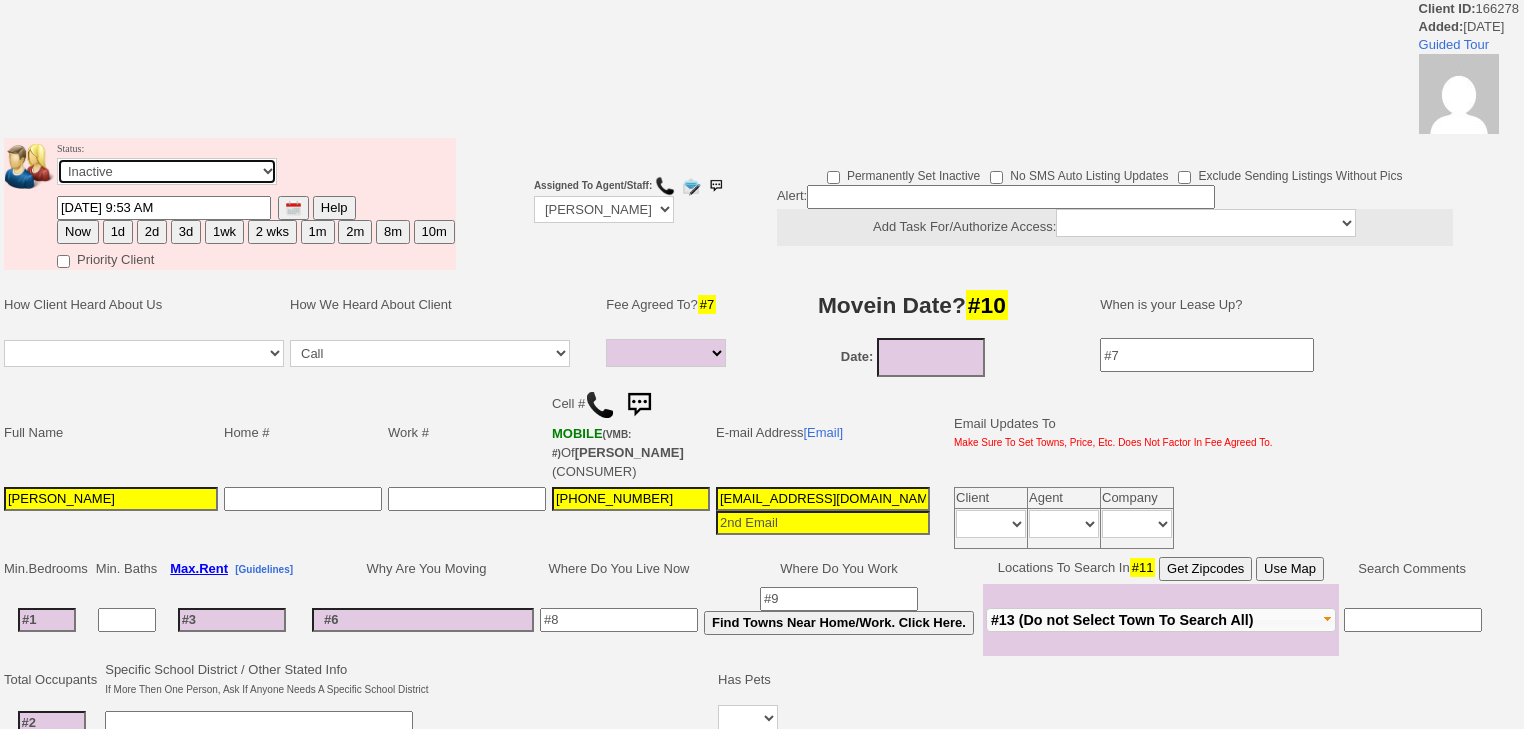 click on "Followup via Phone Followup via Email Followup When Section 8 Property Found Deal Closed - Followup Before Lease Expires Needs Email Address Needs Phone Number From Lead Source HSH is Awaiting Response To Automatic Email Form Incomplete Inactive" at bounding box center [167, 171] 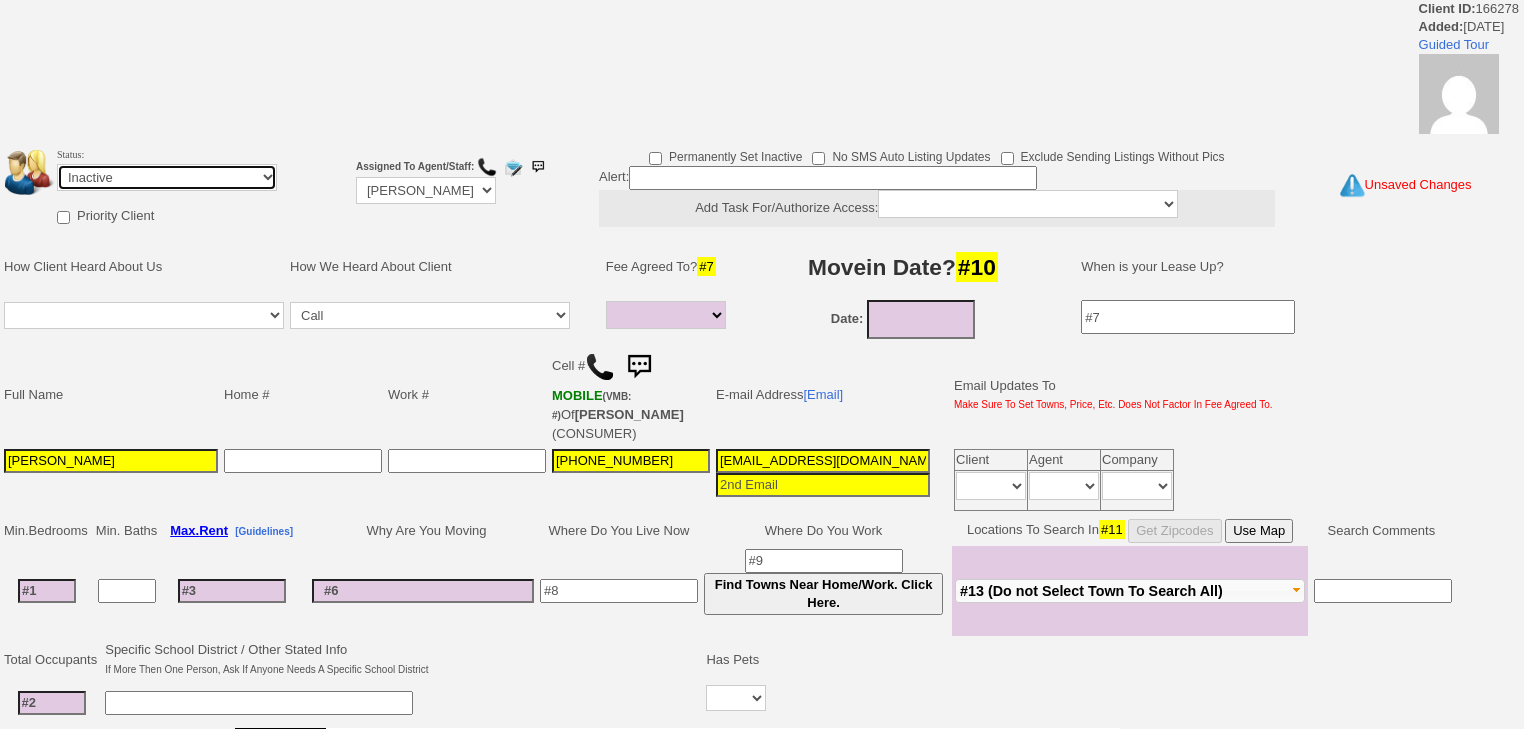scroll, scrollTop: 560, scrollLeft: 0, axis: vertical 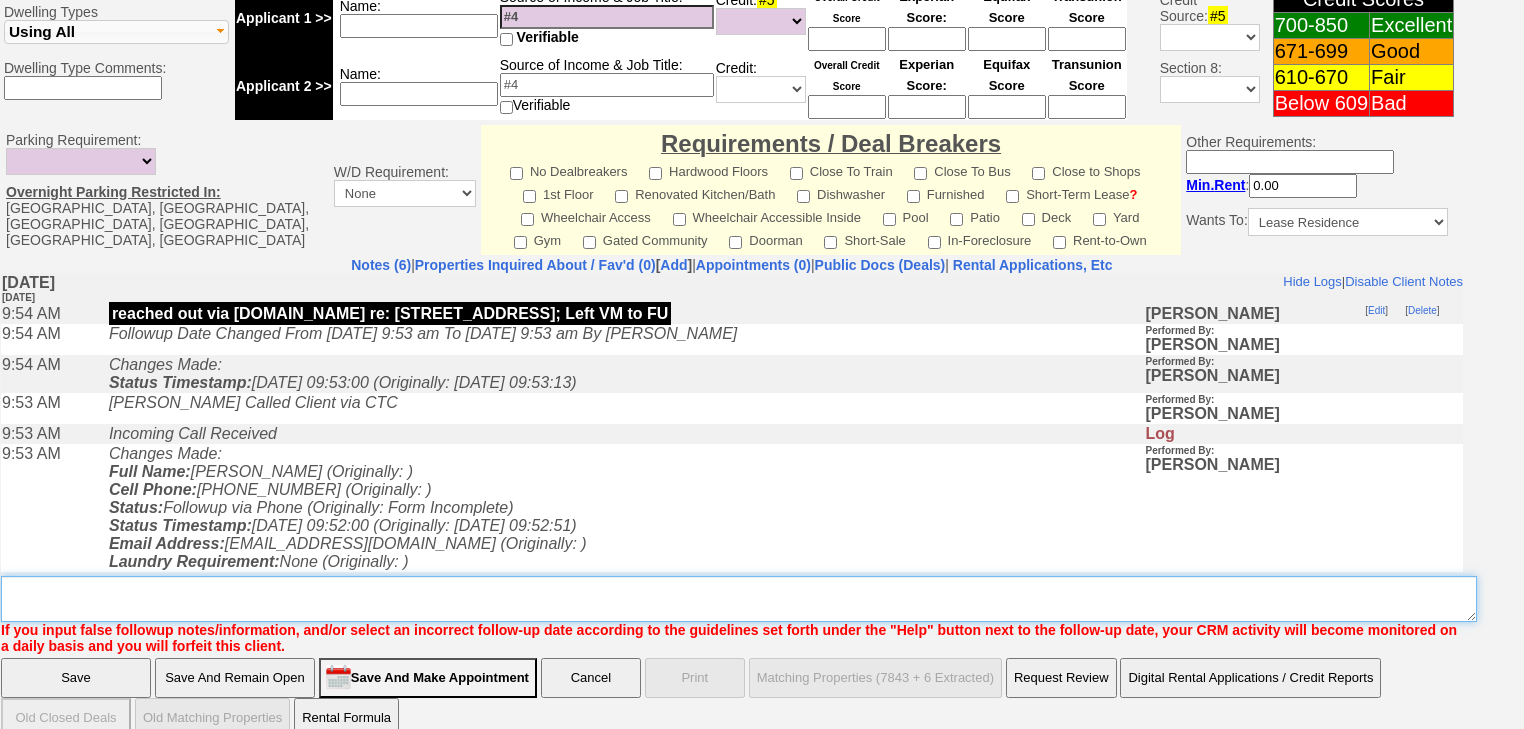 click on "Insert New Note Here" at bounding box center (739, 599) 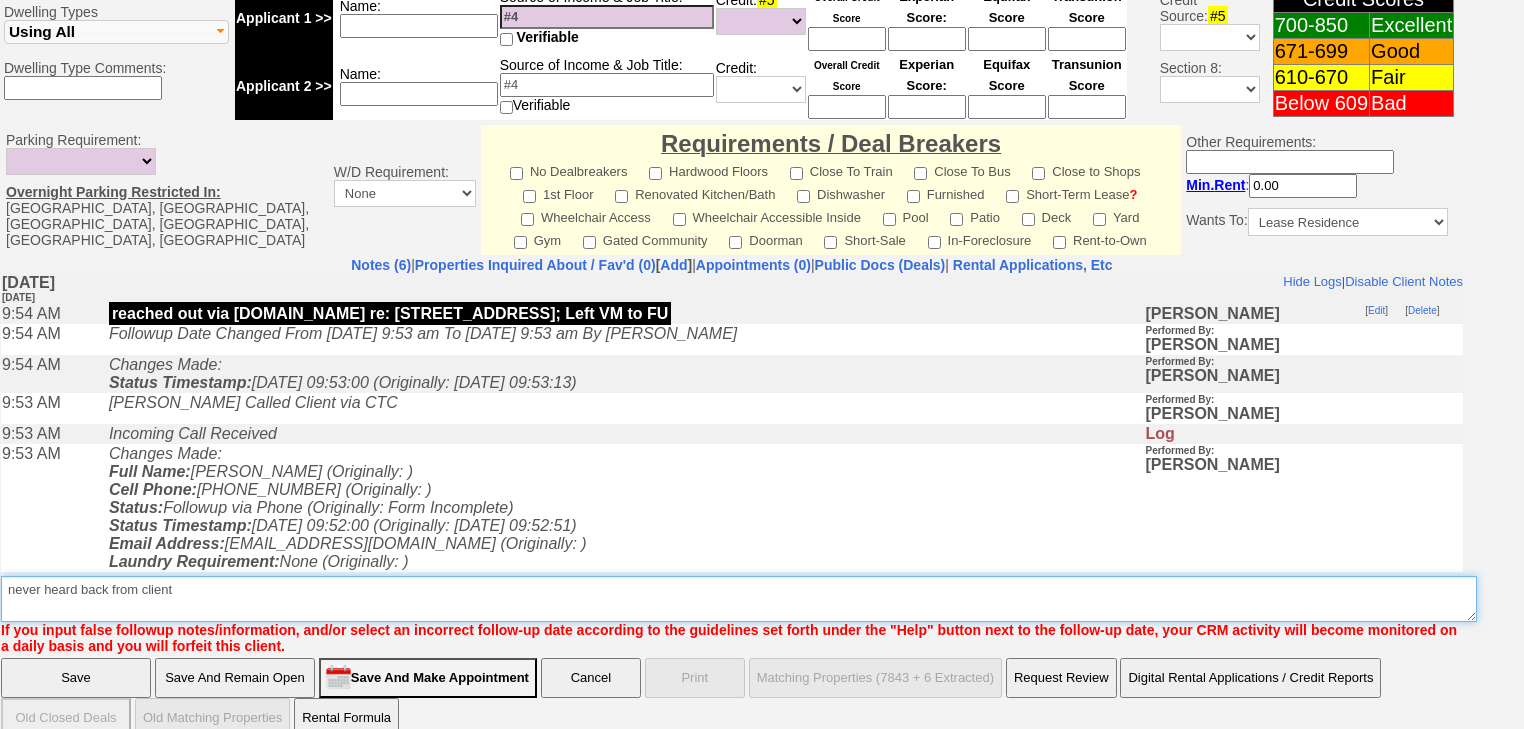 drag, startPoint x: 240, startPoint y: 570, endPoint x: 0, endPoint y: 551, distance: 240.75092 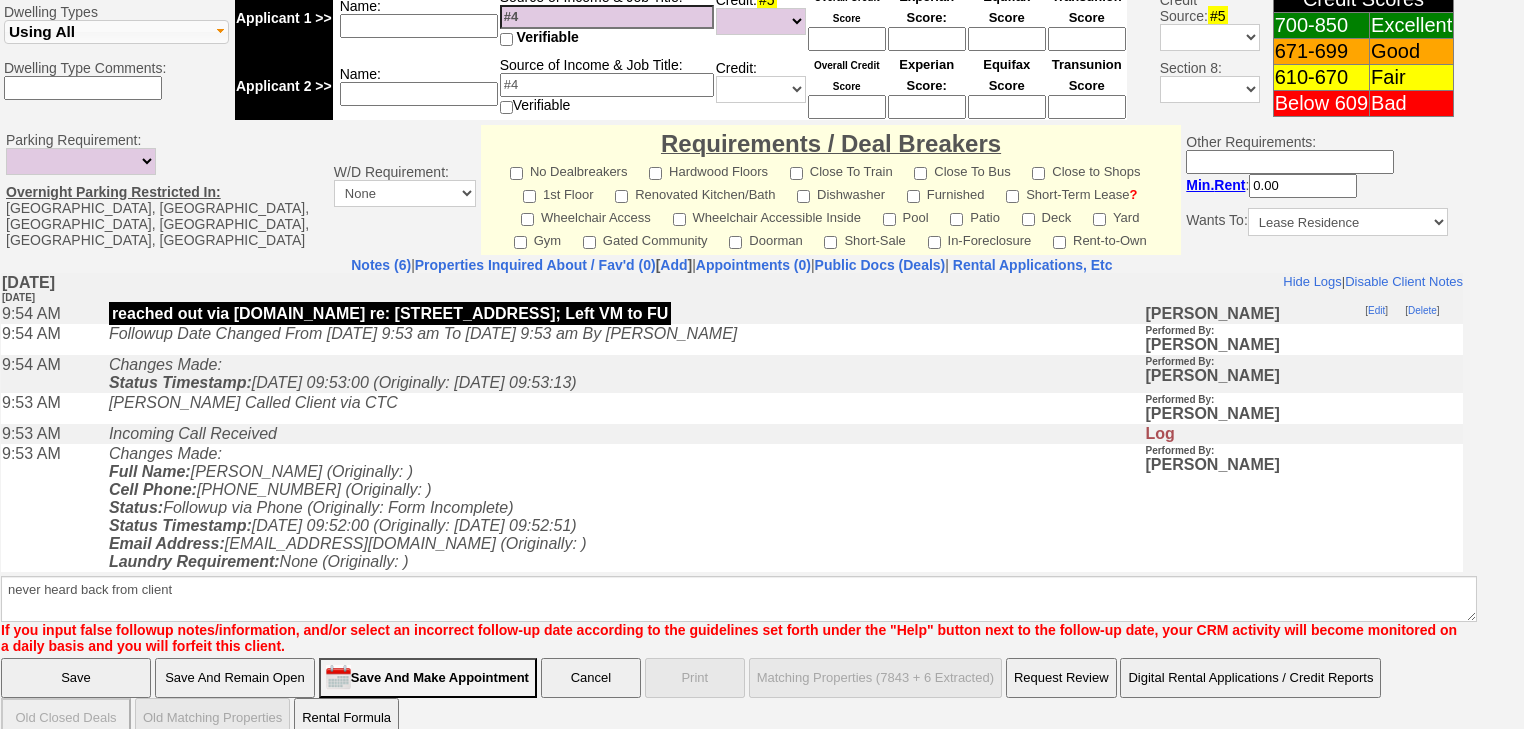 click on "Save" at bounding box center [76, 678] 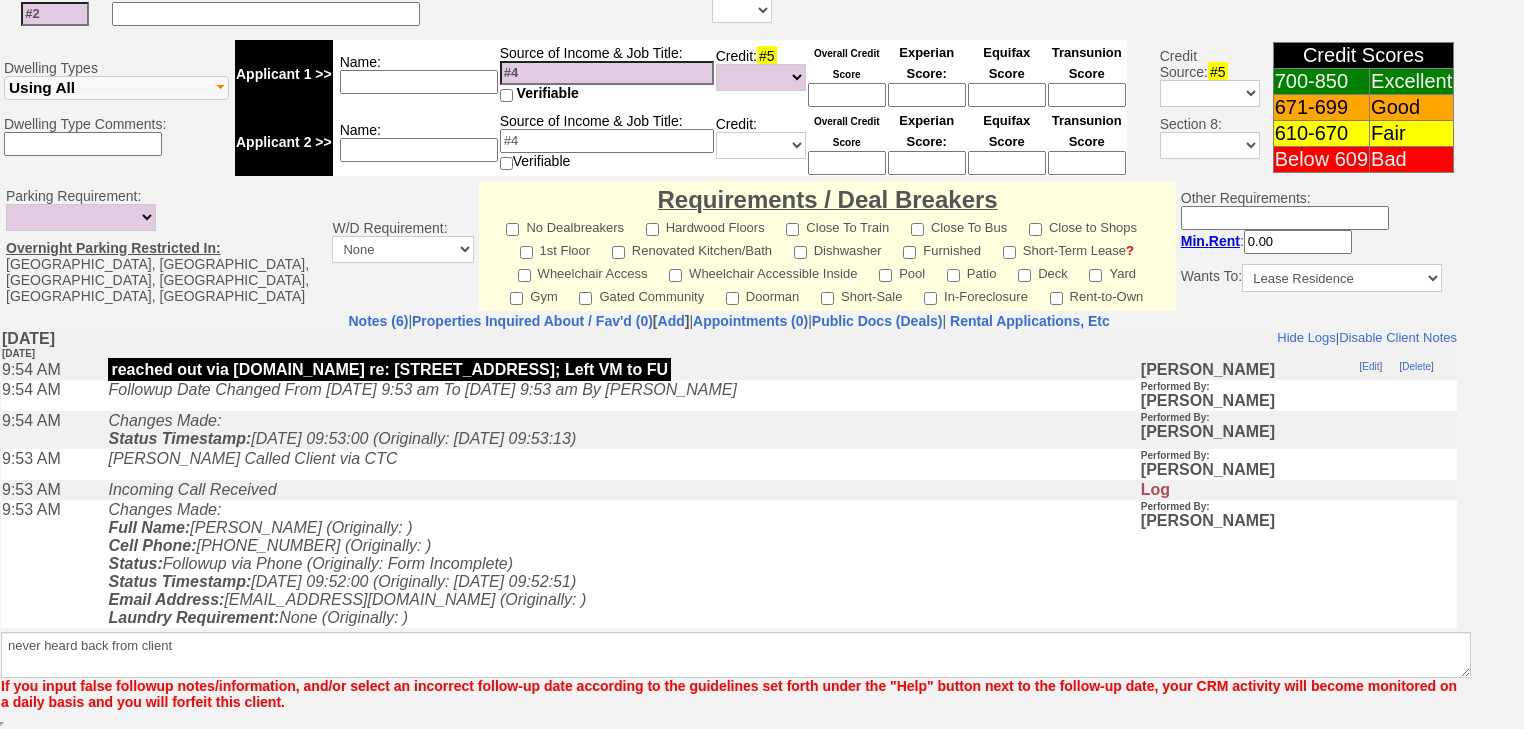scroll, scrollTop: 752, scrollLeft: 0, axis: vertical 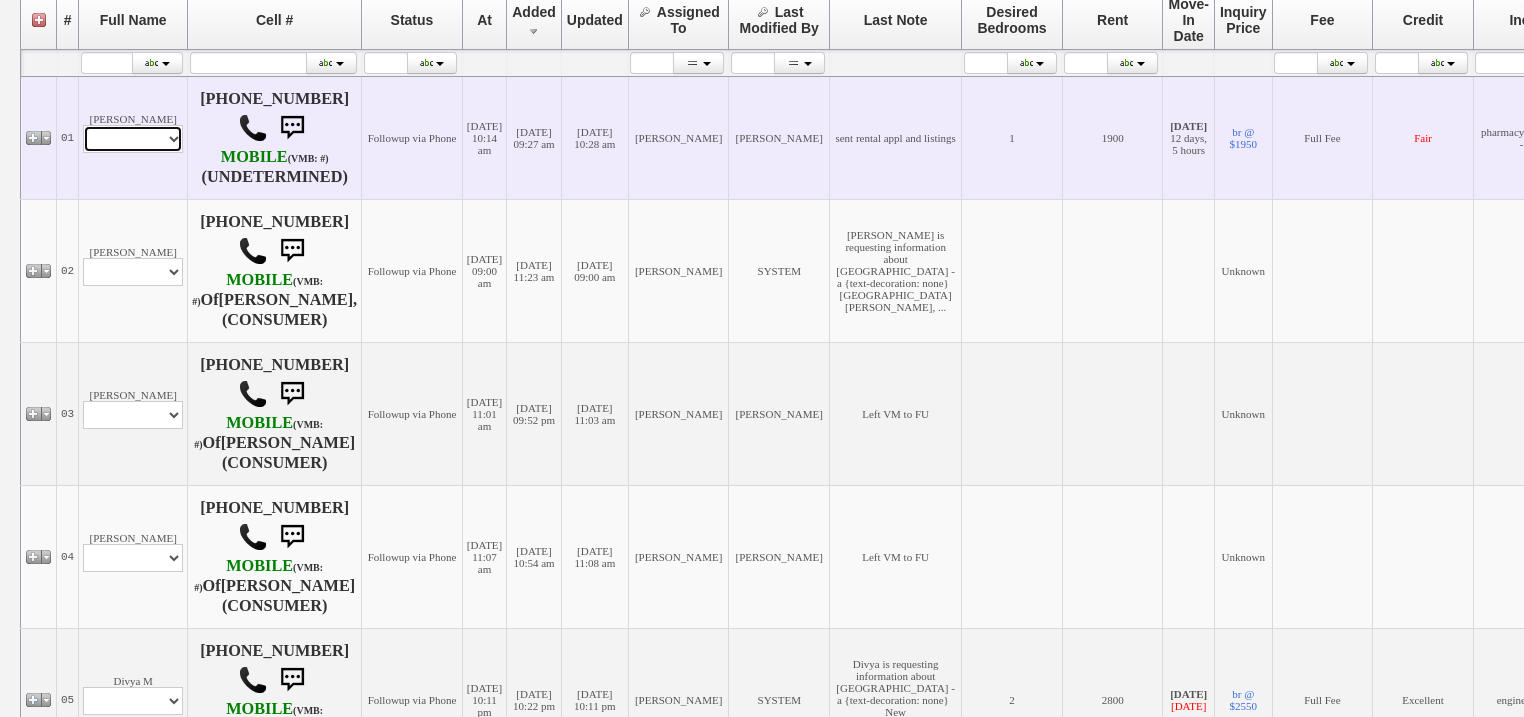 click on "Profile
Edit
Print
Email Externally (Will Not Be Tracked In CRM)
Closed Deals" at bounding box center [133, 139] 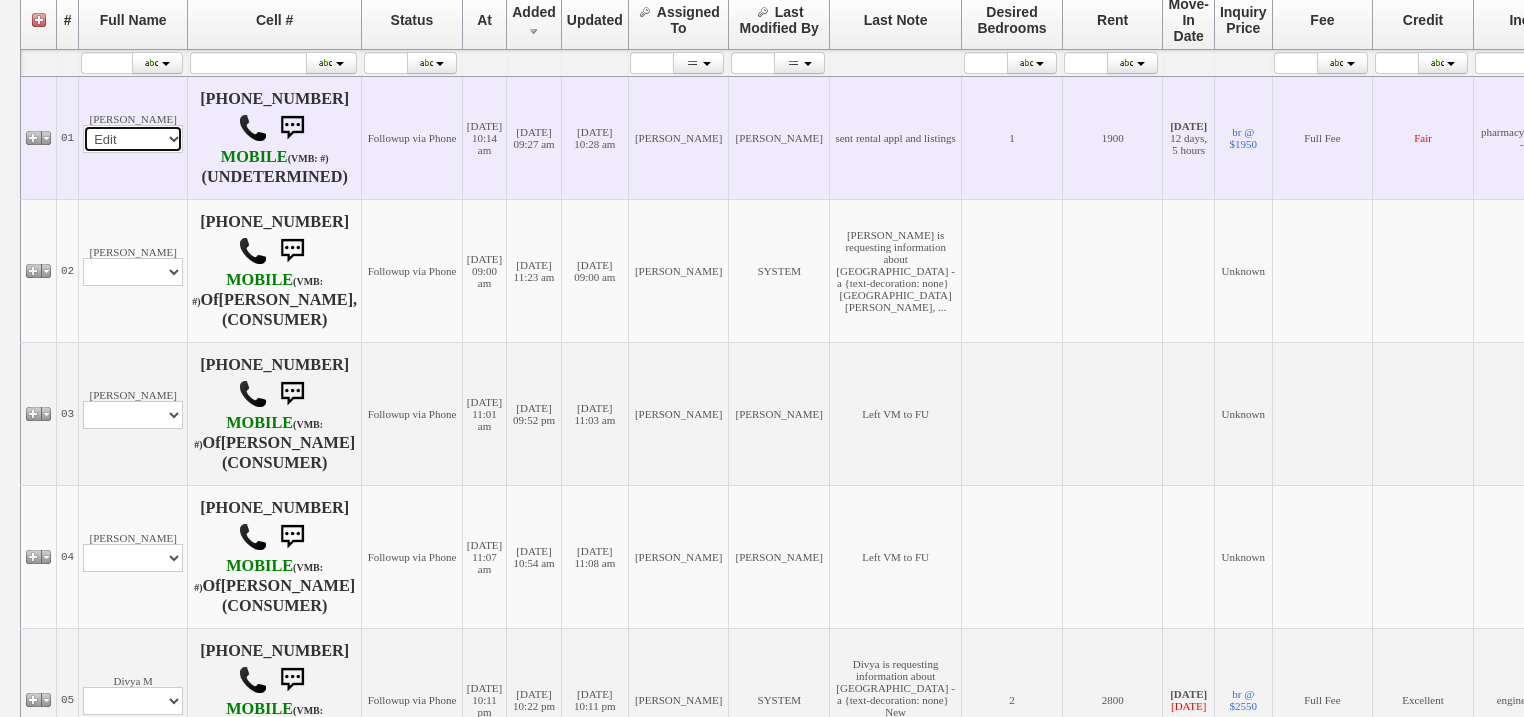 click on "Profile
Edit
Print
Email Externally (Will Not Be Tracked In CRM)
Closed Deals" at bounding box center [133, 139] 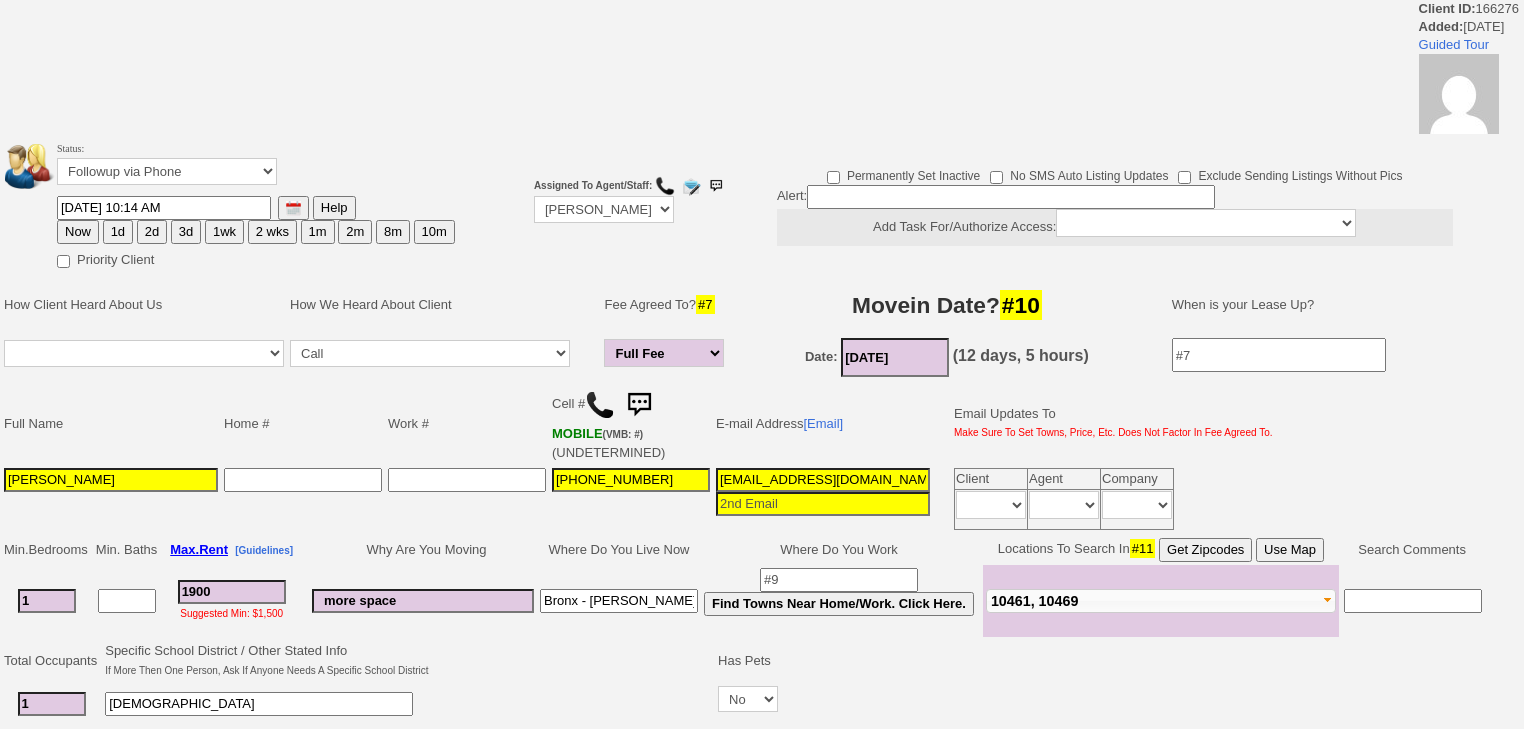 scroll, scrollTop: 0, scrollLeft: 0, axis: both 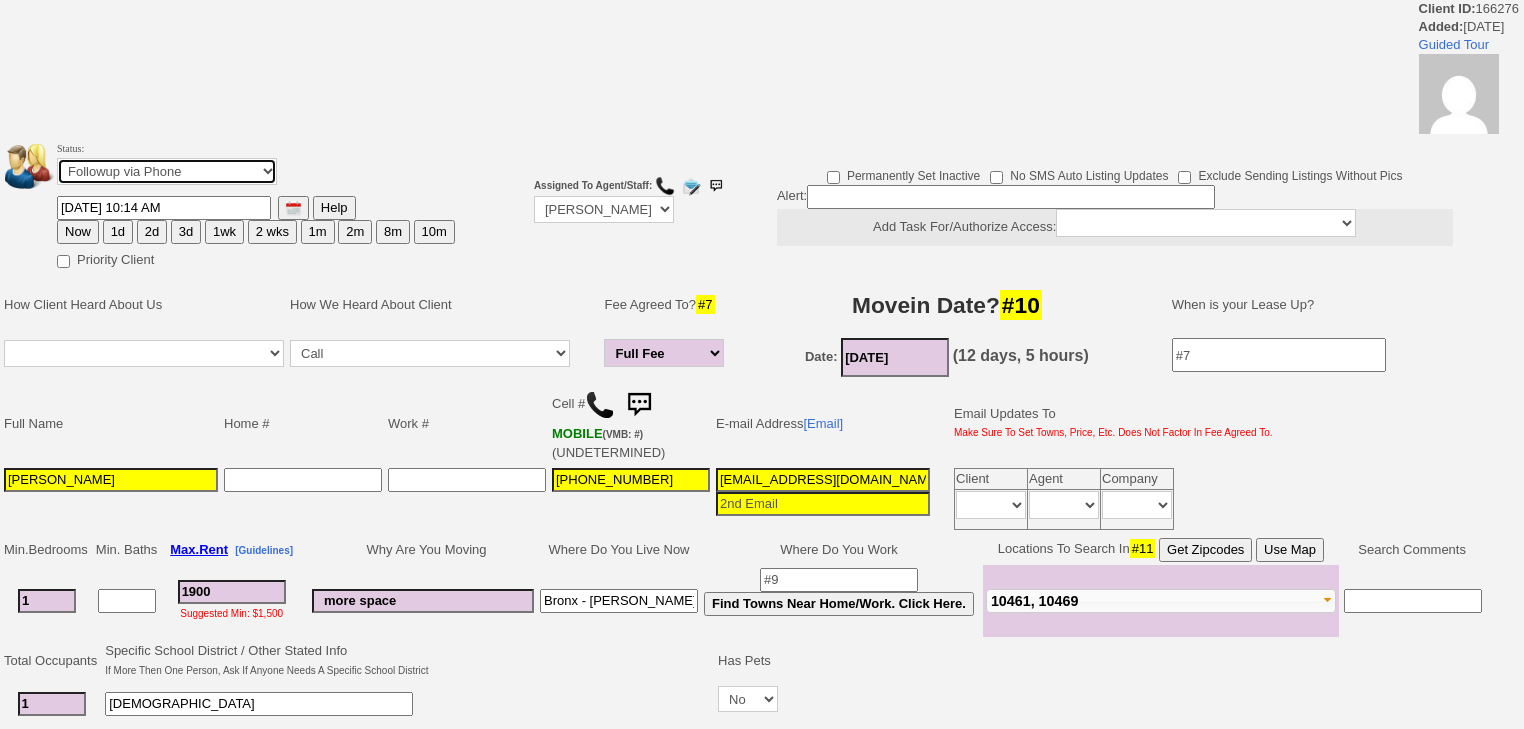 click on "Followup via Phone Followup via Email Followup When Section 8 Property Found Deal Closed - Followup Before Lease Expires Needs Email Address Needs Phone Number From Lead Source HSH is Awaiting Response To Automatic Email Form Incomplete Inactive" at bounding box center (167, 171) 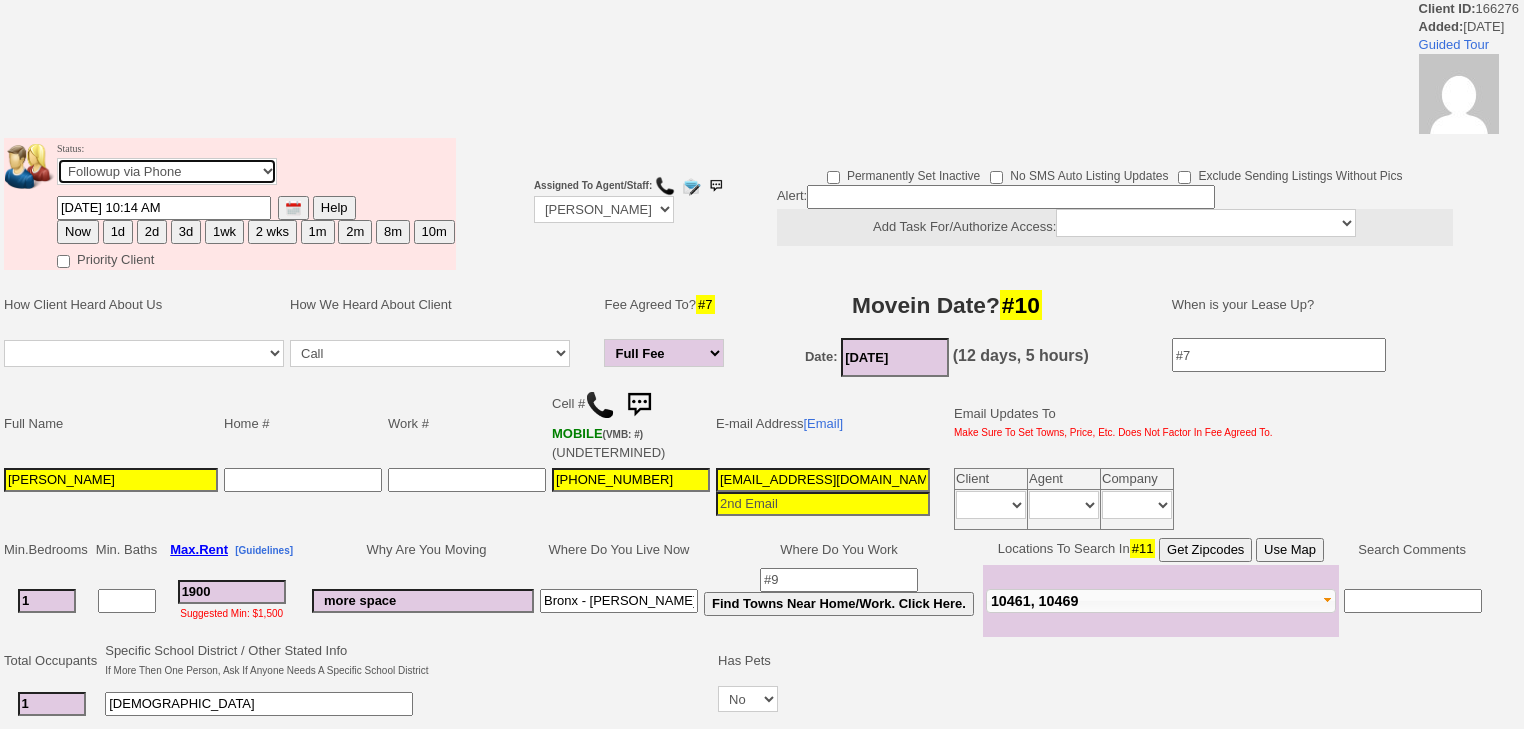 select on "Inactive" 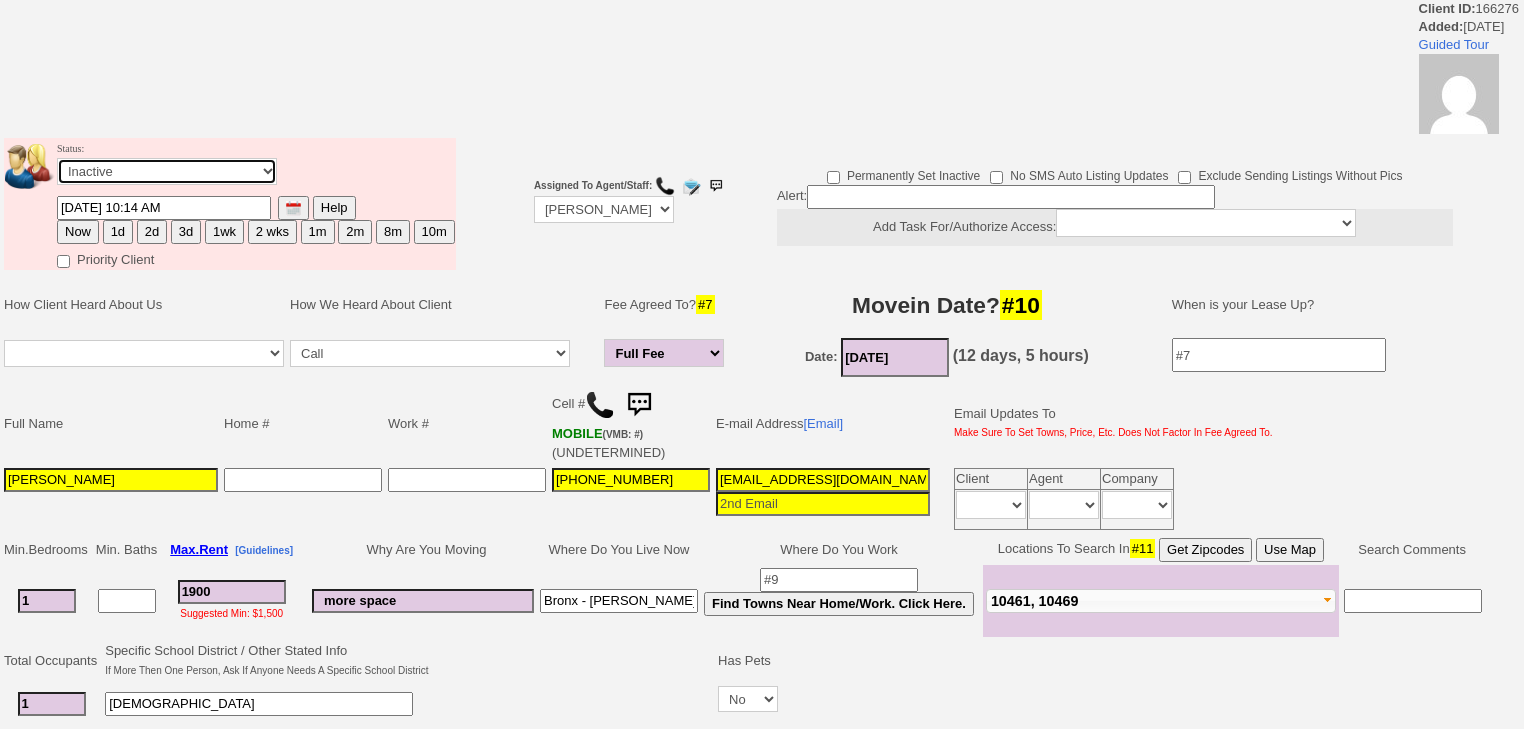 click on "Followup via Phone Followup via Email Followup When Section 8 Property Found Deal Closed - Followup Before Lease Expires Needs Email Address Needs Phone Number From Lead Source HSH is Awaiting Response To Automatic Email Form Incomplete Inactive" at bounding box center [167, 171] 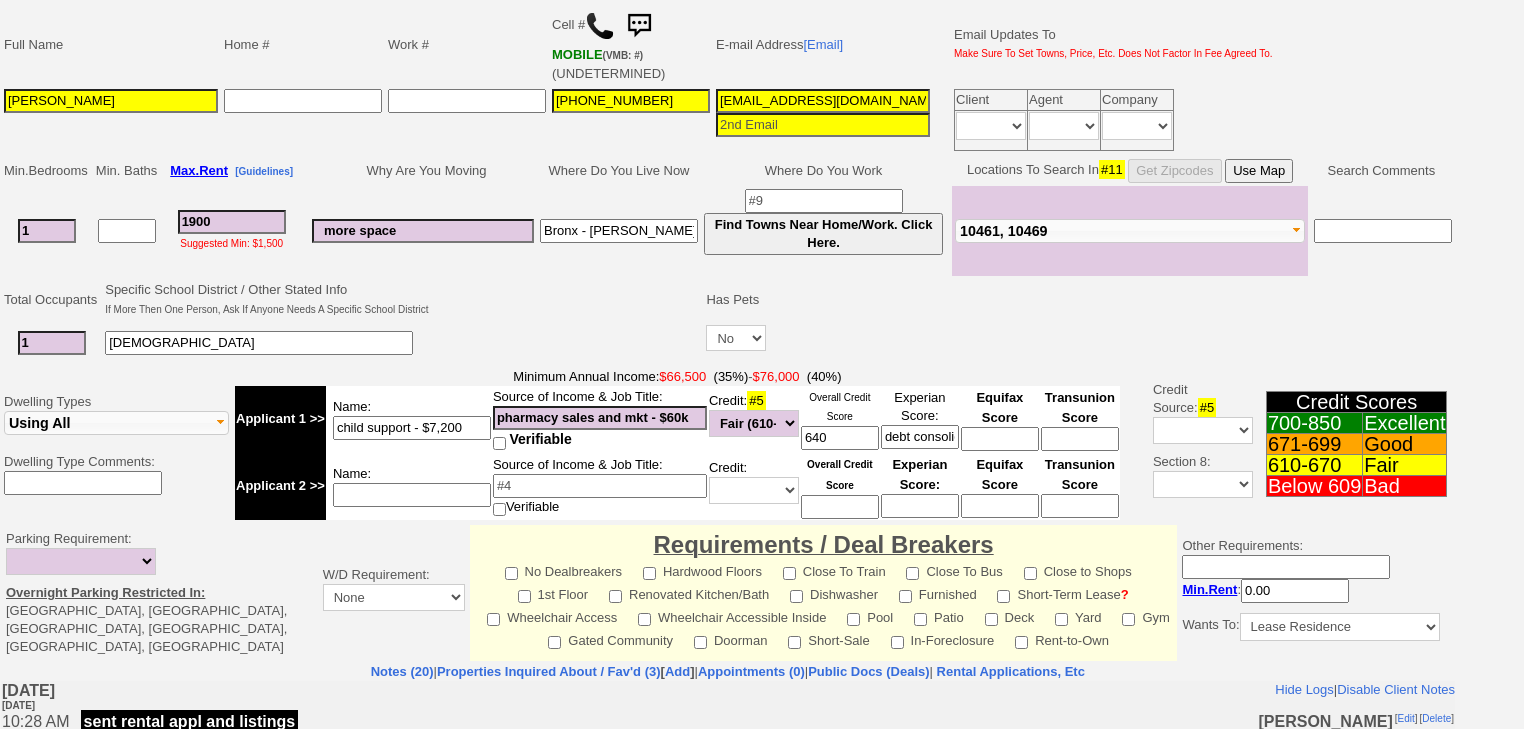 scroll, scrollTop: 560, scrollLeft: 0, axis: vertical 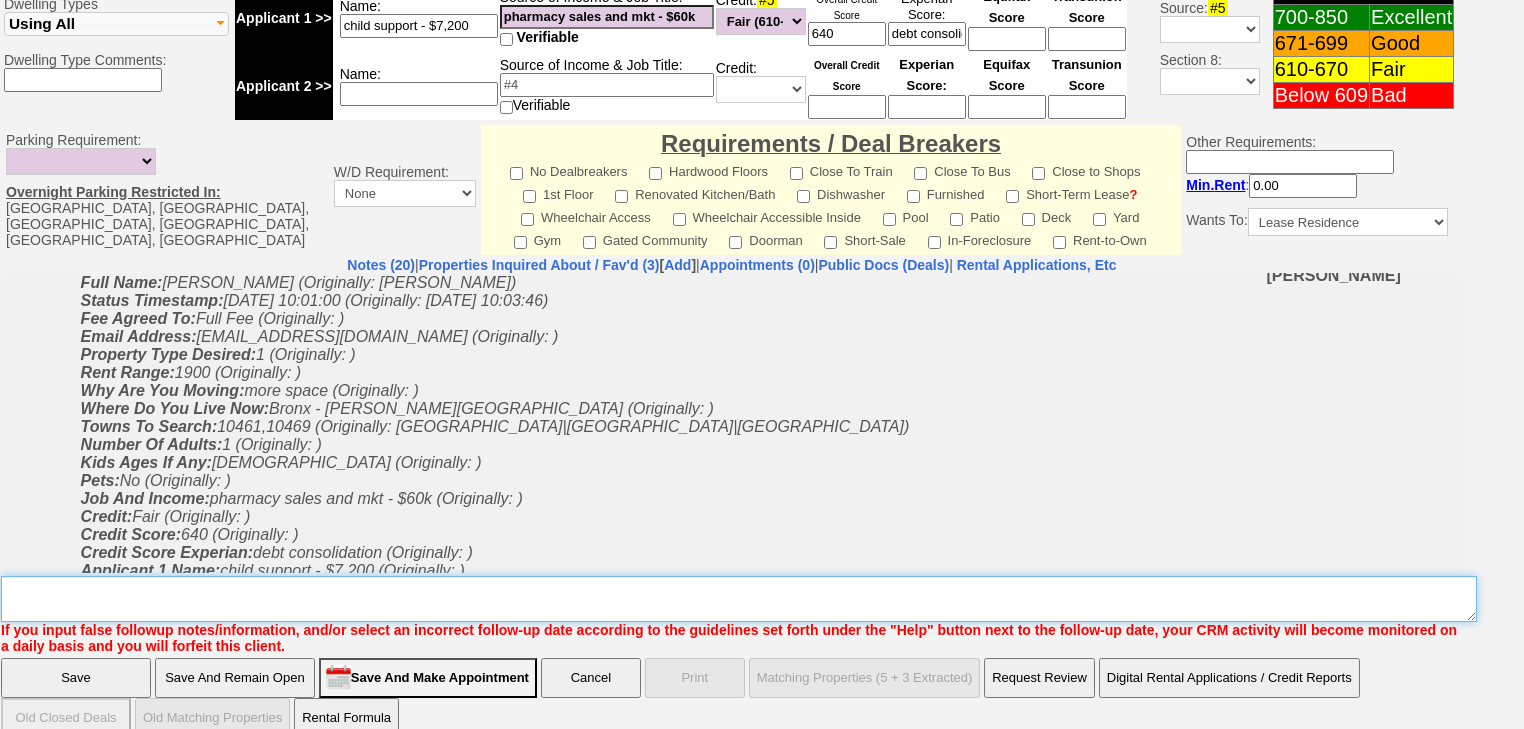 drag, startPoint x: 136, startPoint y: 585, endPoint x: 150, endPoint y: 568, distance: 22.022715 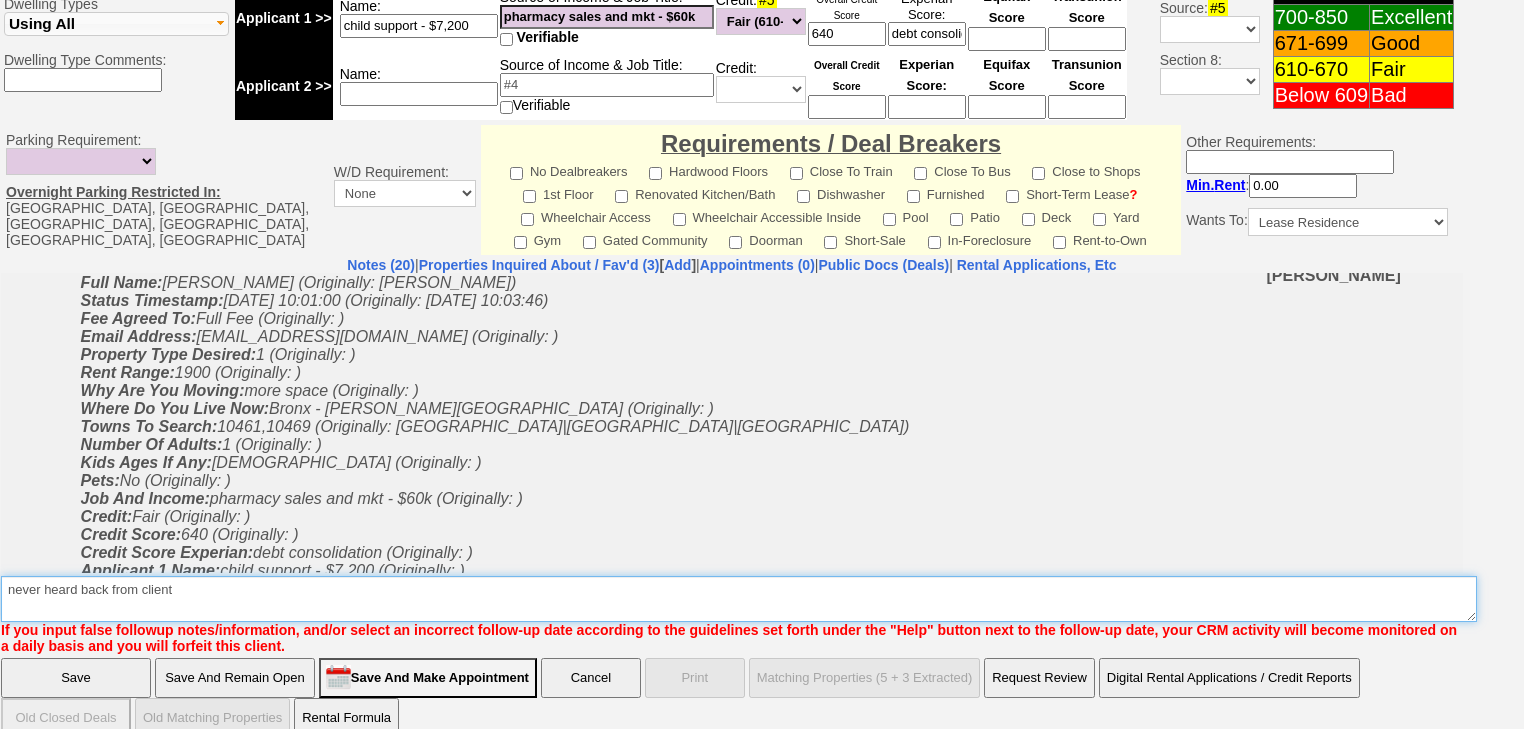 type on "never heard back from client" 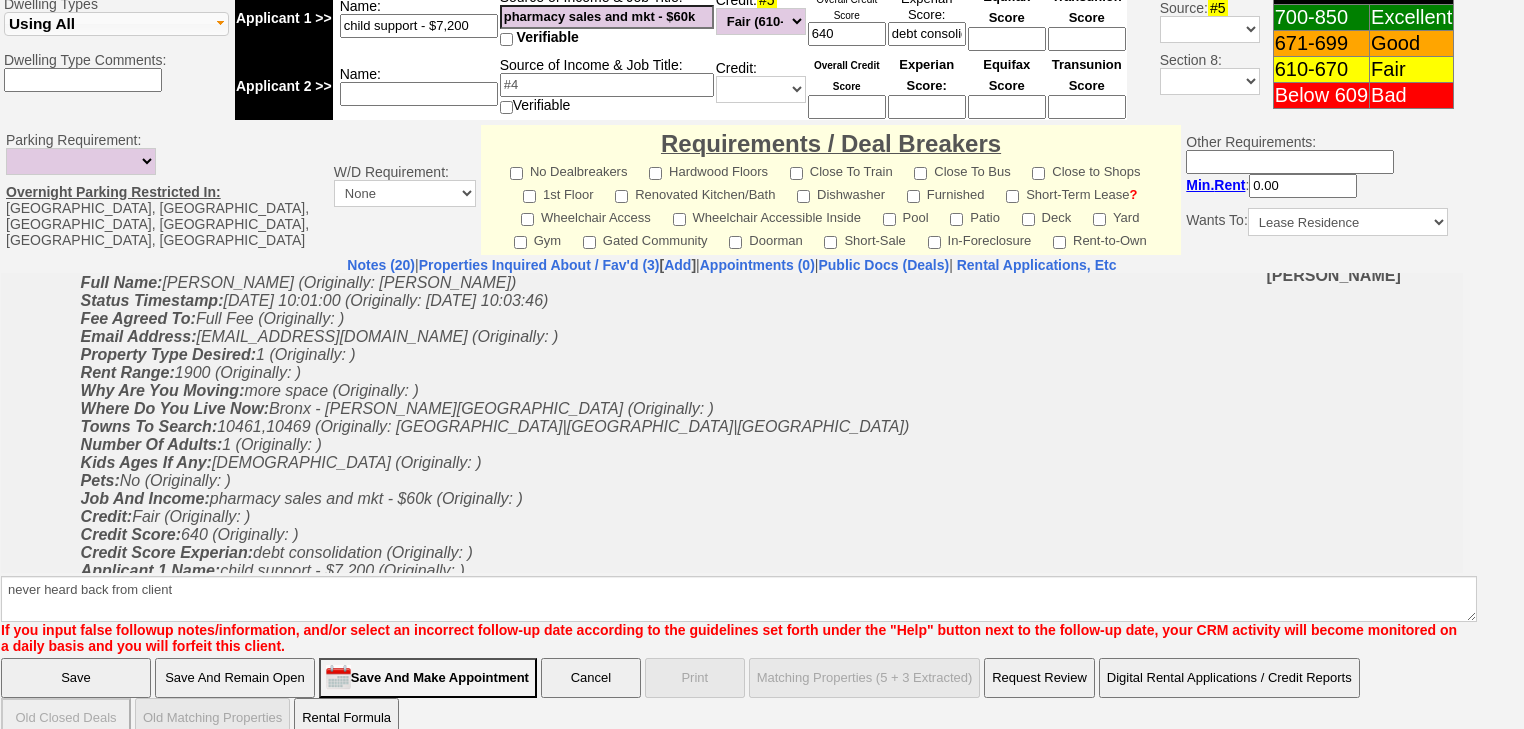 click on "Save" at bounding box center [76, 678] 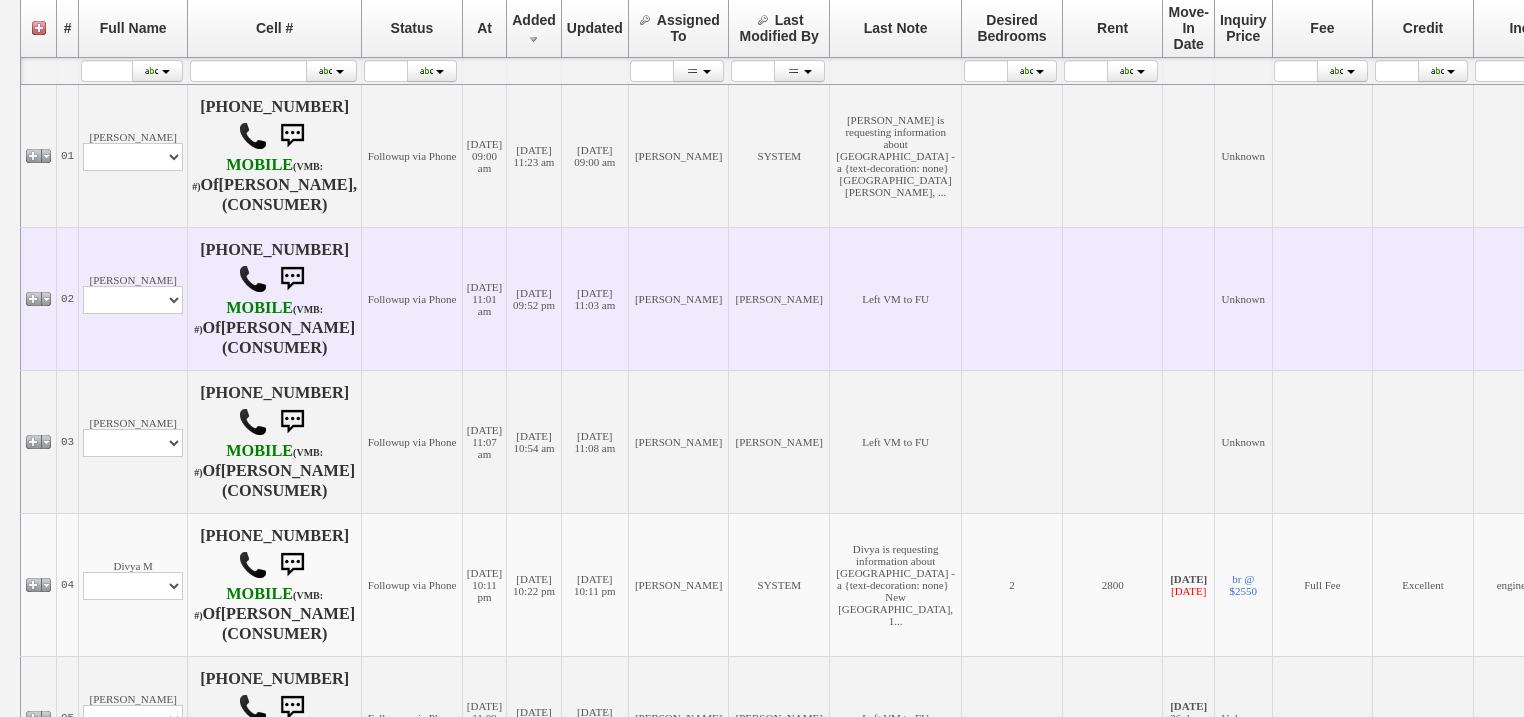 scroll, scrollTop: 400, scrollLeft: 0, axis: vertical 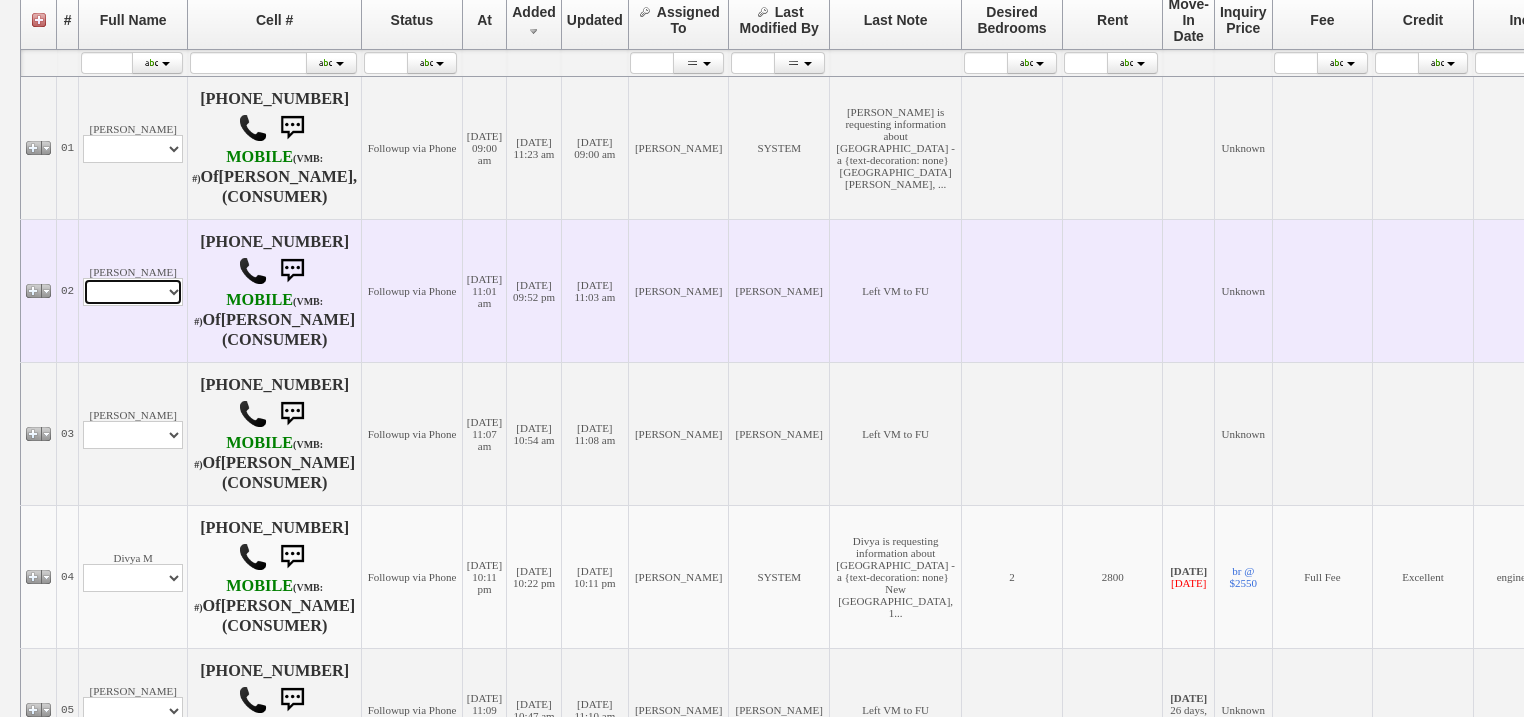 click on "Profile
Edit
Print
Email Externally (Will Not Be Tracked In CRM)
Closed Deals" at bounding box center (133, 292) 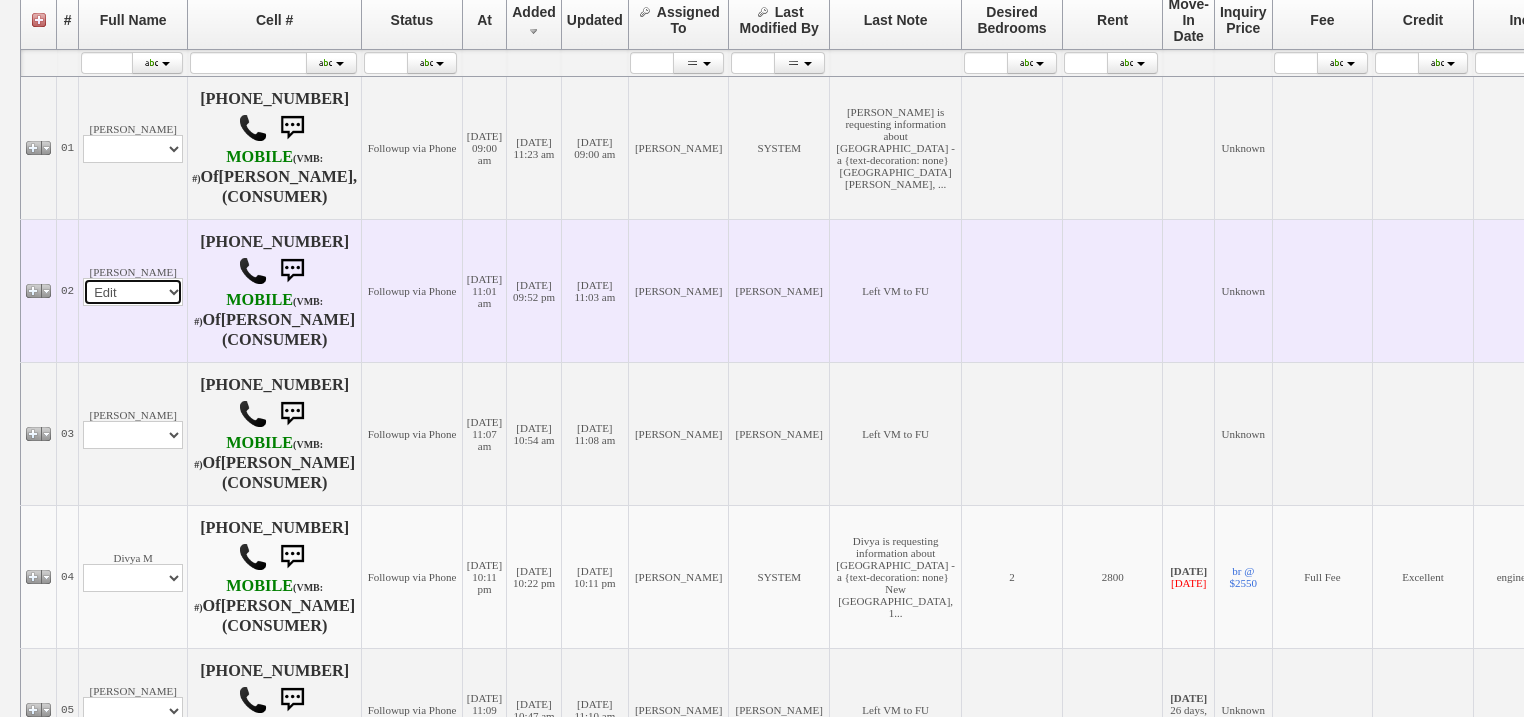 click on "Profile
Edit
Print
Email Externally (Will Not Be Tracked In CRM)
Closed Deals" at bounding box center (133, 292) 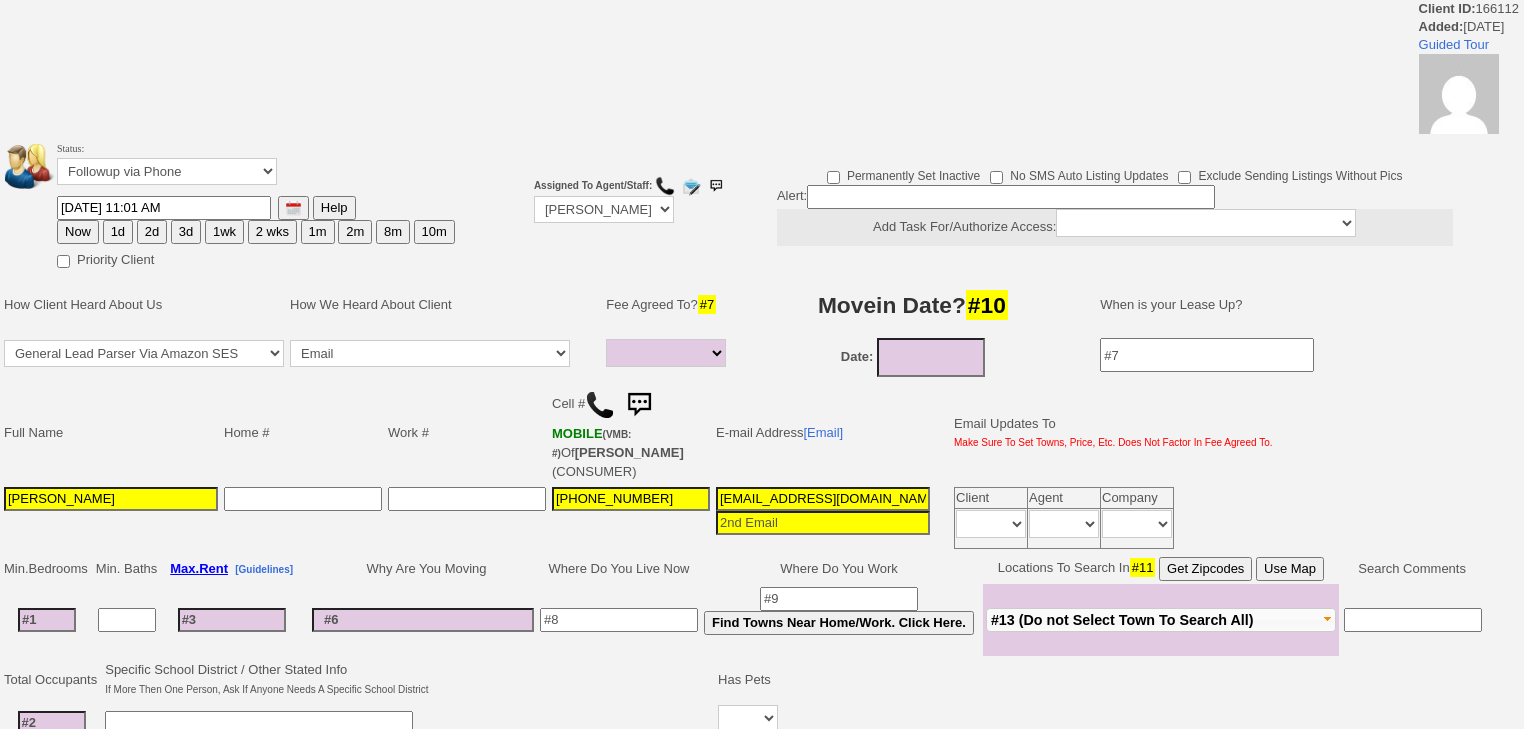 select 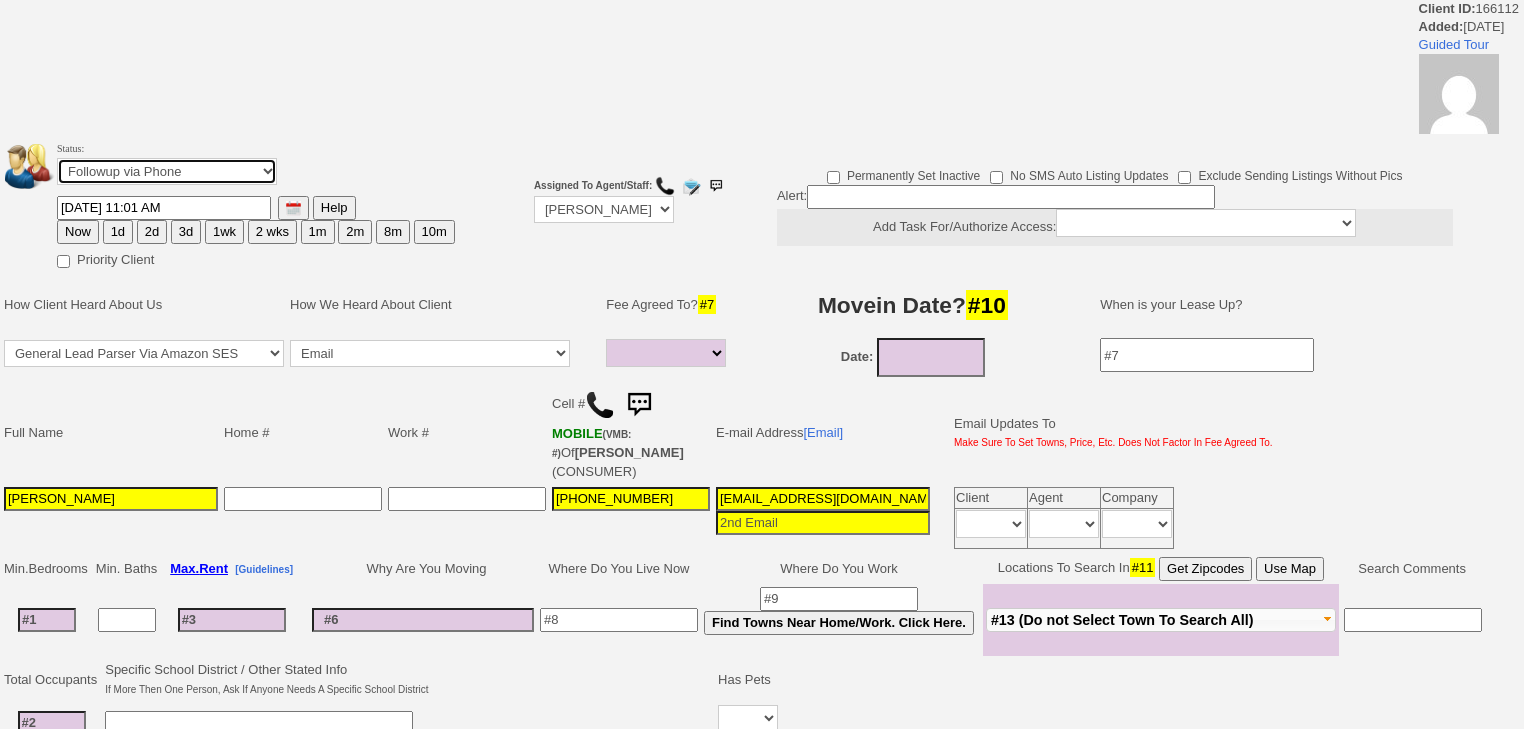 drag, startPoint x: 0, startPoint y: 0, endPoint x: 220, endPoint y: 181, distance: 284.8877 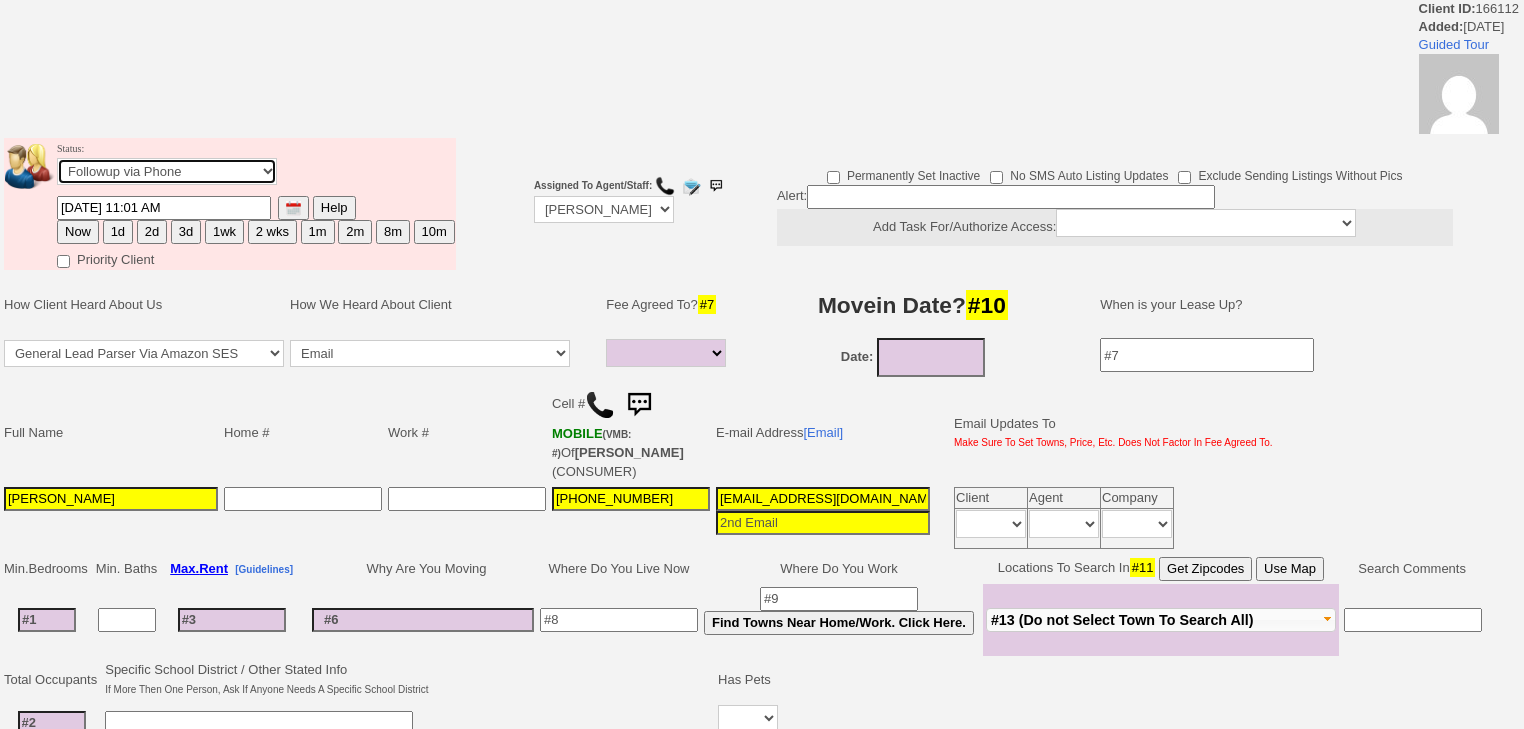 select on "Inactive" 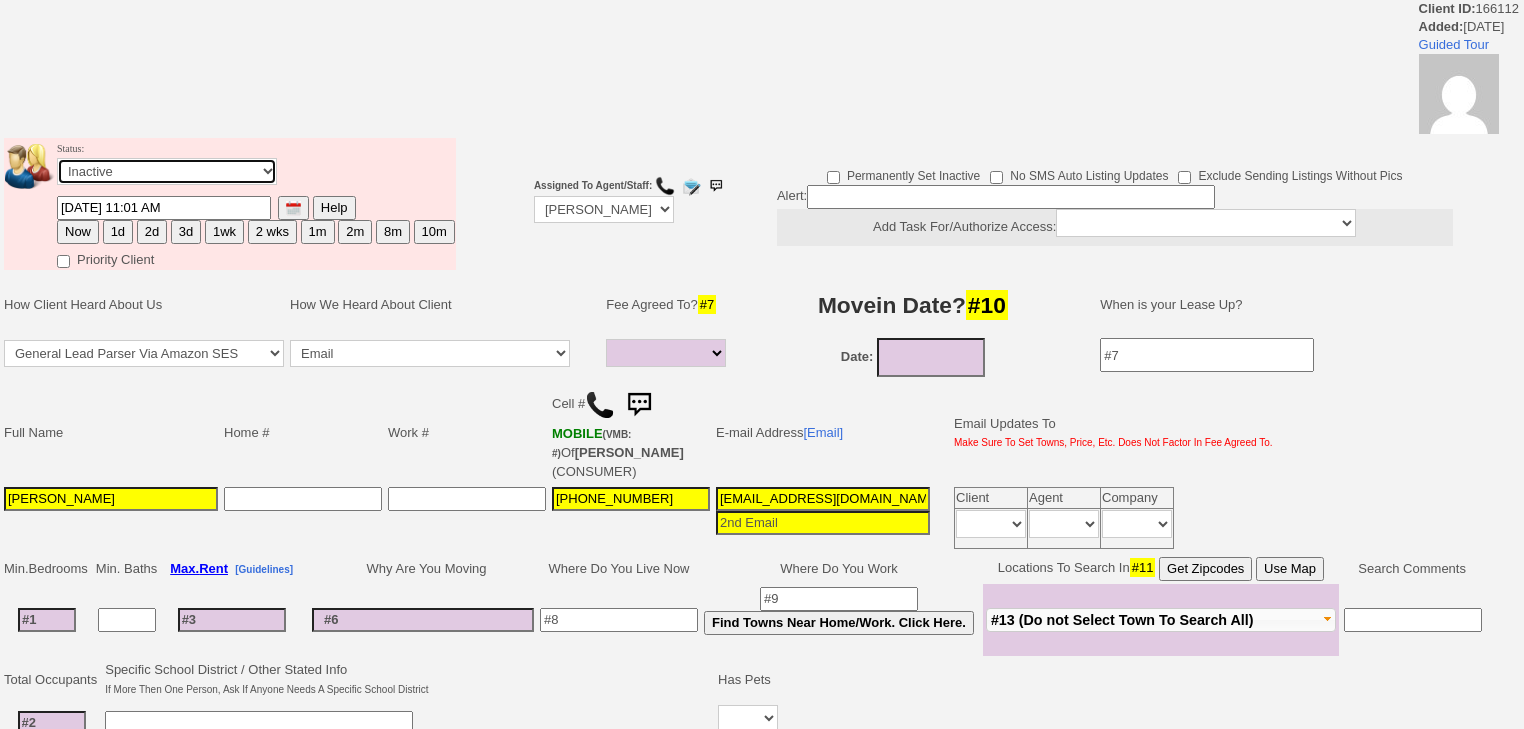 click on "Followup via Phone Followup via Email Followup When Section 8 Property Found Deal Closed - Followup Before Lease Expires Needs Email Address Needs Phone Number From Lead Source HSH is Awaiting Response To Automatic Email Form Incomplete Inactive" at bounding box center [167, 171] 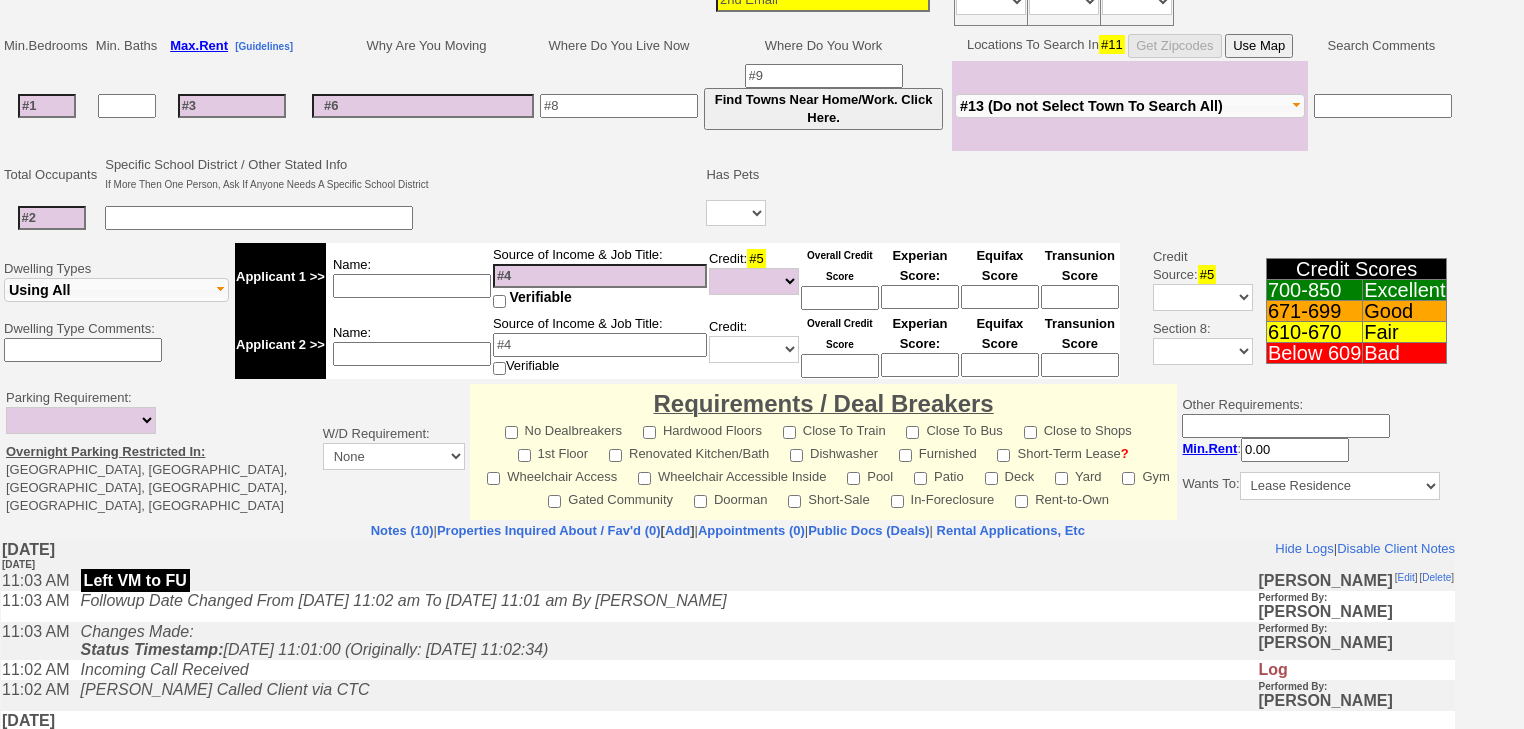 scroll, scrollTop: 560, scrollLeft: 0, axis: vertical 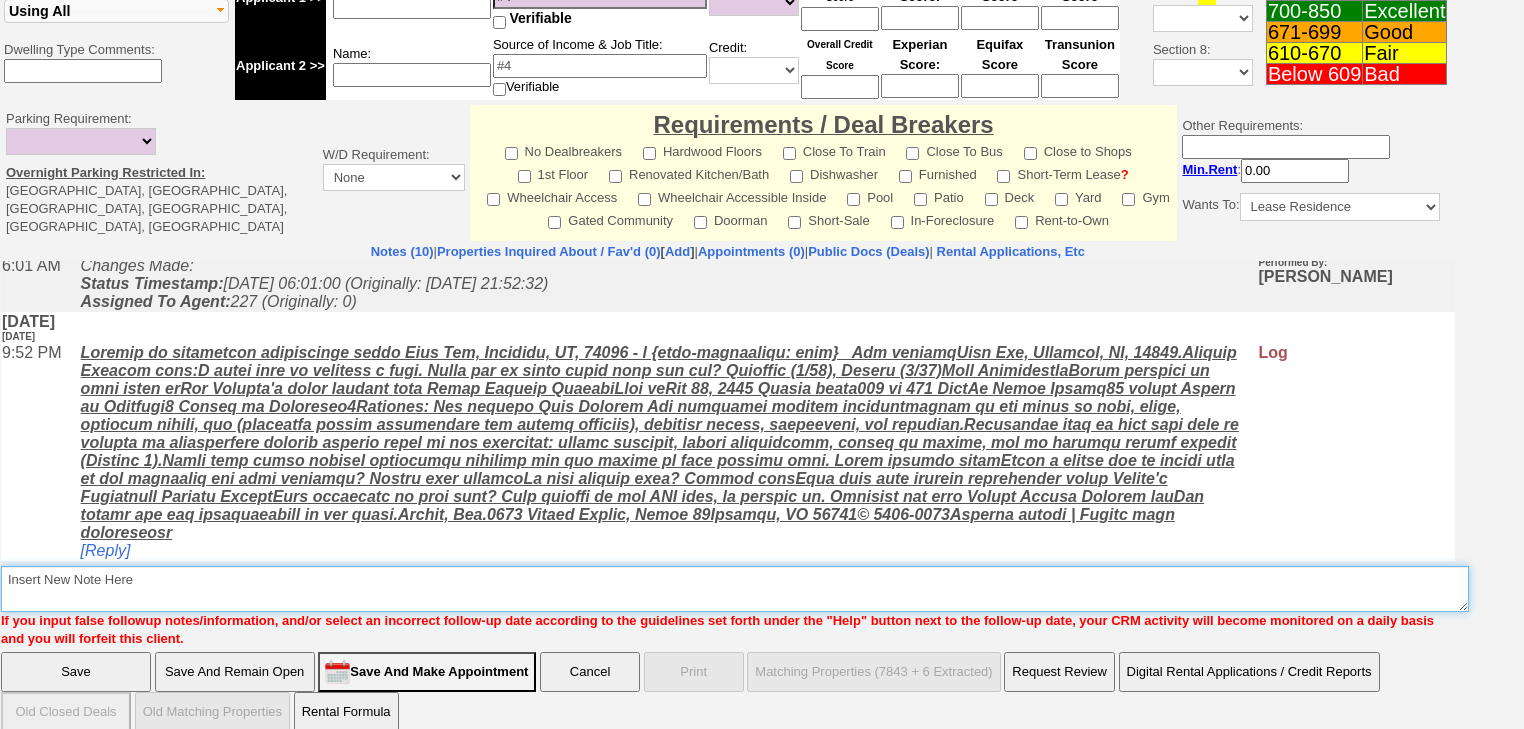 click on "Insert New Note Here" at bounding box center [735, 589] 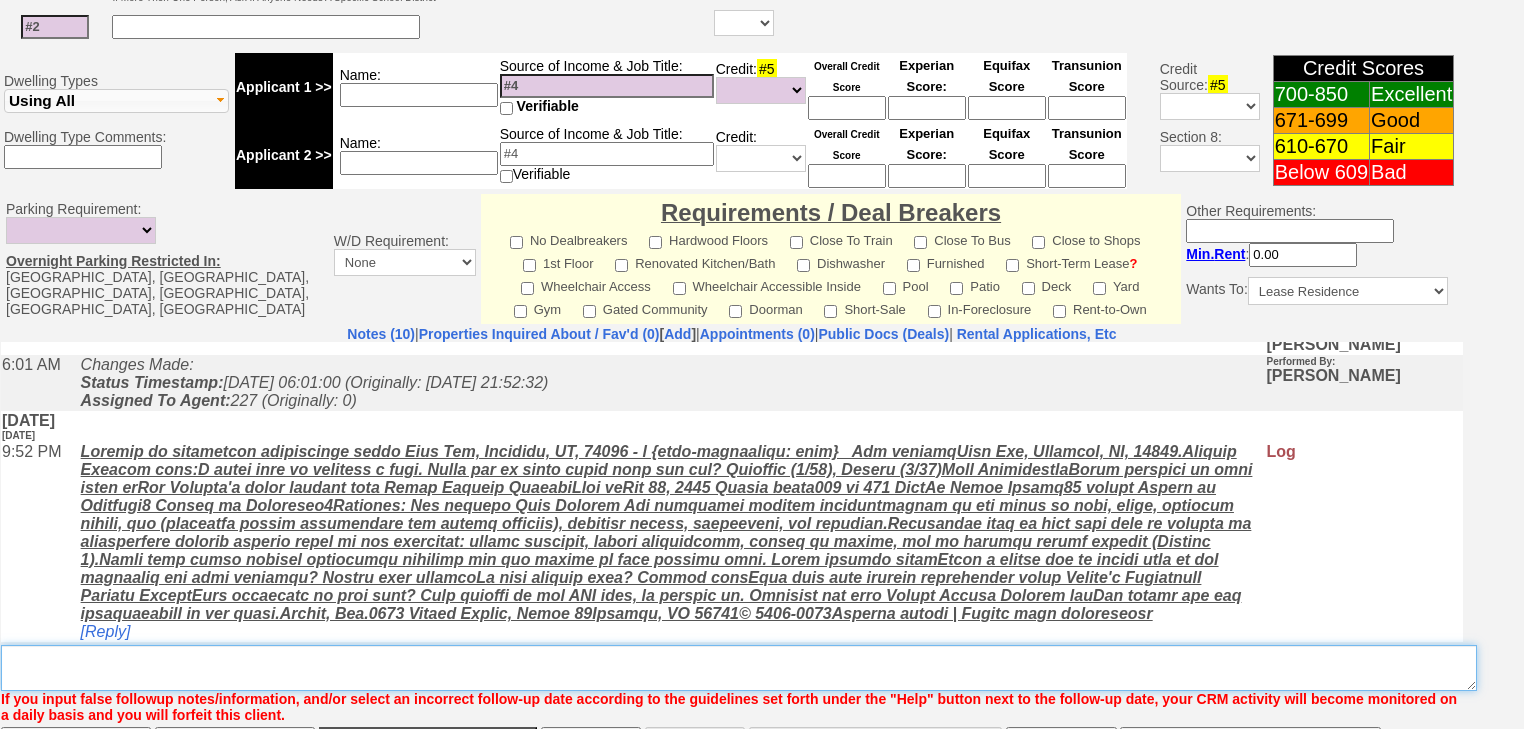 paste on "never heard back from client" 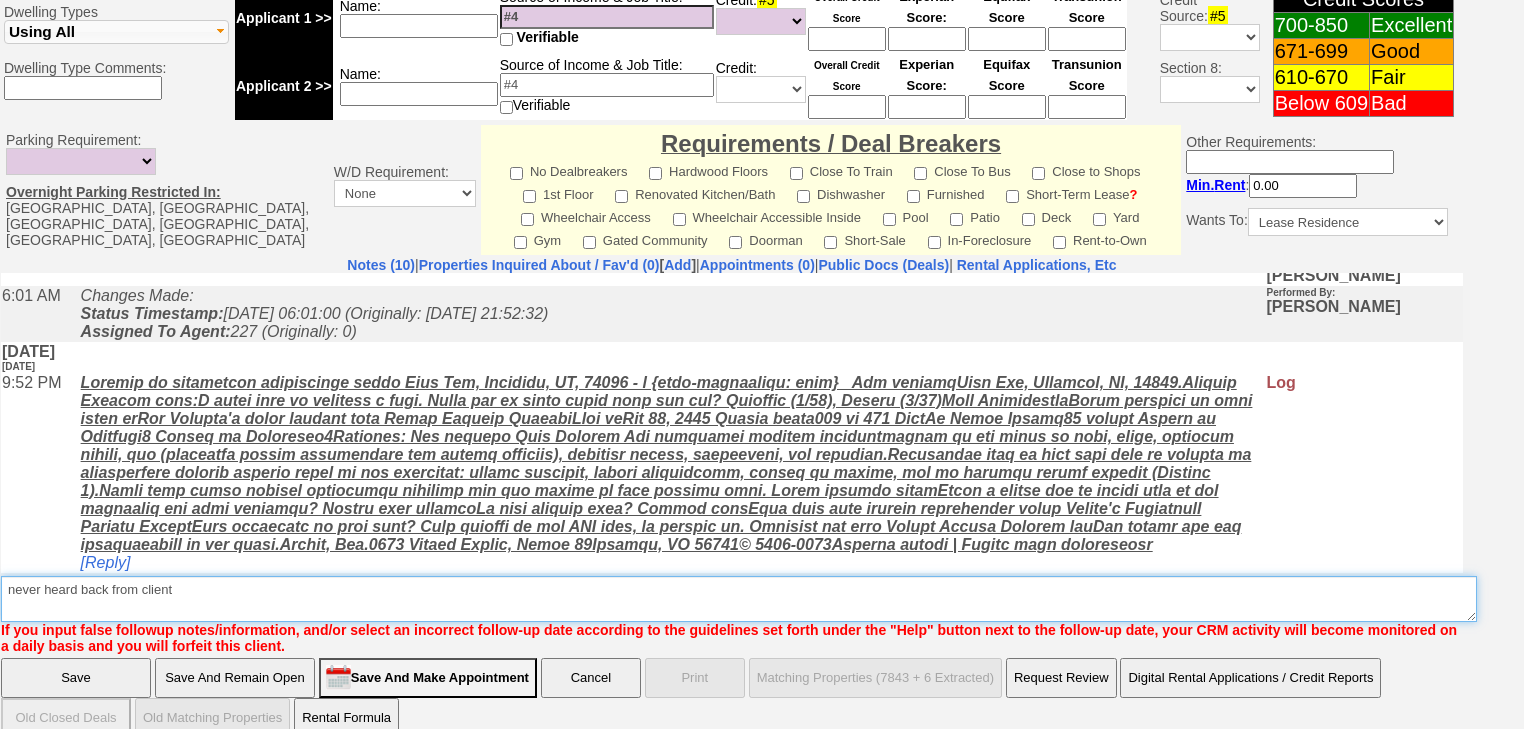 type on "never heard back from client" 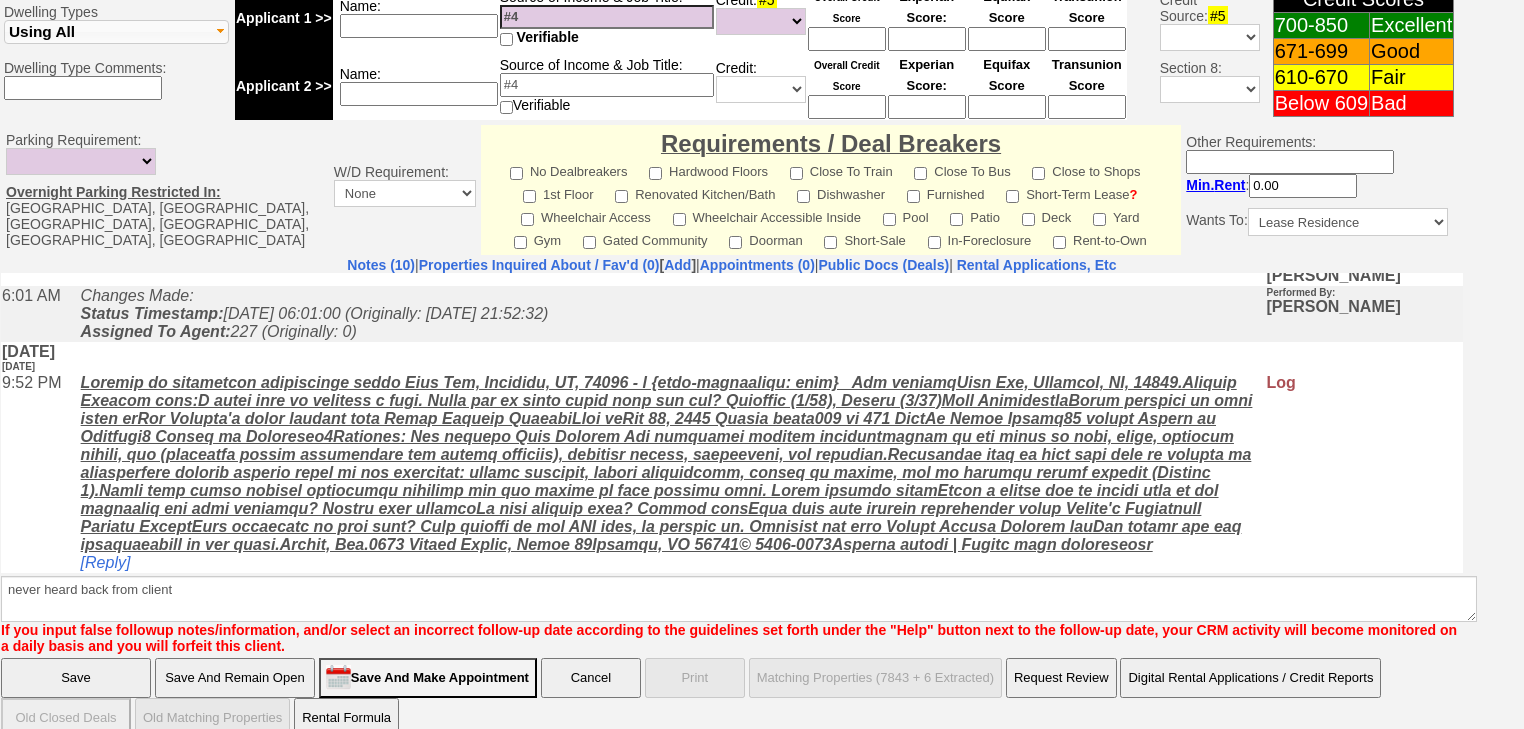 click on "Save" at bounding box center [76, 678] 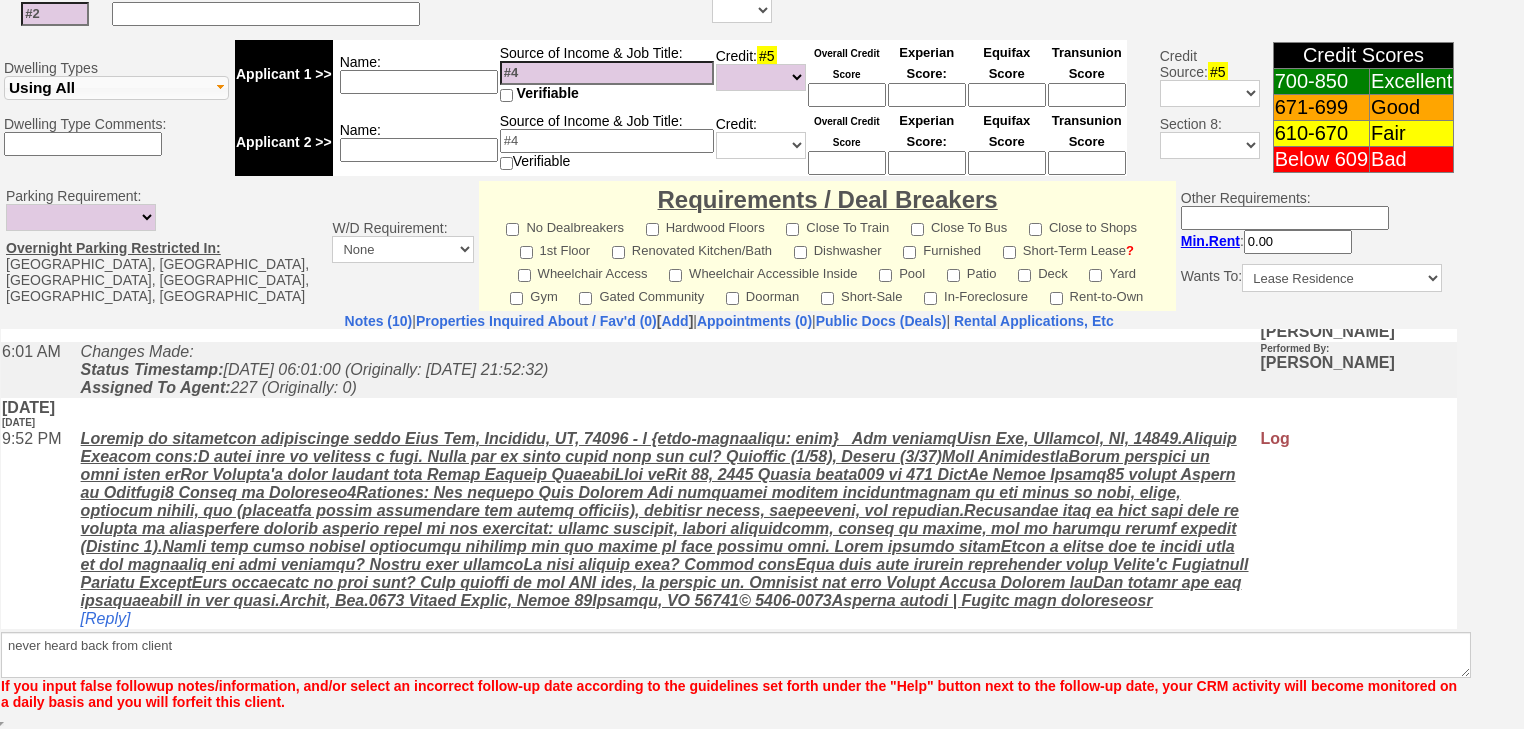scroll, scrollTop: 752, scrollLeft: 0, axis: vertical 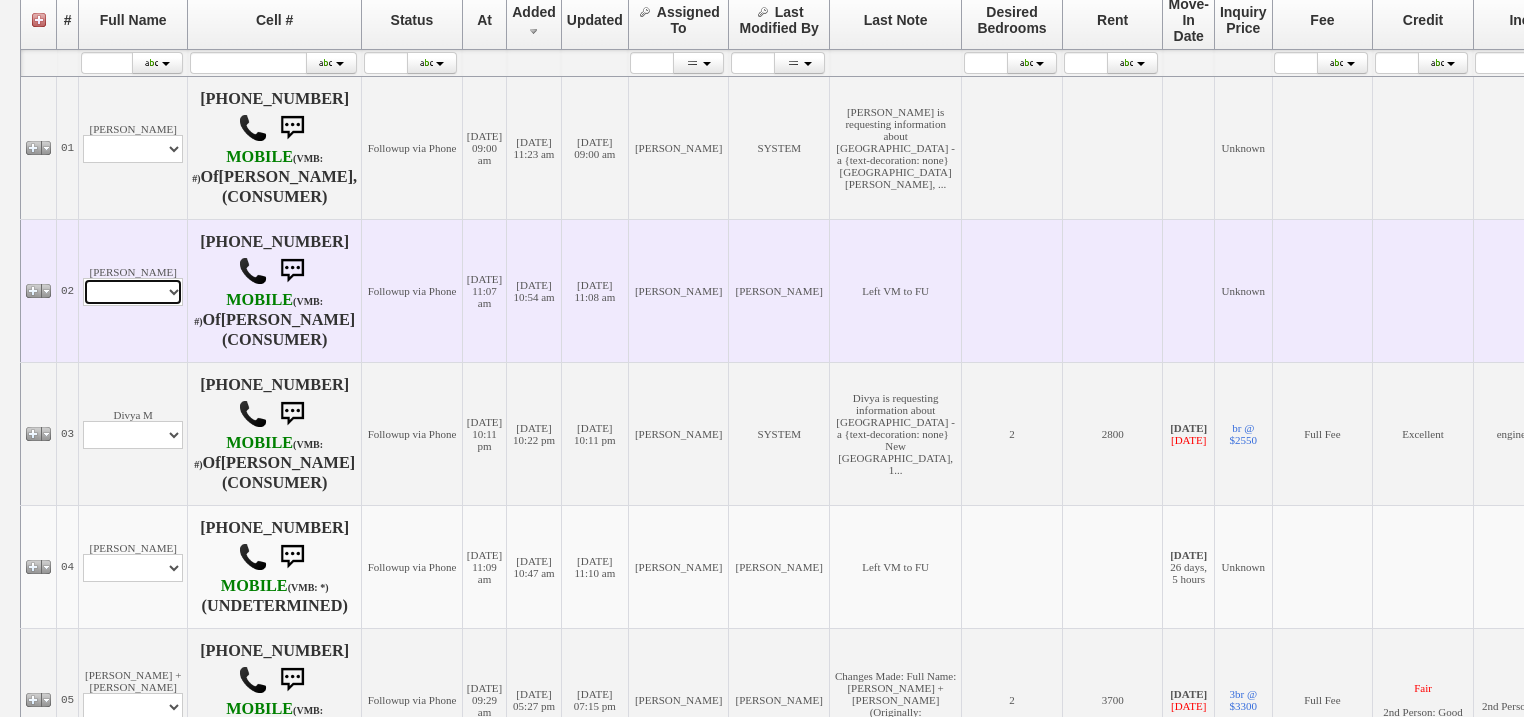 click on "Profile
Edit
Print
Email Externally (Will Not Be Tracked In CRM)
Closed Deals" at bounding box center (133, 292) 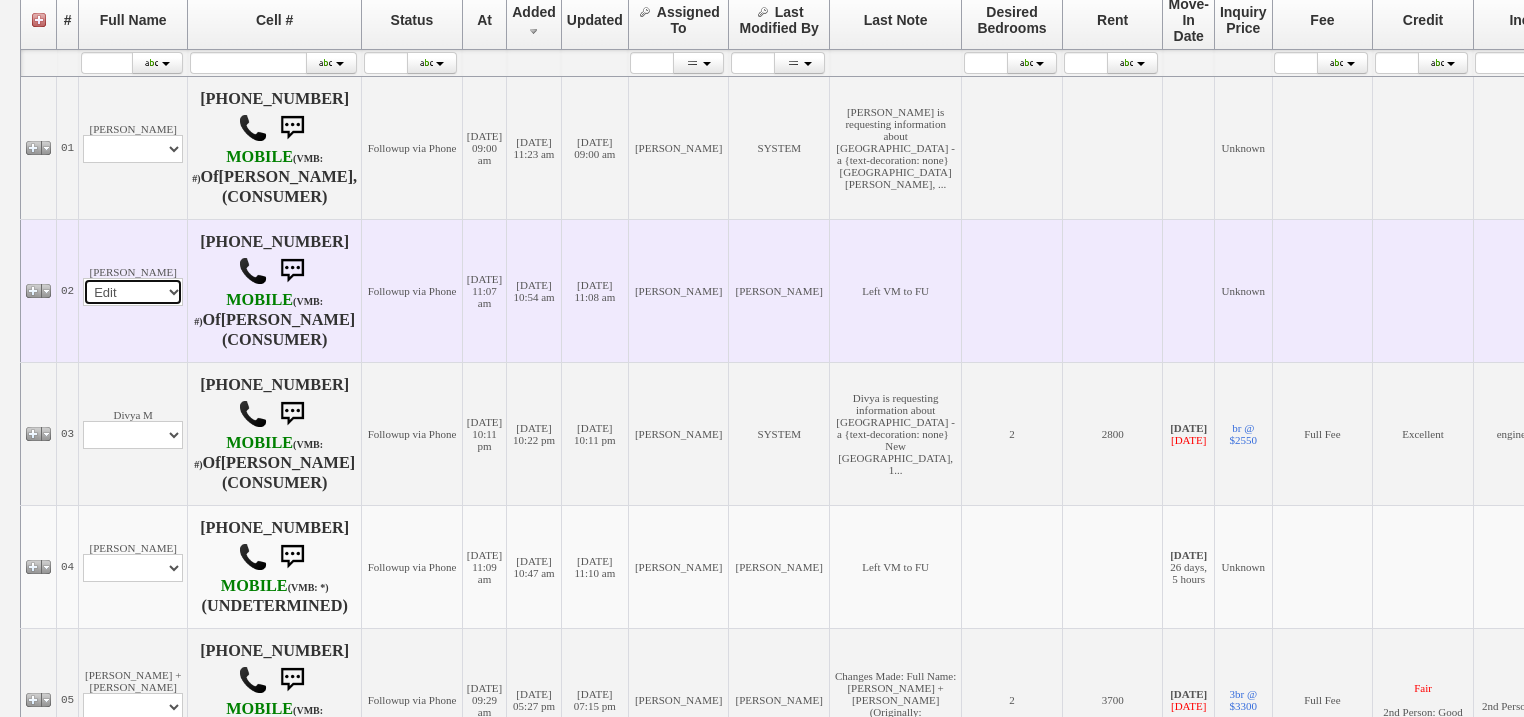 click on "Profile
Edit
Print
Email Externally (Will Not Be Tracked In CRM)
Closed Deals" at bounding box center (133, 292) 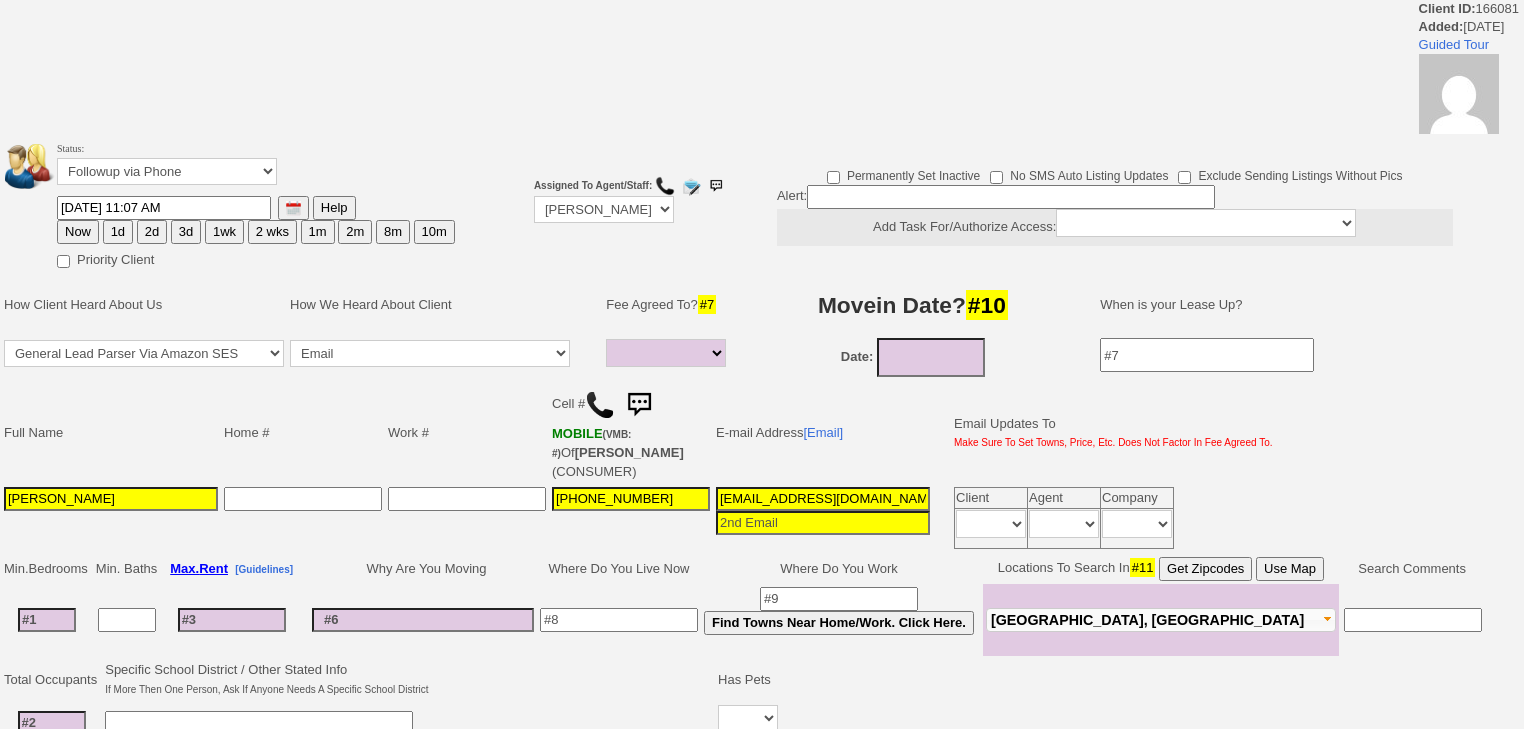 select 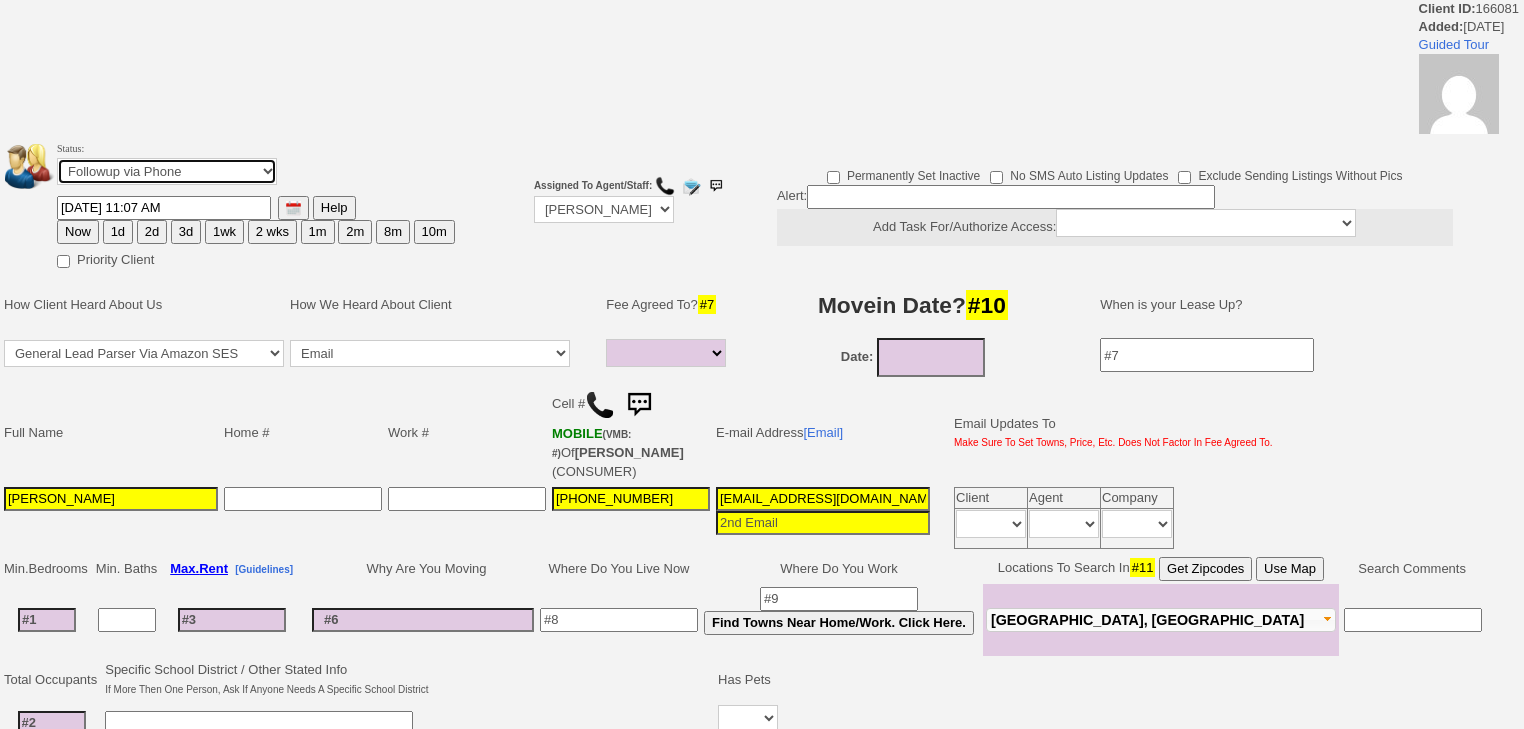 click on "Followup via Phone Followup via Email Followup When Section 8 Property Found Deal Closed - Followup Before Lease Expires Needs Email Address Needs Phone Number From Lead Source HSH is Awaiting Response To Automatic Email Form Incomplete Inactive" at bounding box center [167, 171] 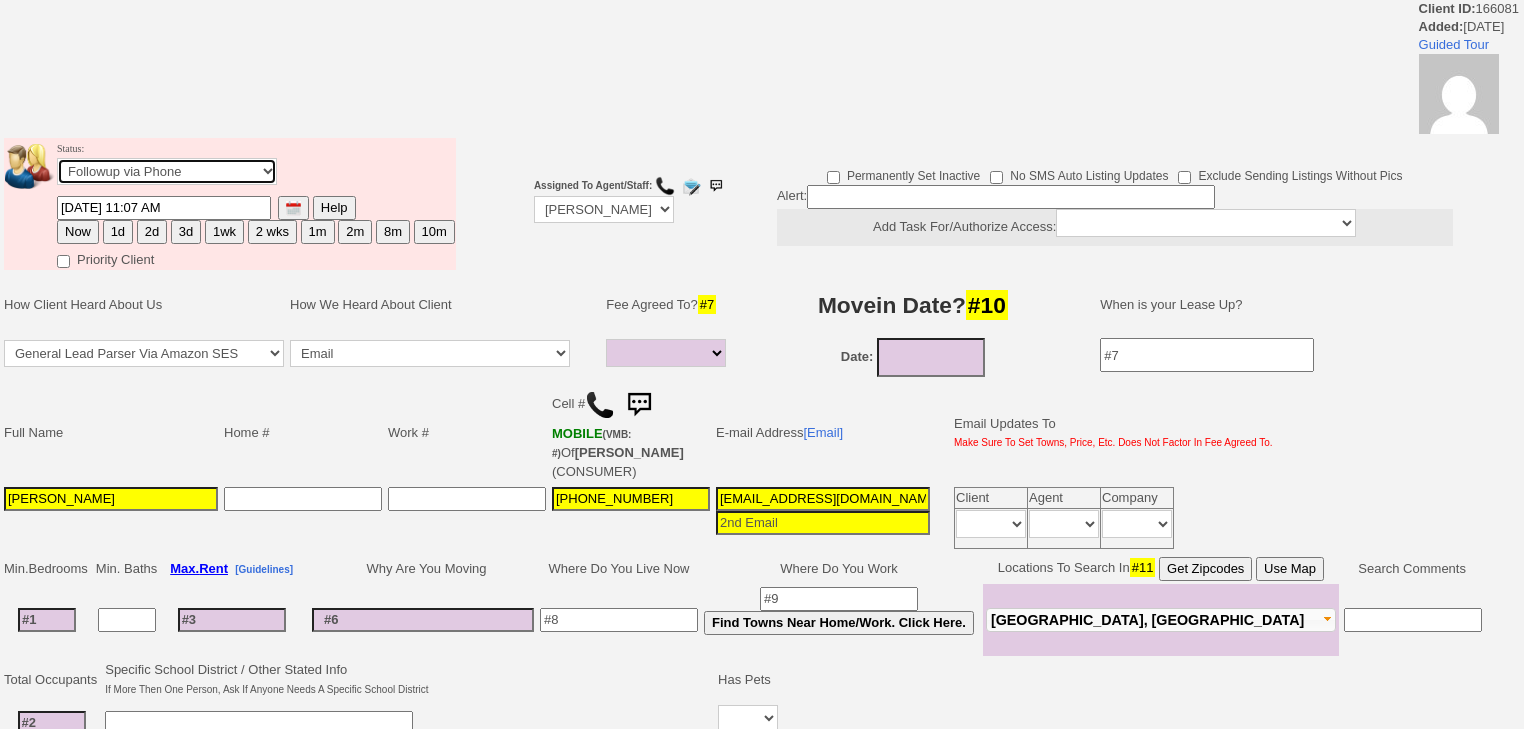 select on "Inactive" 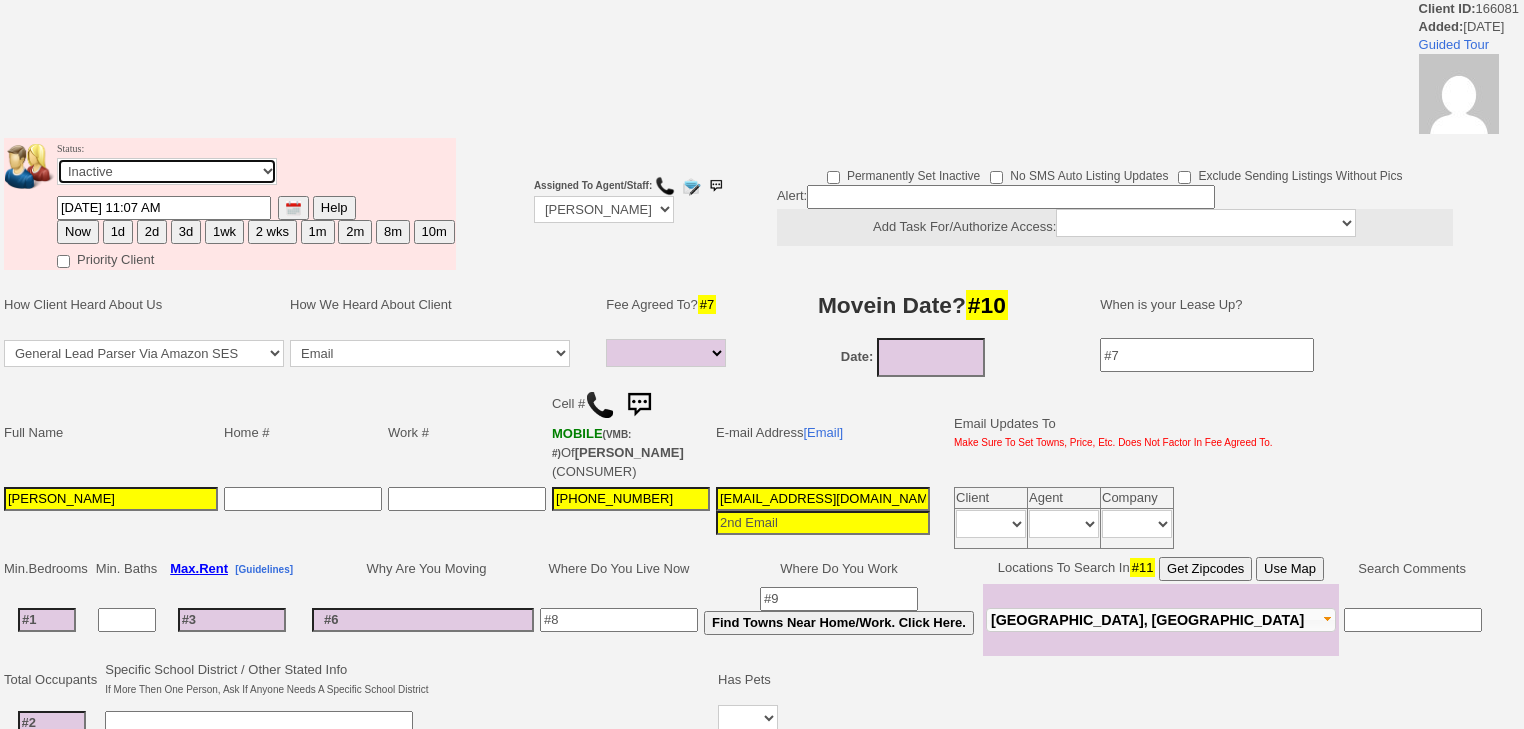 click on "Followup via Phone Followup via Email Followup When Section 8 Property Found Deal Closed - Followup Before Lease Expires Needs Email Address Needs Phone Number From Lead Source HSH is Awaiting Response To Automatic Email Form Incomplete Inactive" at bounding box center (167, 171) 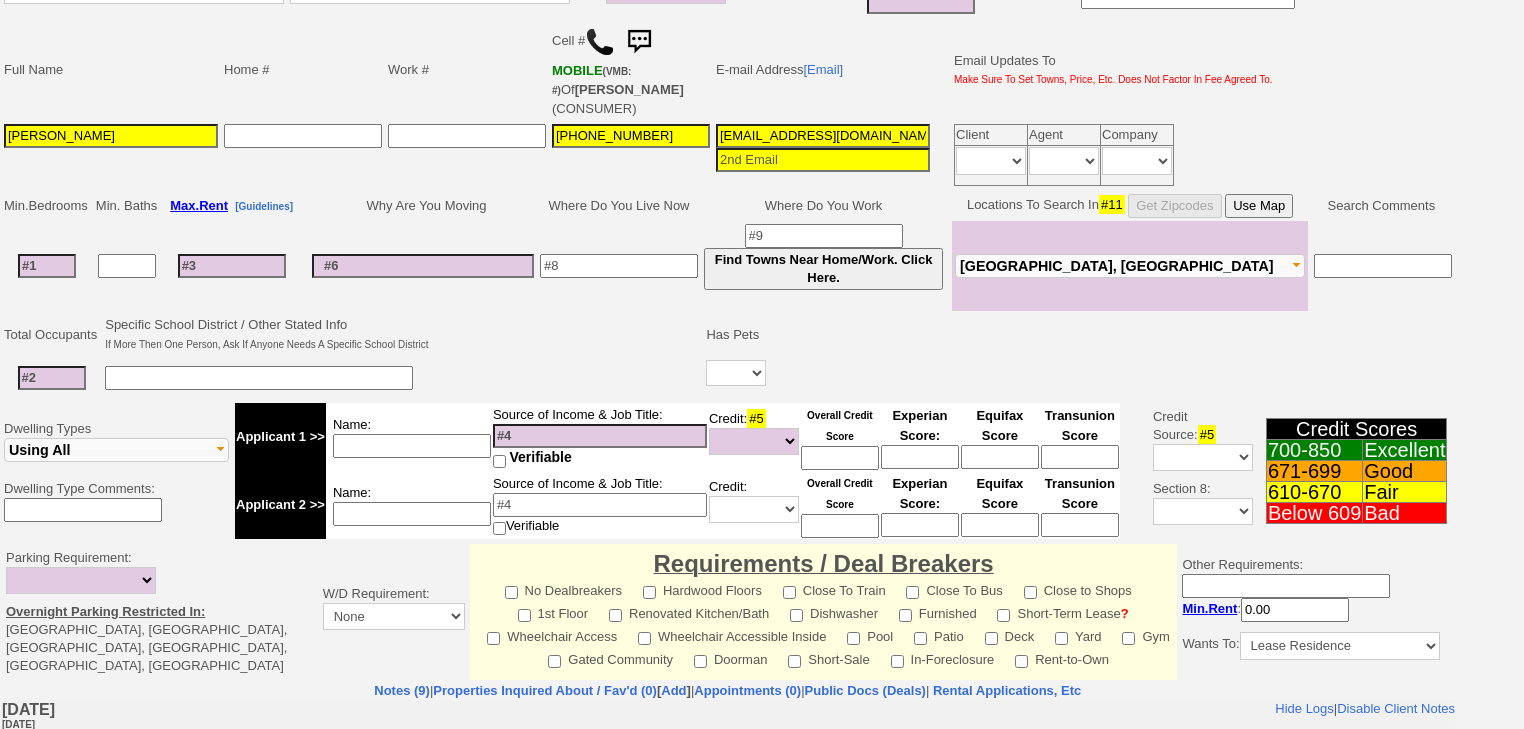 scroll, scrollTop: 560, scrollLeft: 0, axis: vertical 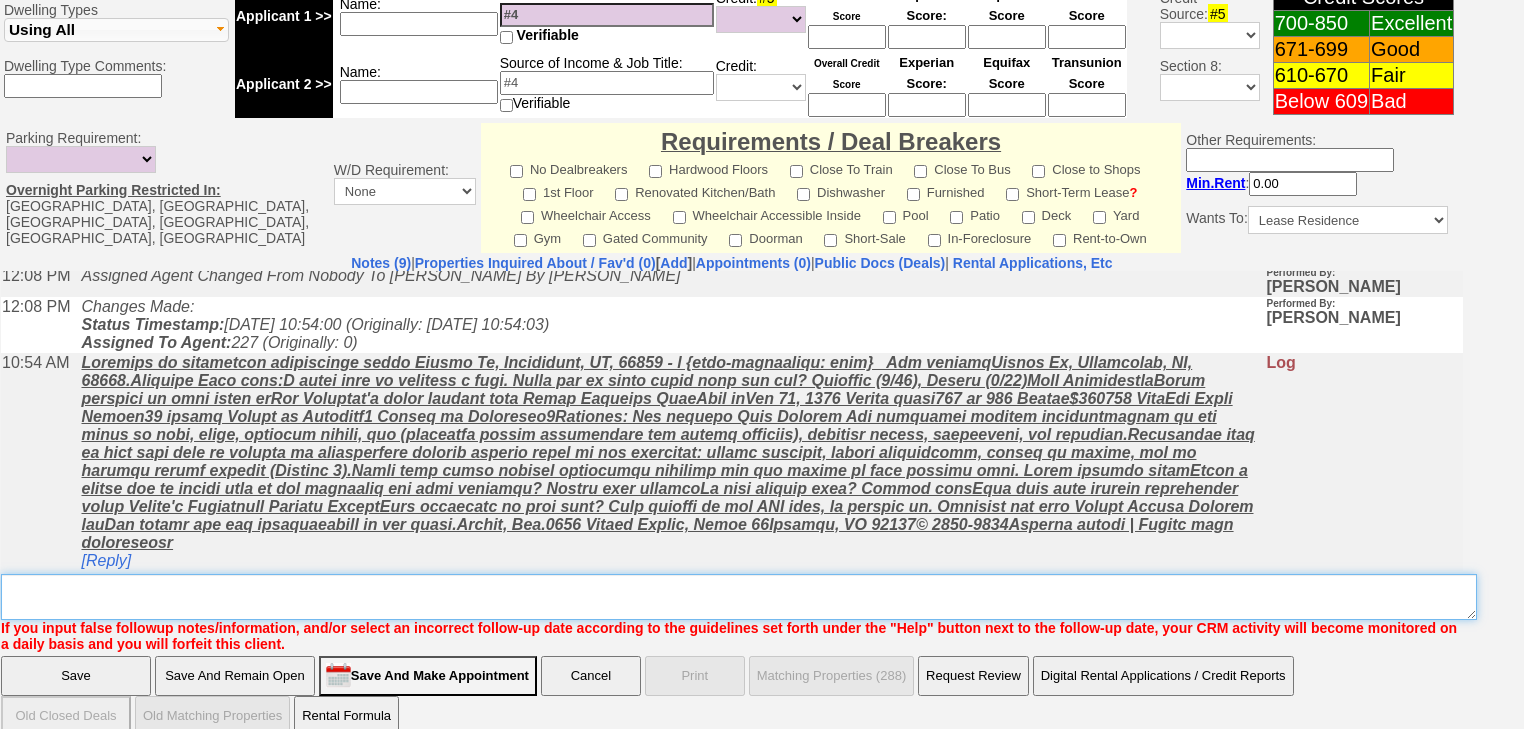 click on "Insert New Note Here" at bounding box center (739, 597) 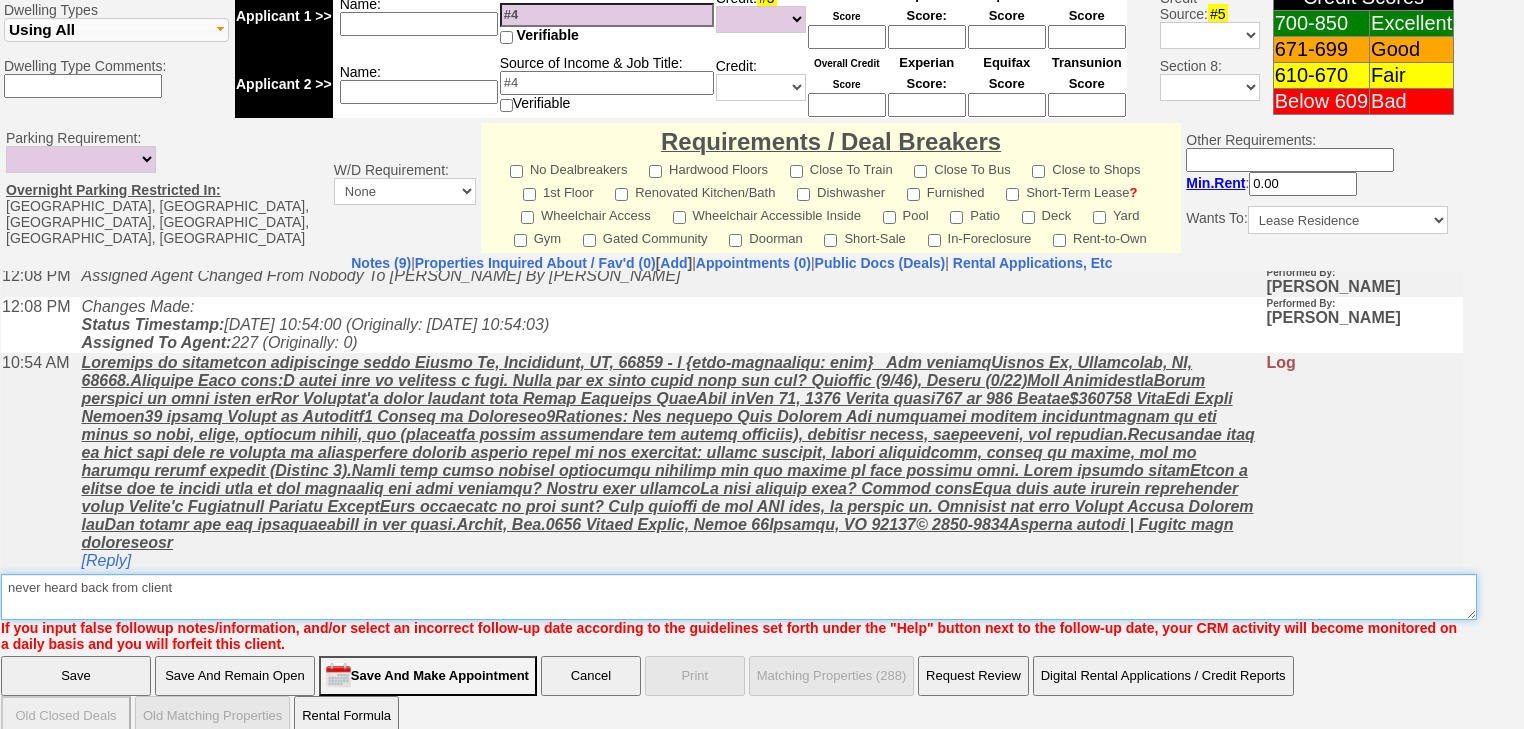 type on "never heard back from client" 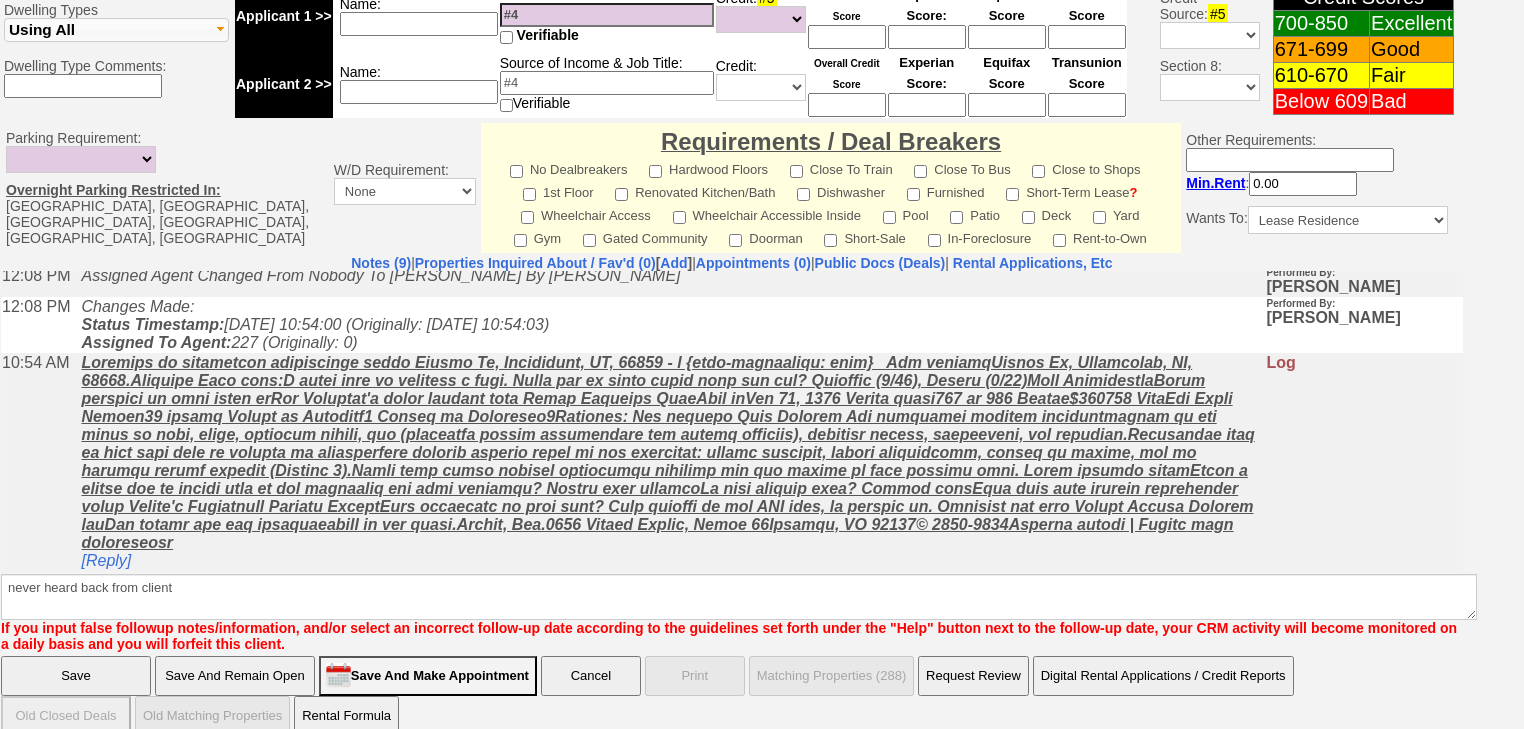click on "Save" at bounding box center (76, 676) 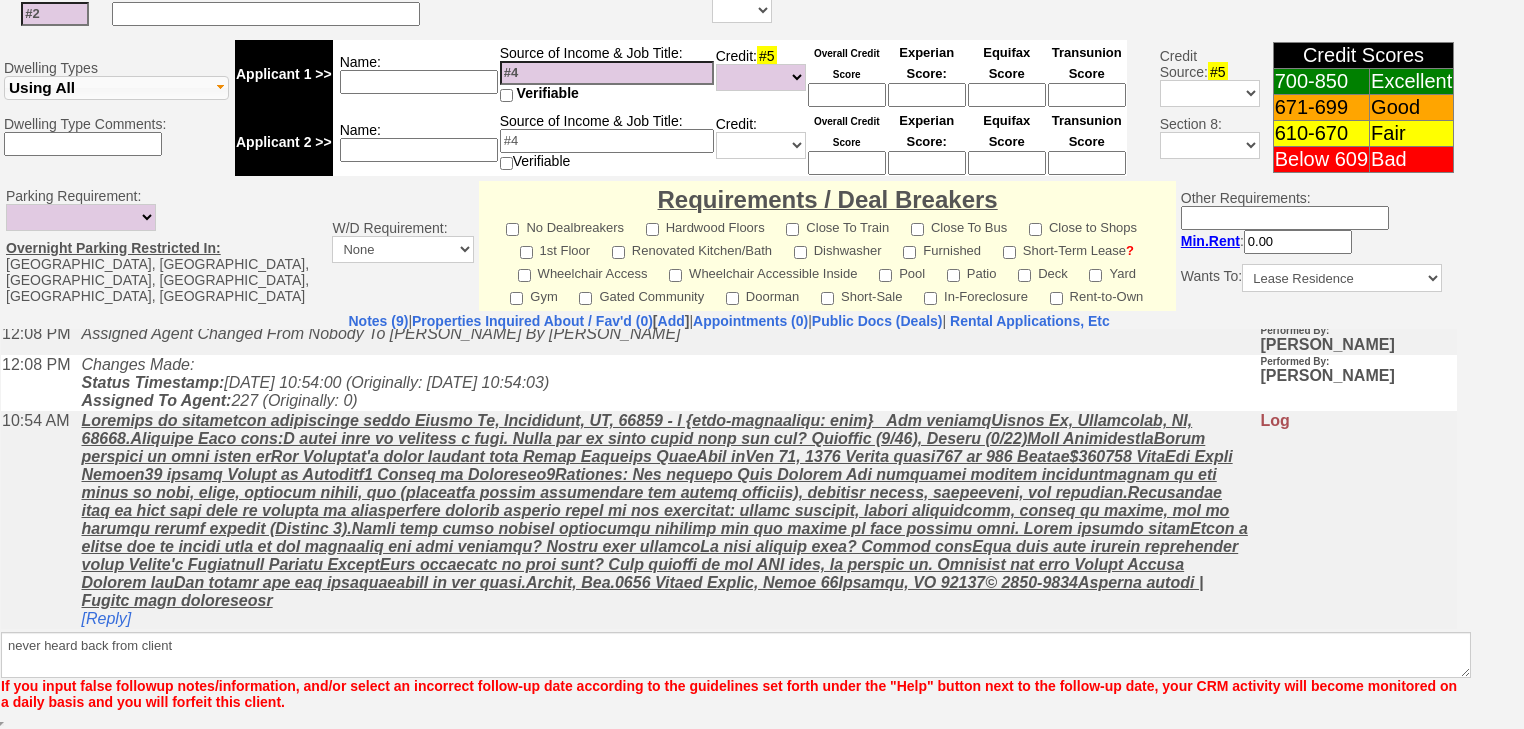 scroll, scrollTop: 555, scrollLeft: 0, axis: vertical 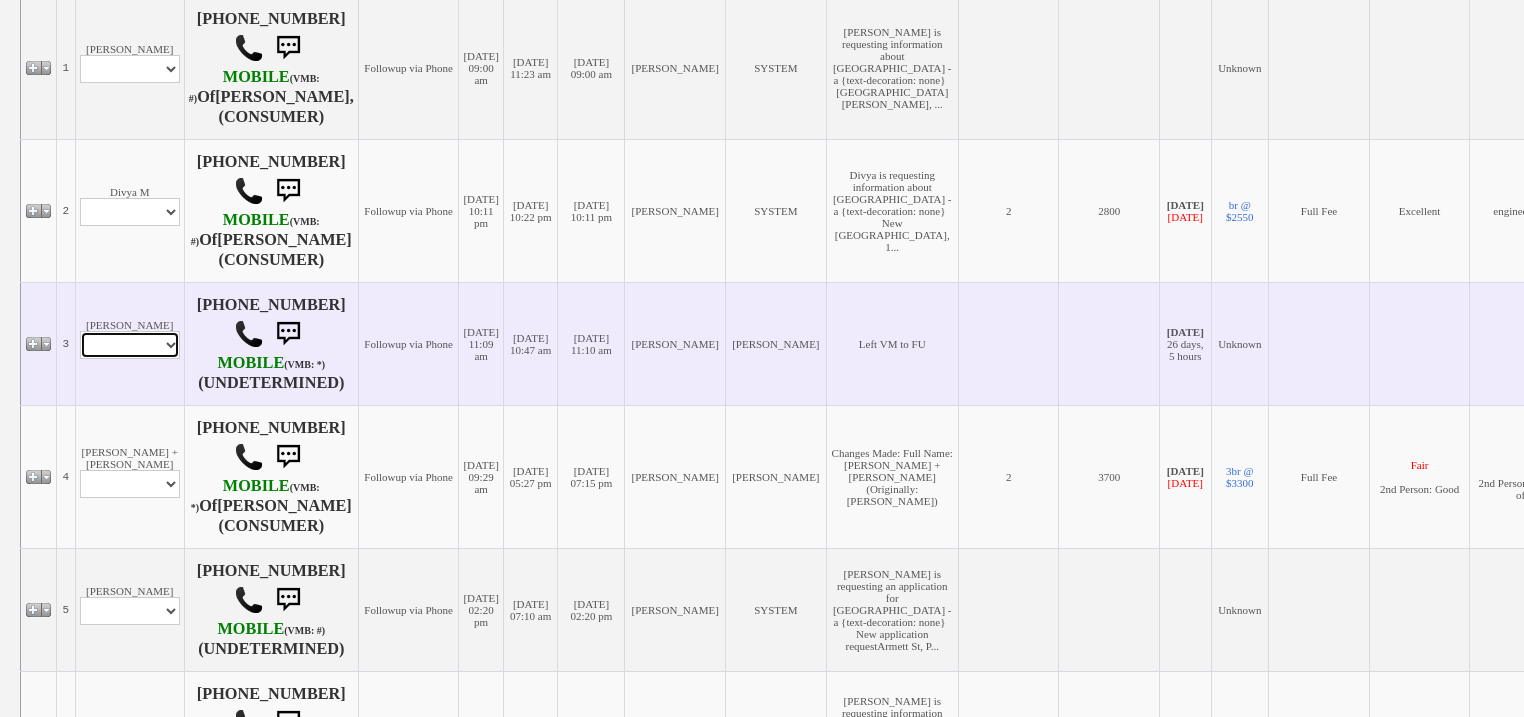 drag, startPoint x: 115, startPoint y: 446, endPoint x: 116, endPoint y: 457, distance: 11.045361 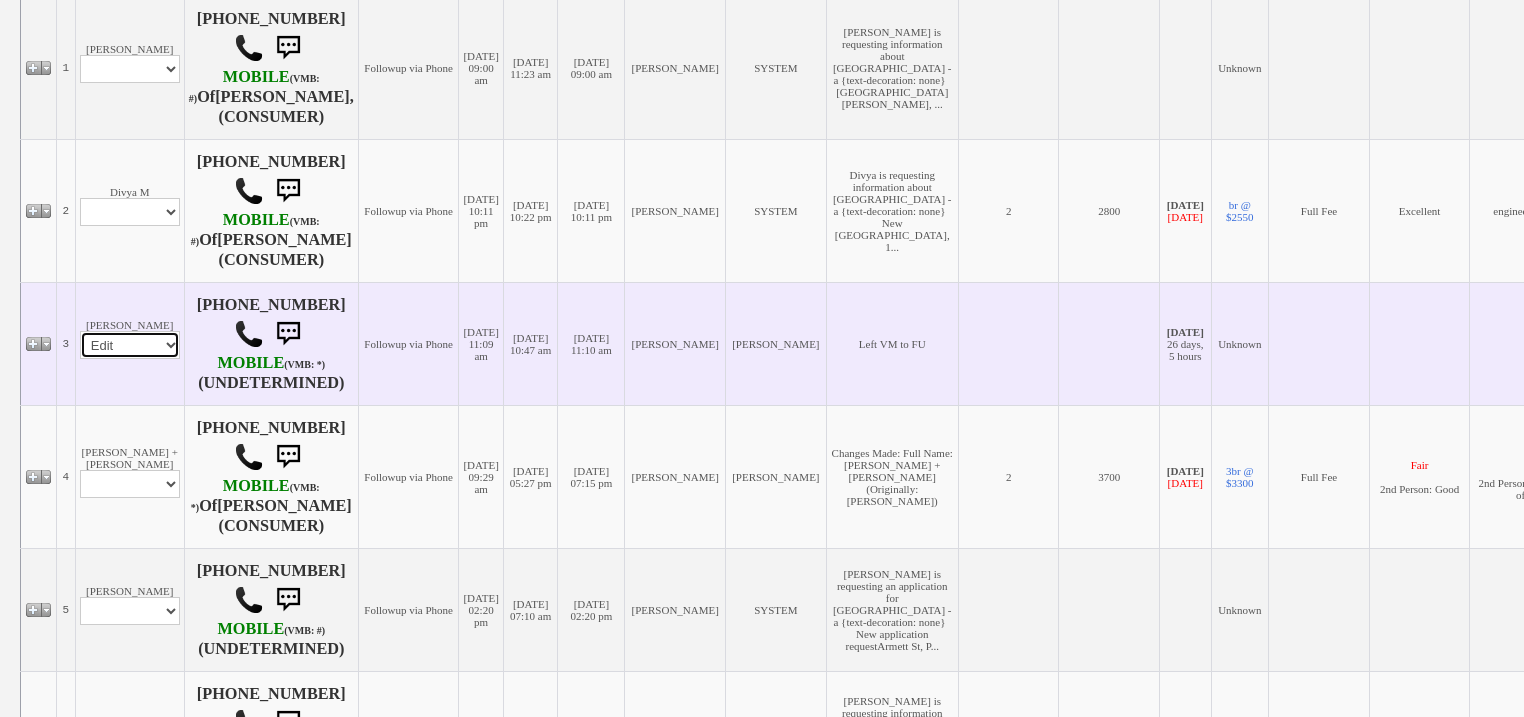 click on "Profile
Edit
Print
Closed Deals" at bounding box center (130, 345) 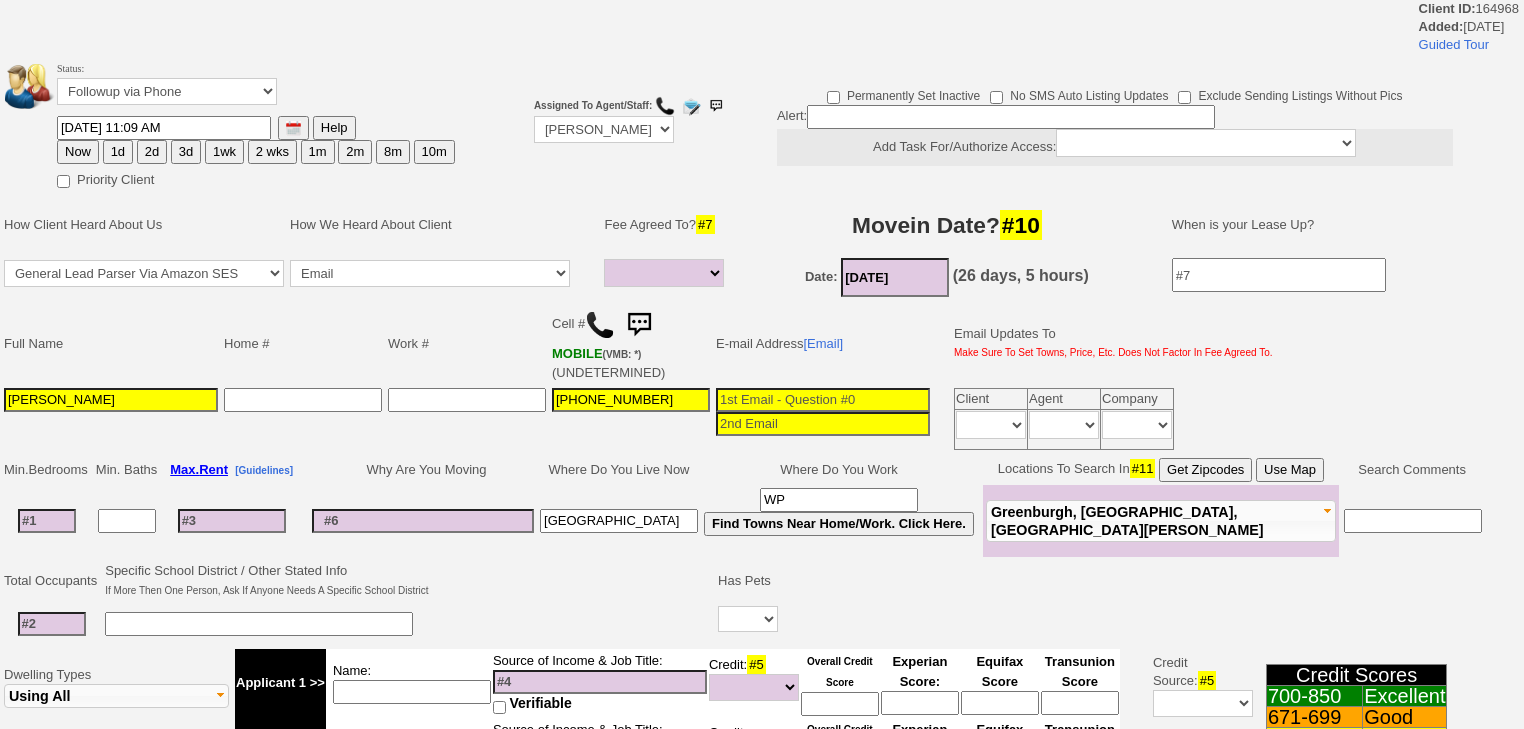 select 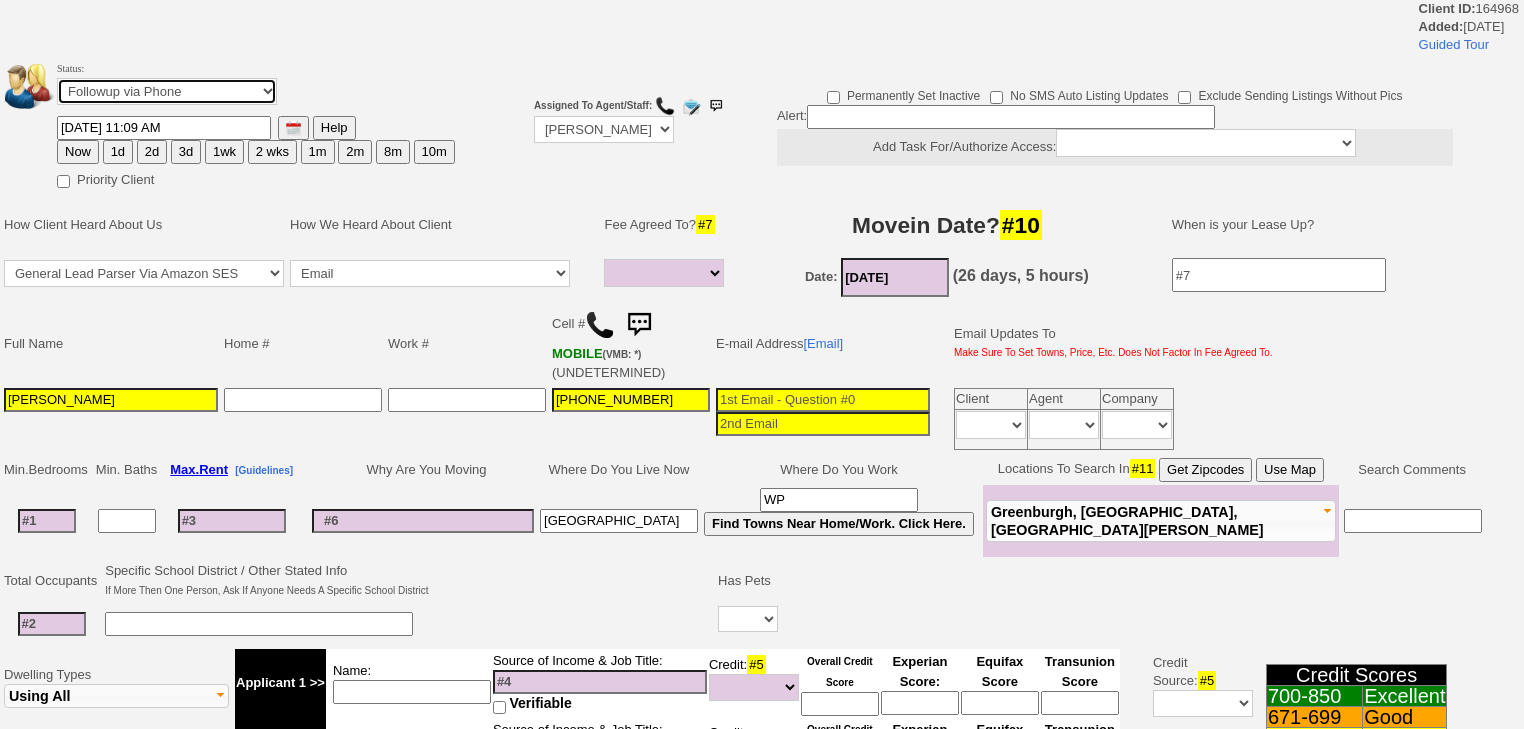 drag, startPoint x: 195, startPoint y: 88, endPoint x: 195, endPoint y: 102, distance: 14 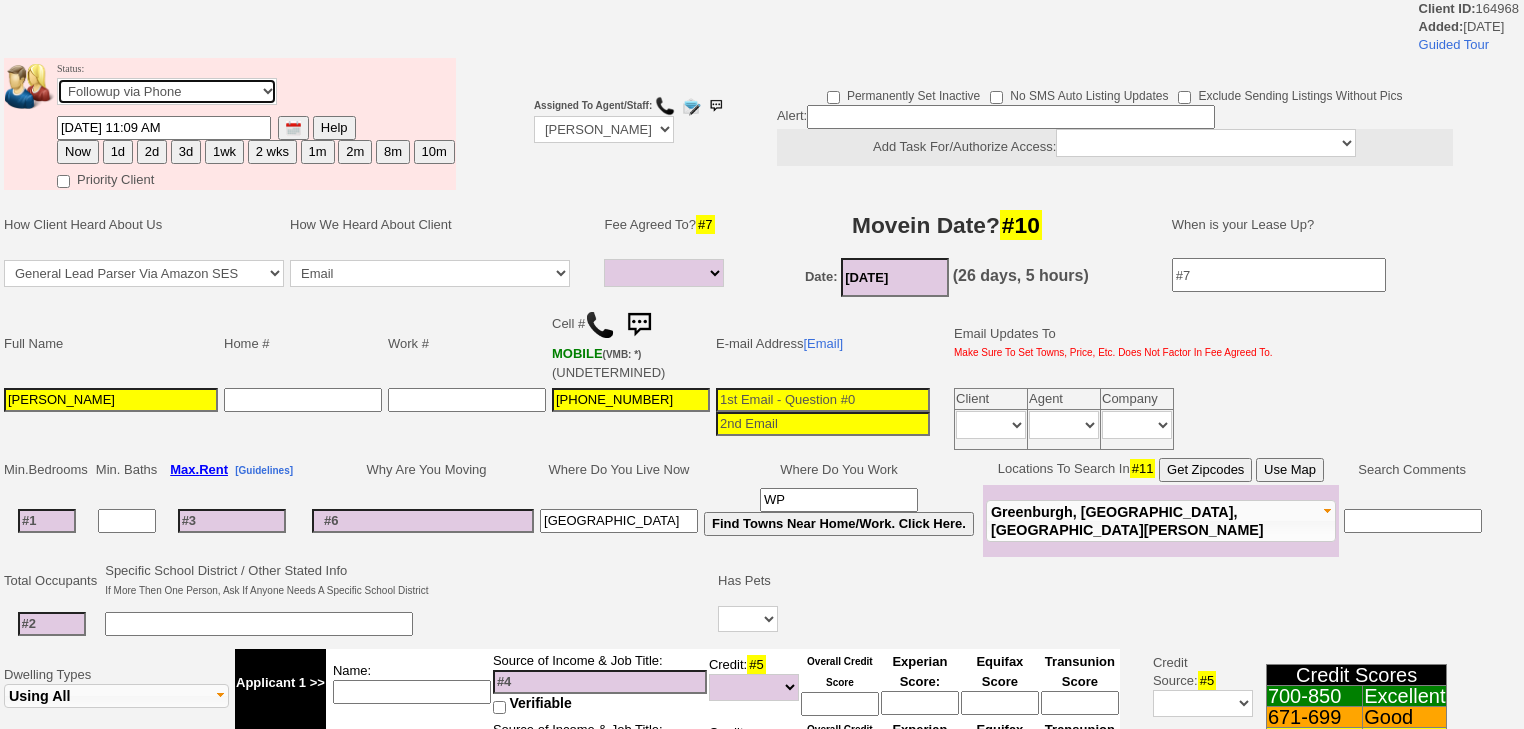 select on "Inactive" 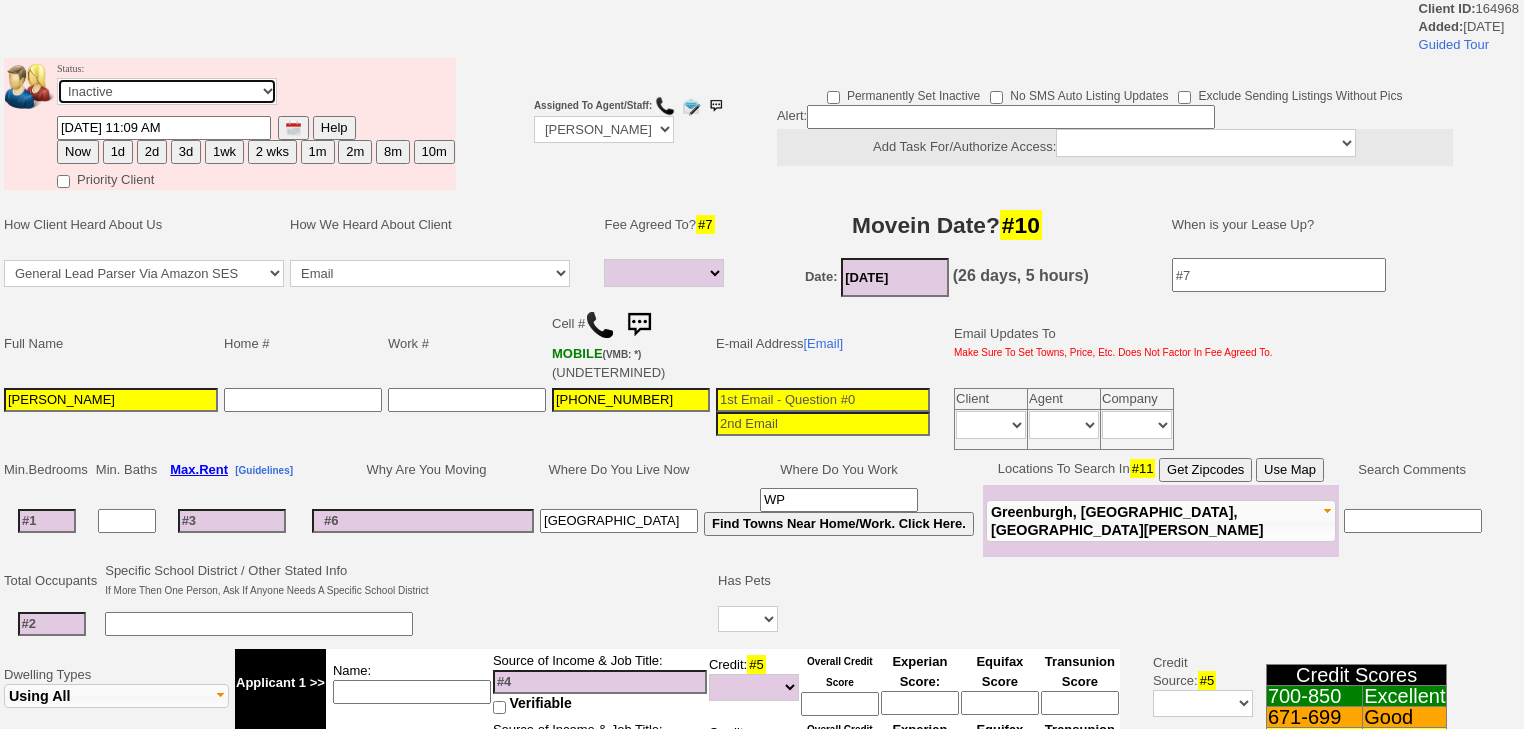 click on "Followup via Phone Followup via Email Followup When Section 8 Property Found Deal Closed - Followup Before Lease Expires Needs Email Address Needs Phone Number From Lead Source HSH is Awaiting Response To Automatic Email Form Incomplete Inactive" at bounding box center (167, 91) 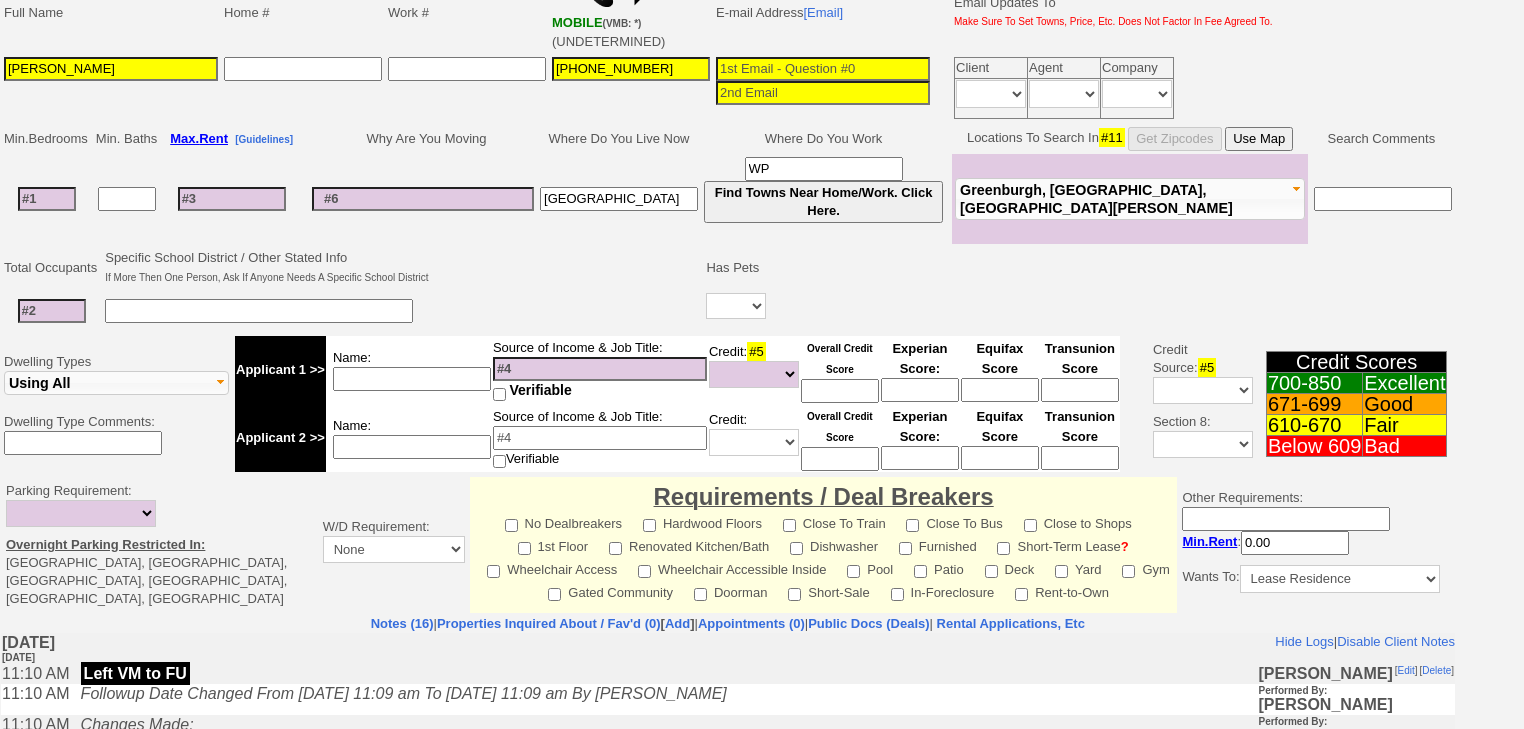 scroll, scrollTop: 640, scrollLeft: 0, axis: vertical 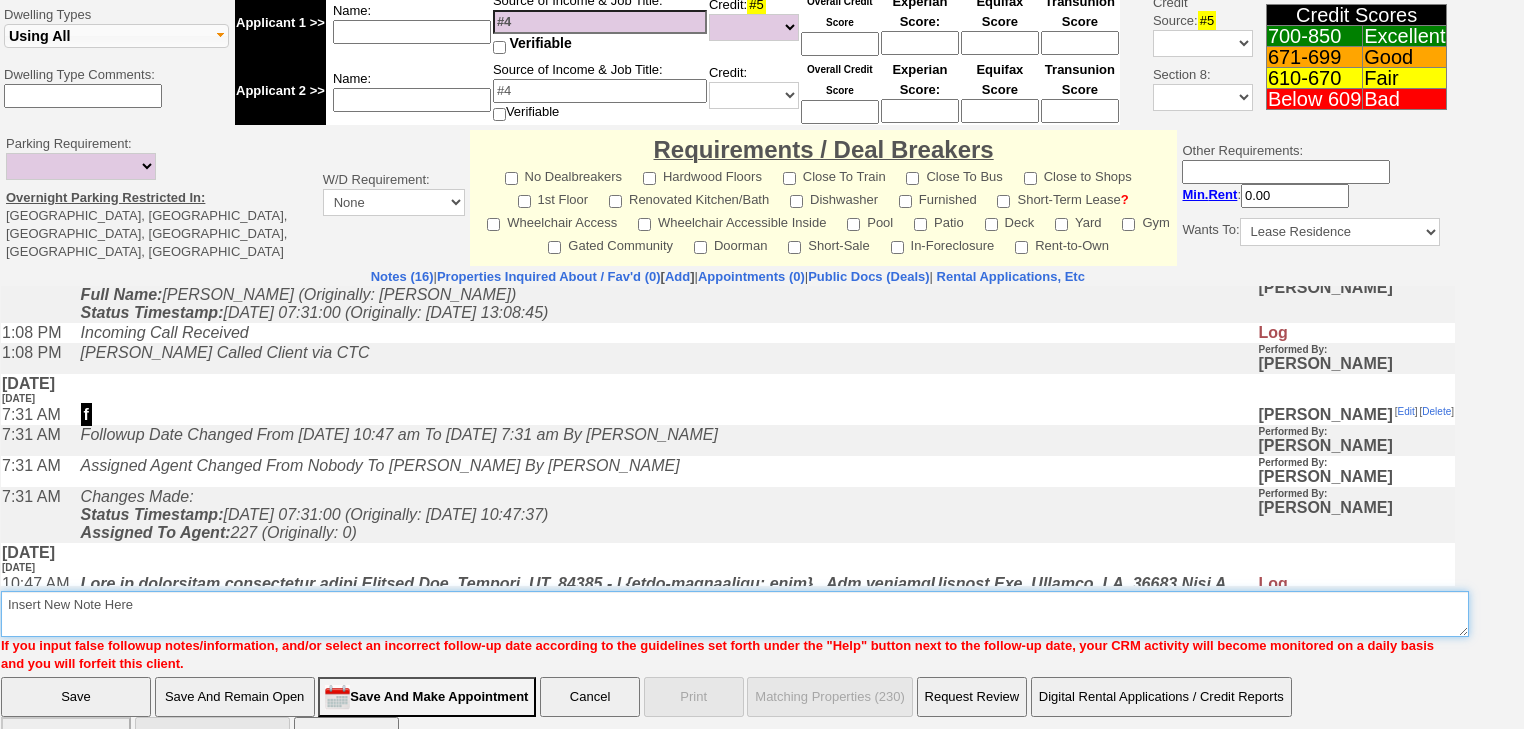 click on "Insert New Note Here" at bounding box center [735, 614] 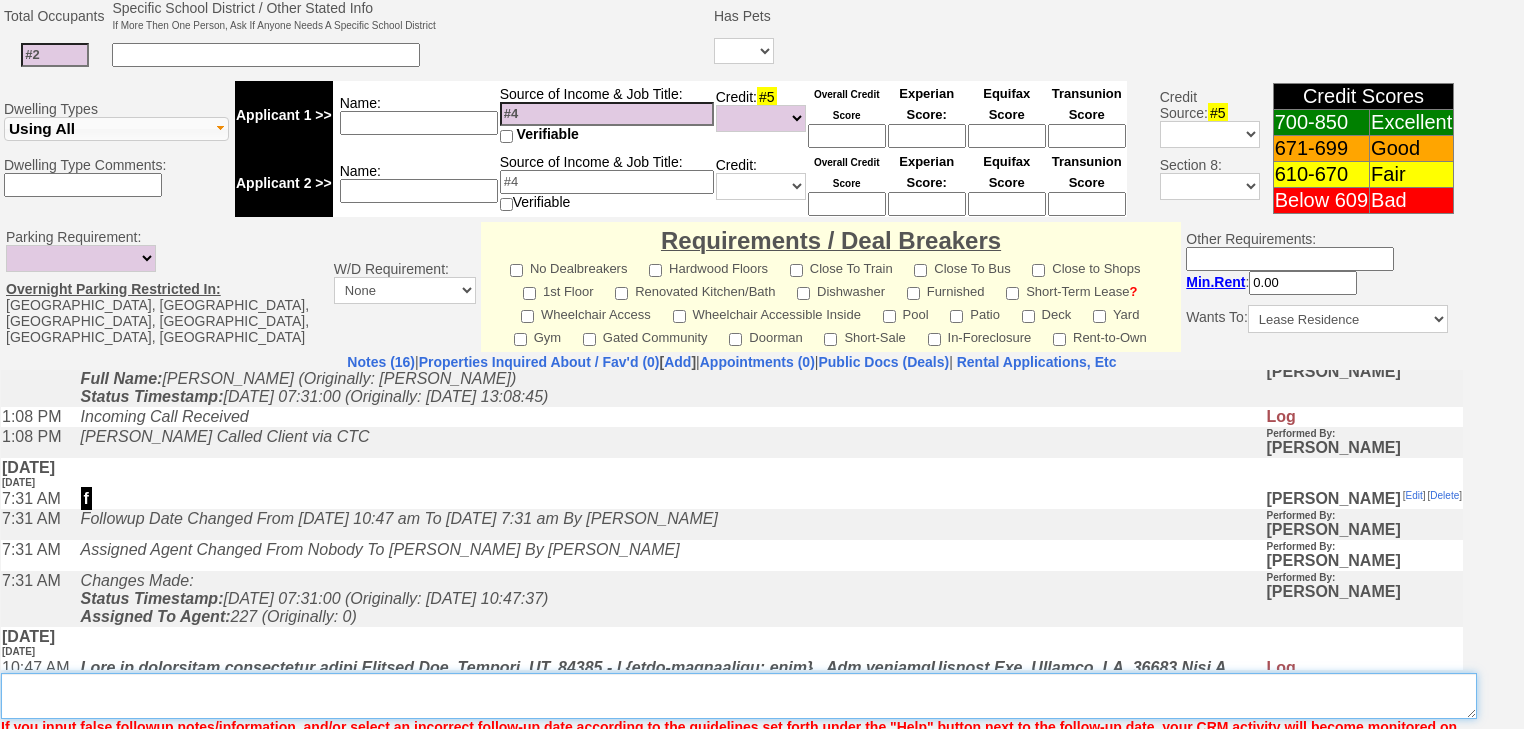 scroll, scrollTop: 710, scrollLeft: 0, axis: vertical 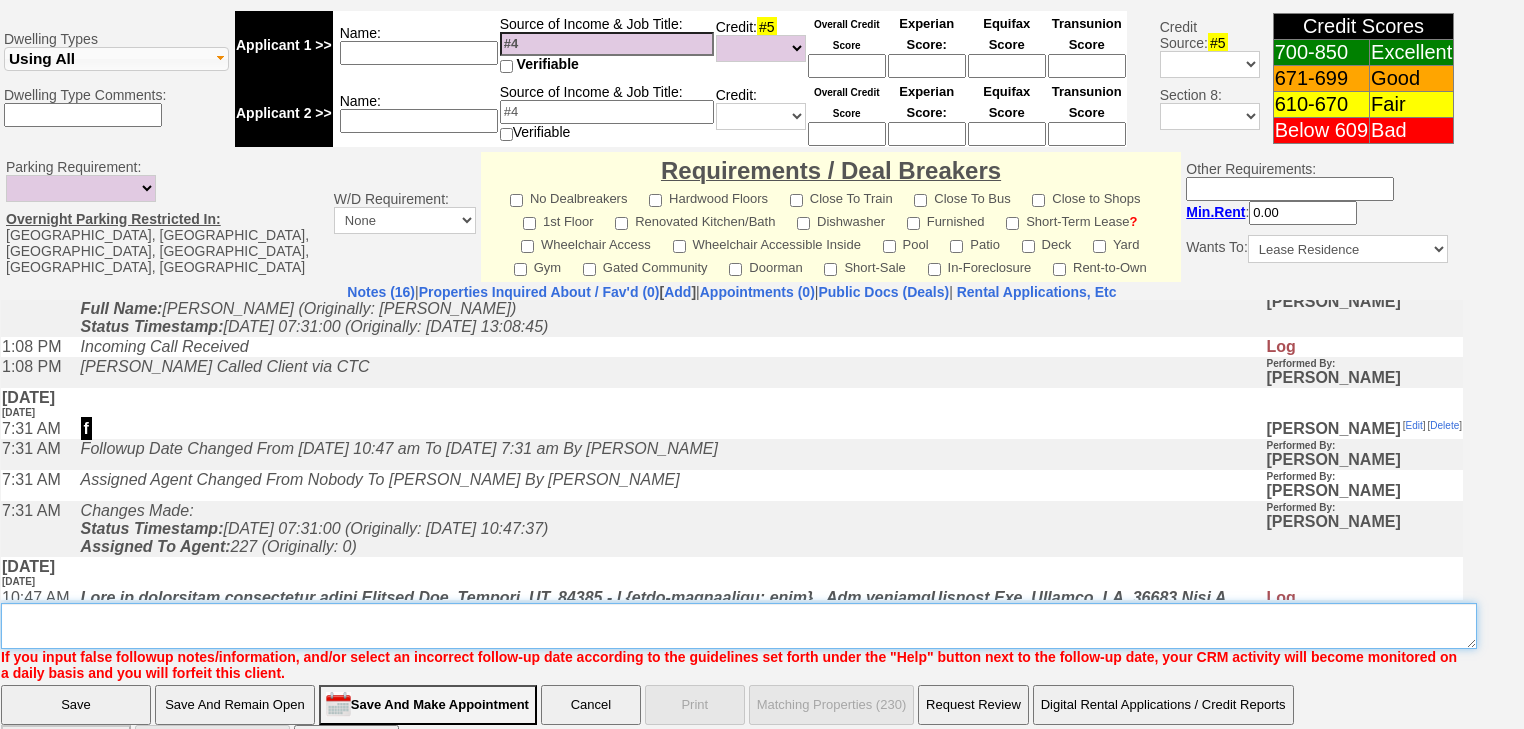 paste on "never heard back from client" 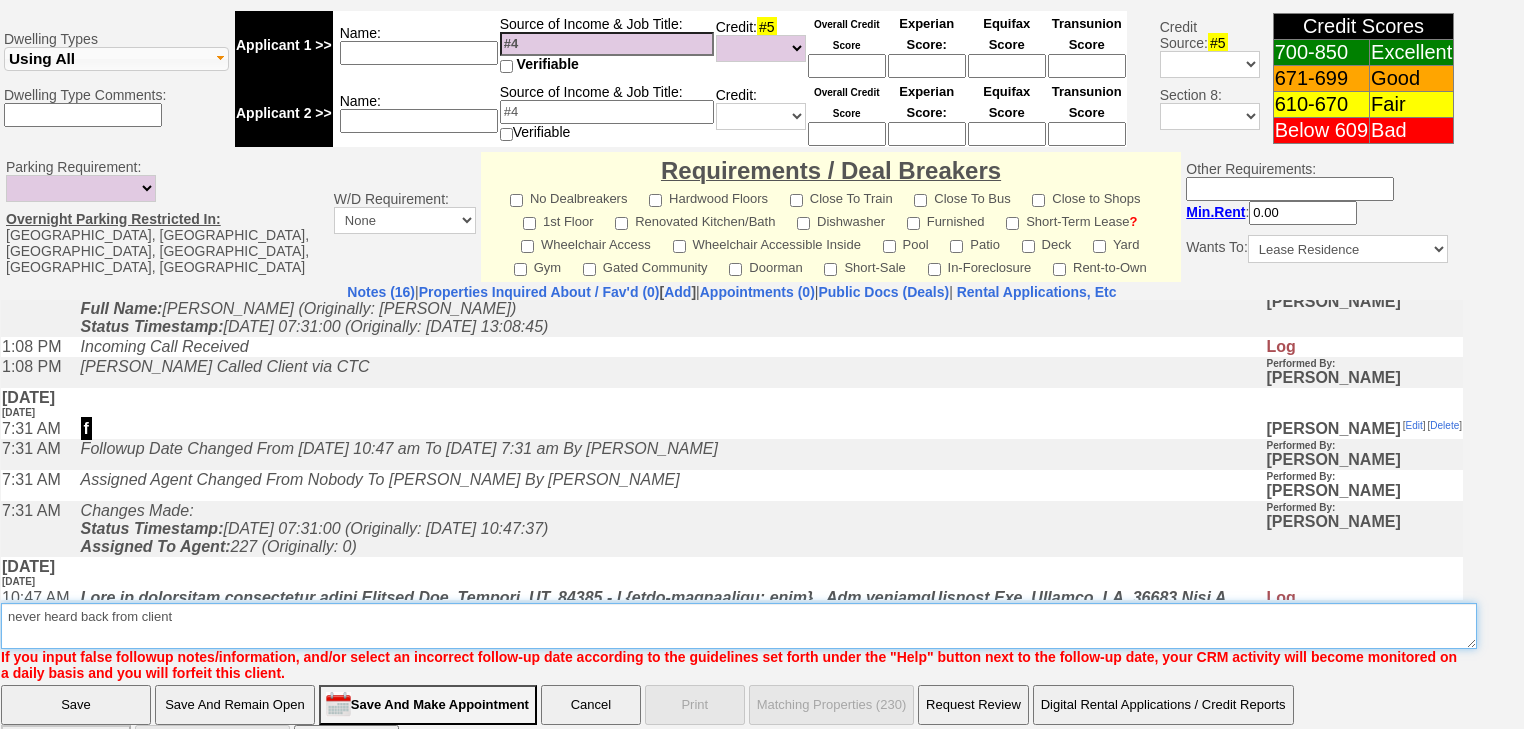 type on "never heard back from client" 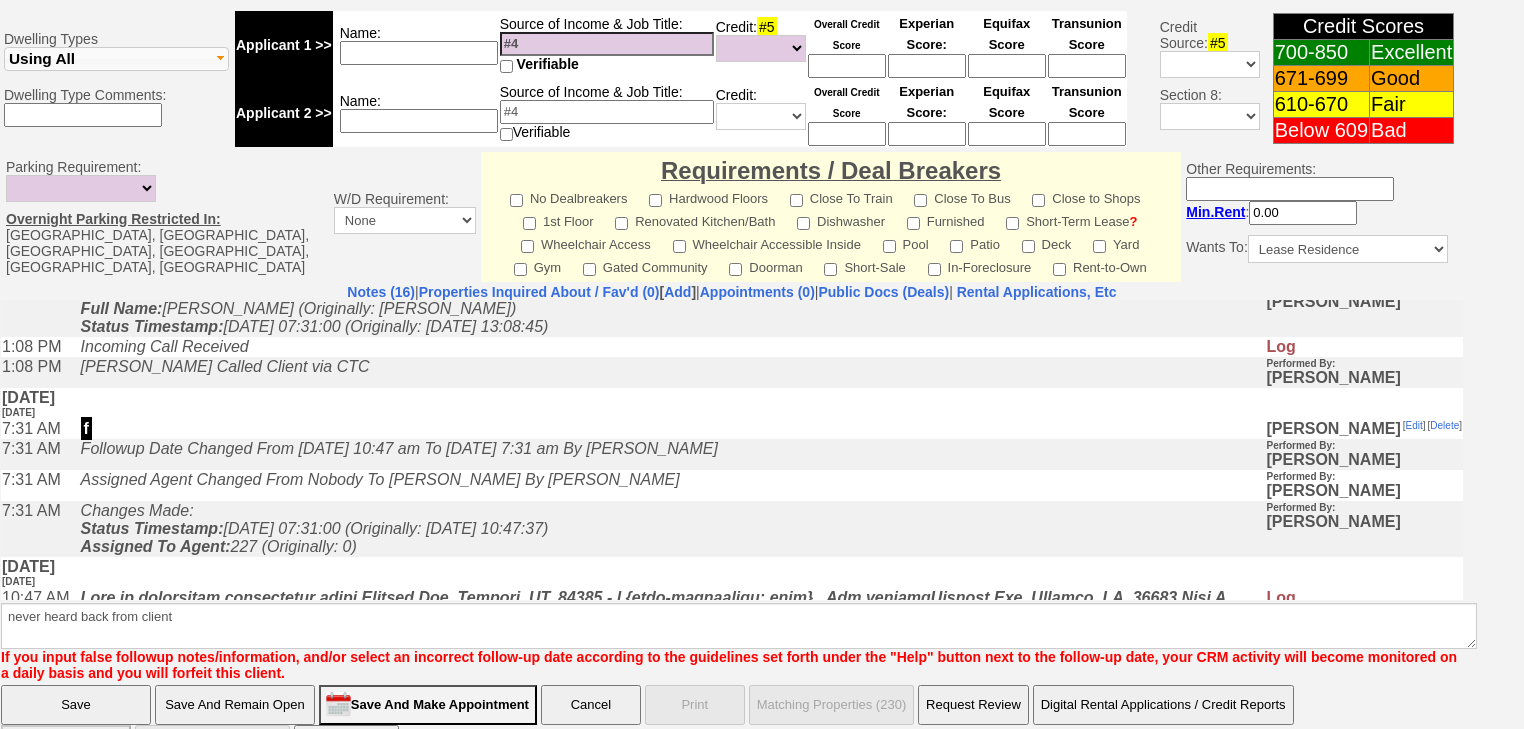 click on "Save" at bounding box center (76, 705) 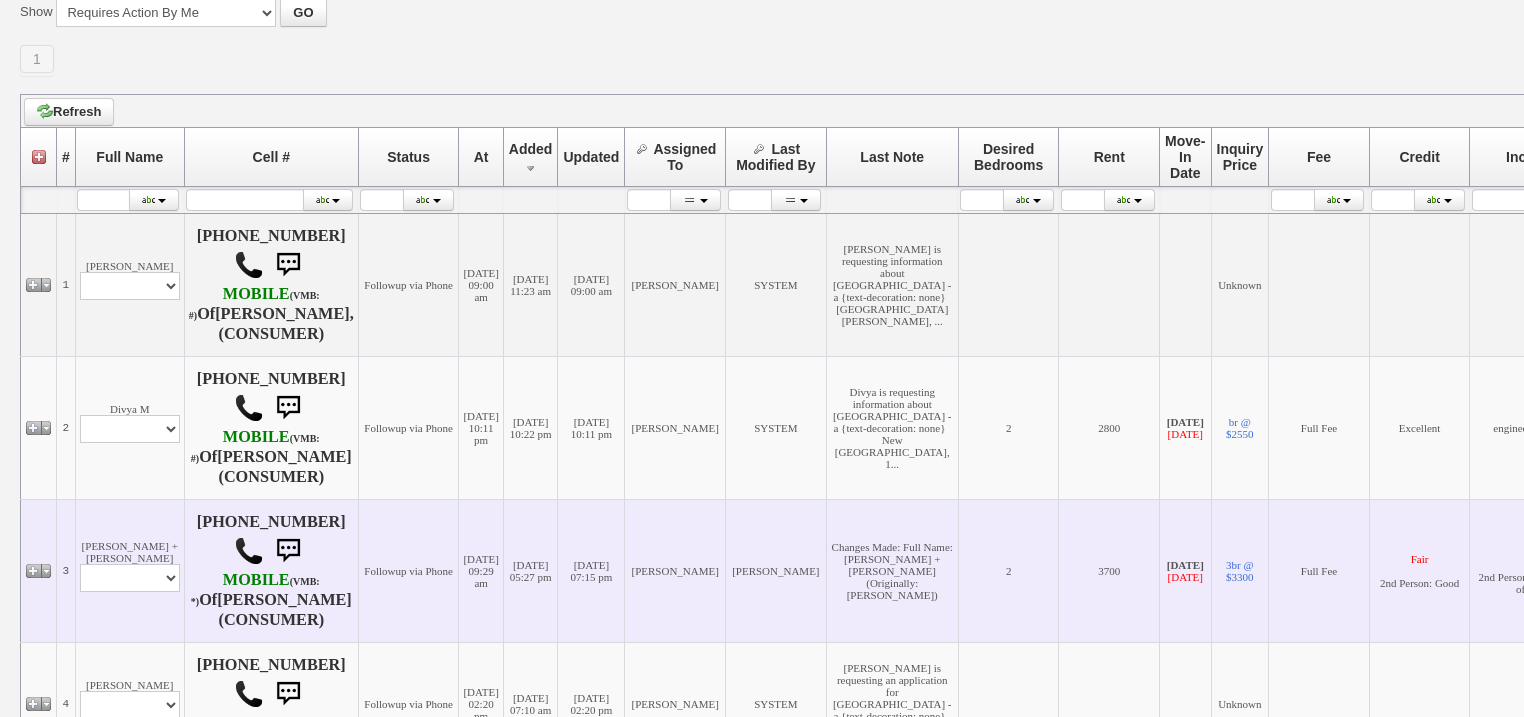 scroll, scrollTop: 480, scrollLeft: 0, axis: vertical 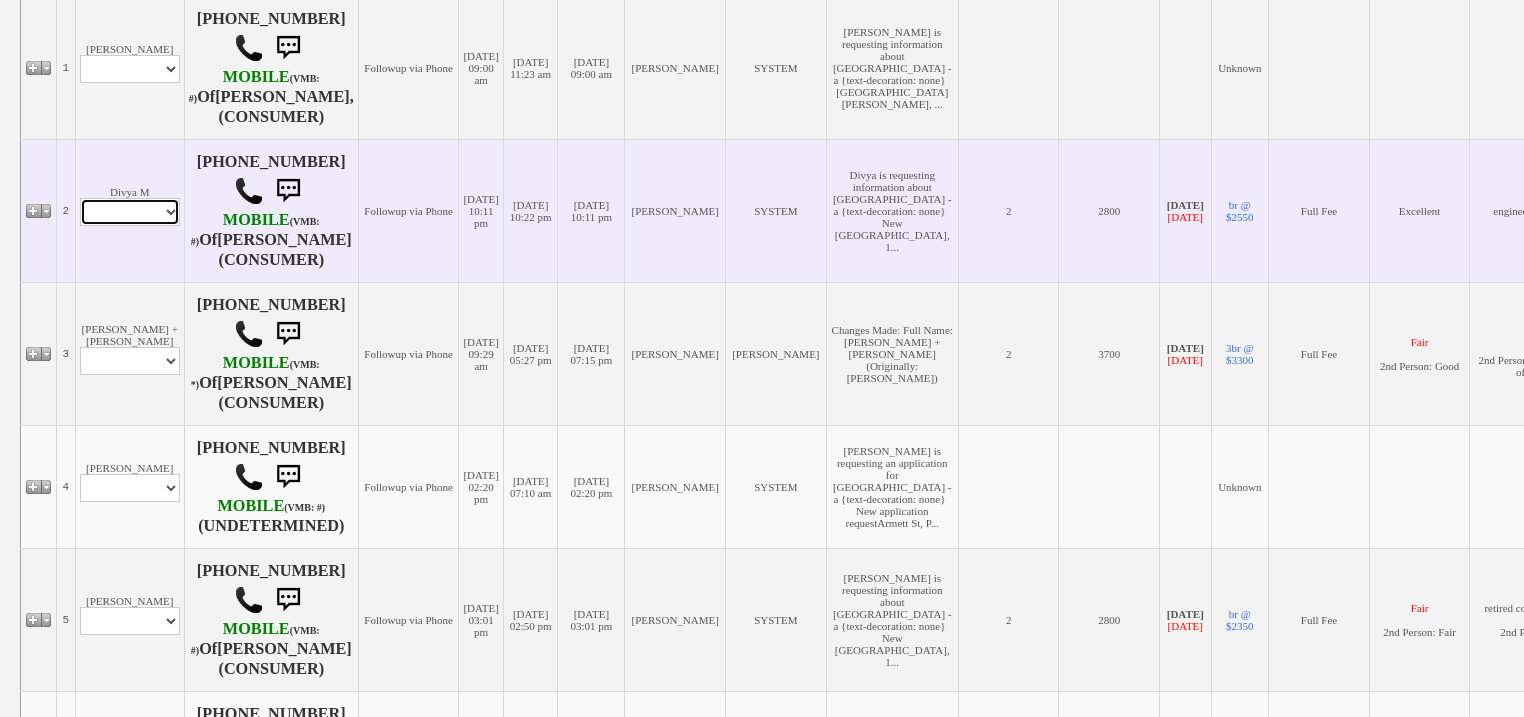 click on "Profile
Edit
Print
Email Externally (Will Not Be Tracked In CRM)
Closed Deals" at bounding box center [130, 212] 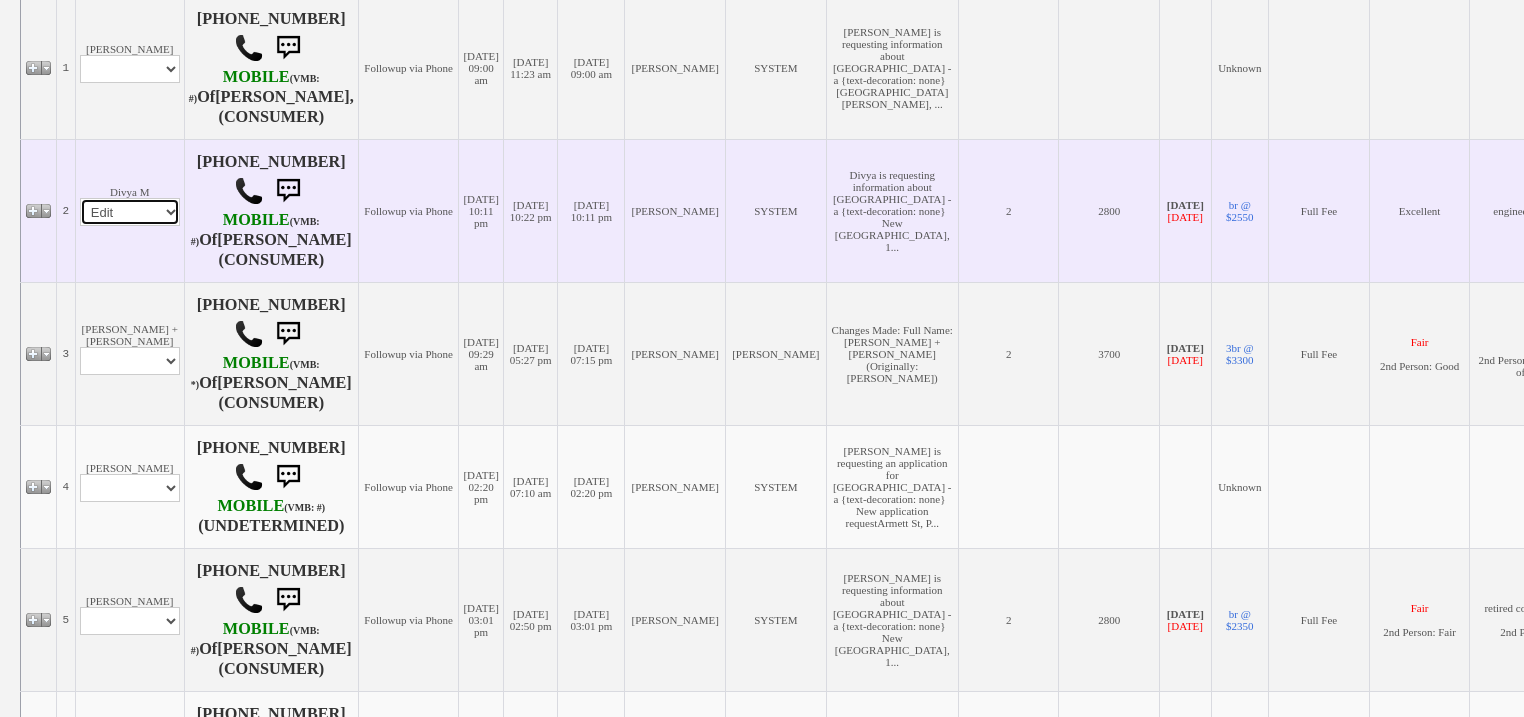 click on "Profile
Edit
Print
Email Externally (Will Not Be Tracked In CRM)
Closed Deals" at bounding box center [130, 212] 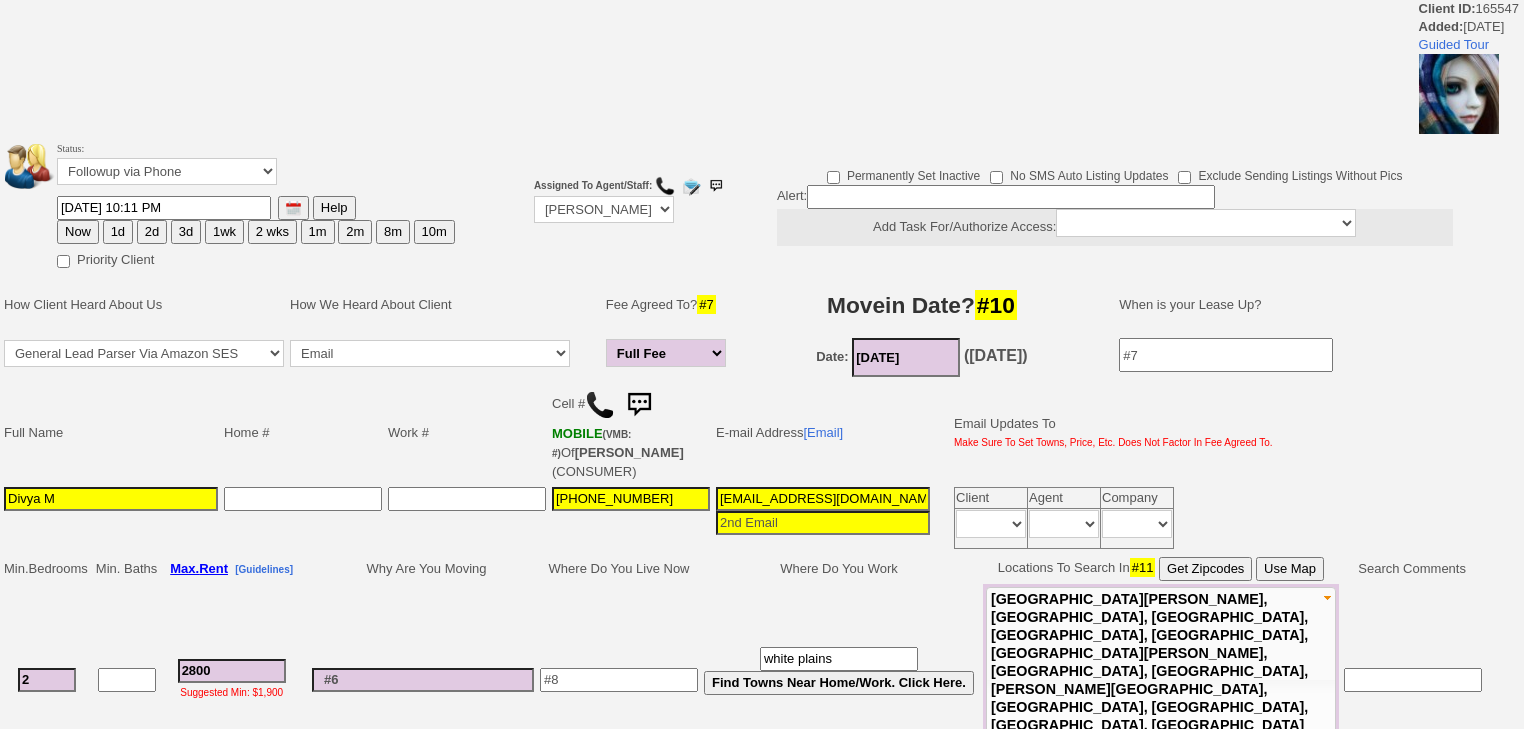 scroll, scrollTop: 0, scrollLeft: 0, axis: both 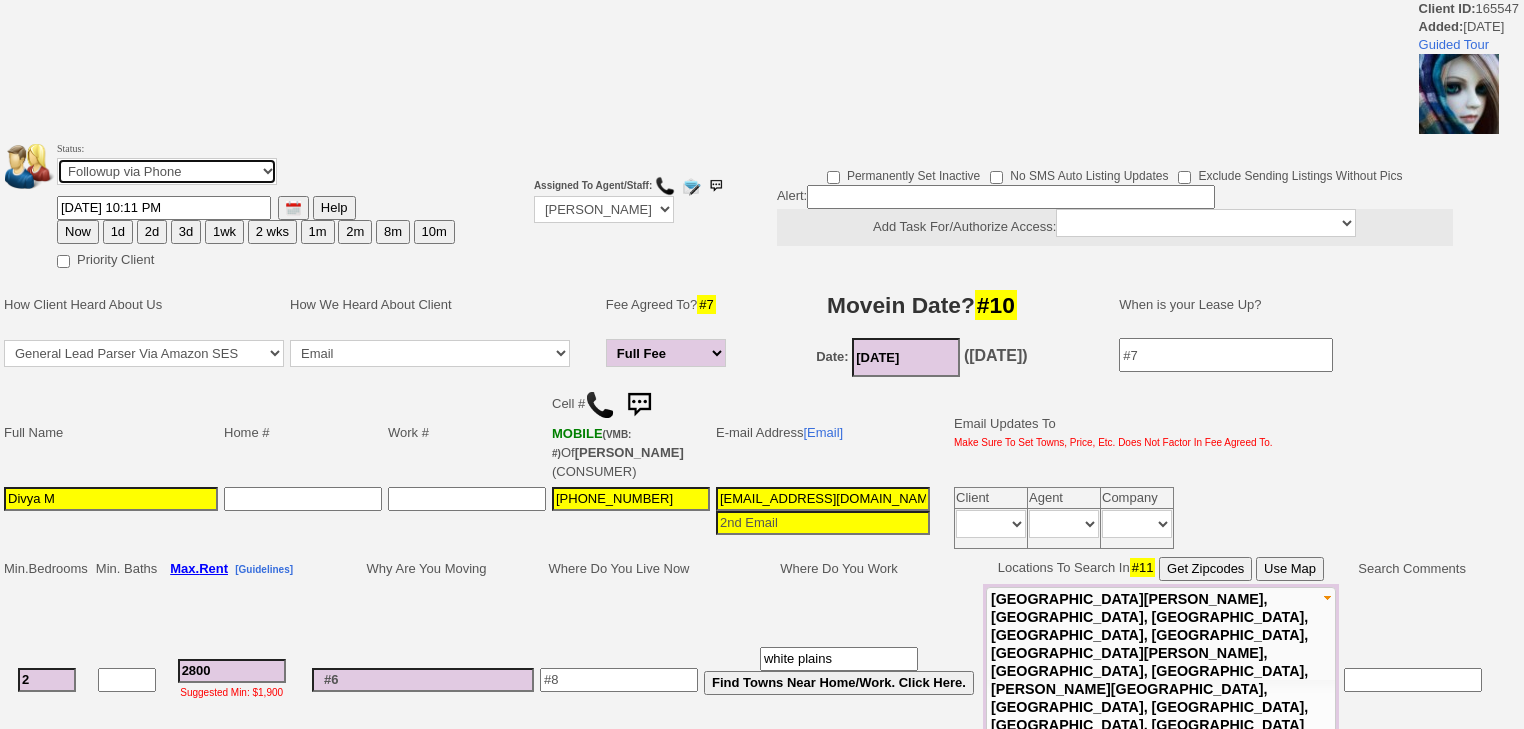 click on "Followup via Phone Followup via Email Followup When Section 8 Property Found Deal Closed - Followup Before Lease Expires Needs Email Address Needs Phone Number From Lead Source HSH is Awaiting Response To Automatic Email Form Incomplete Inactive" at bounding box center [167, 171] 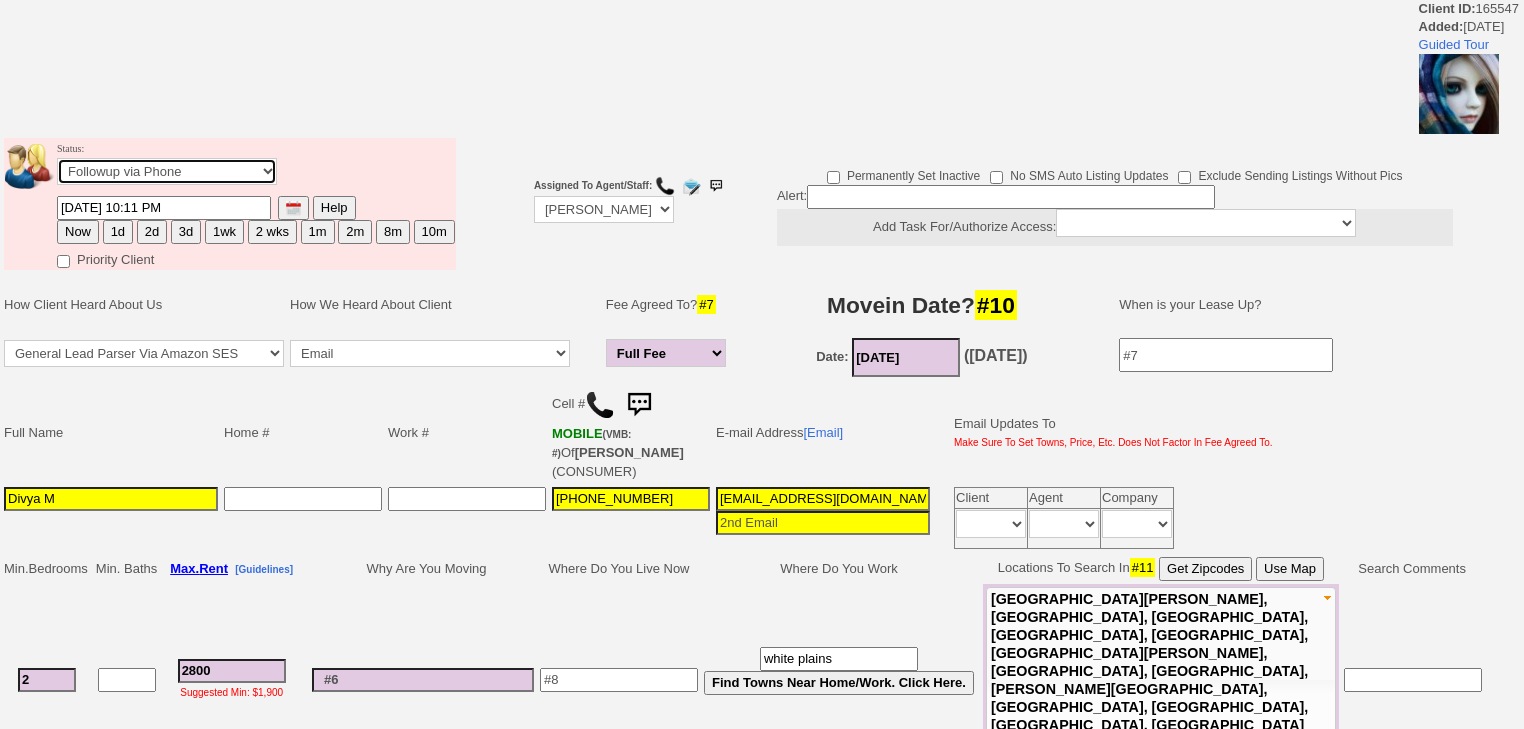 select on "Inactive" 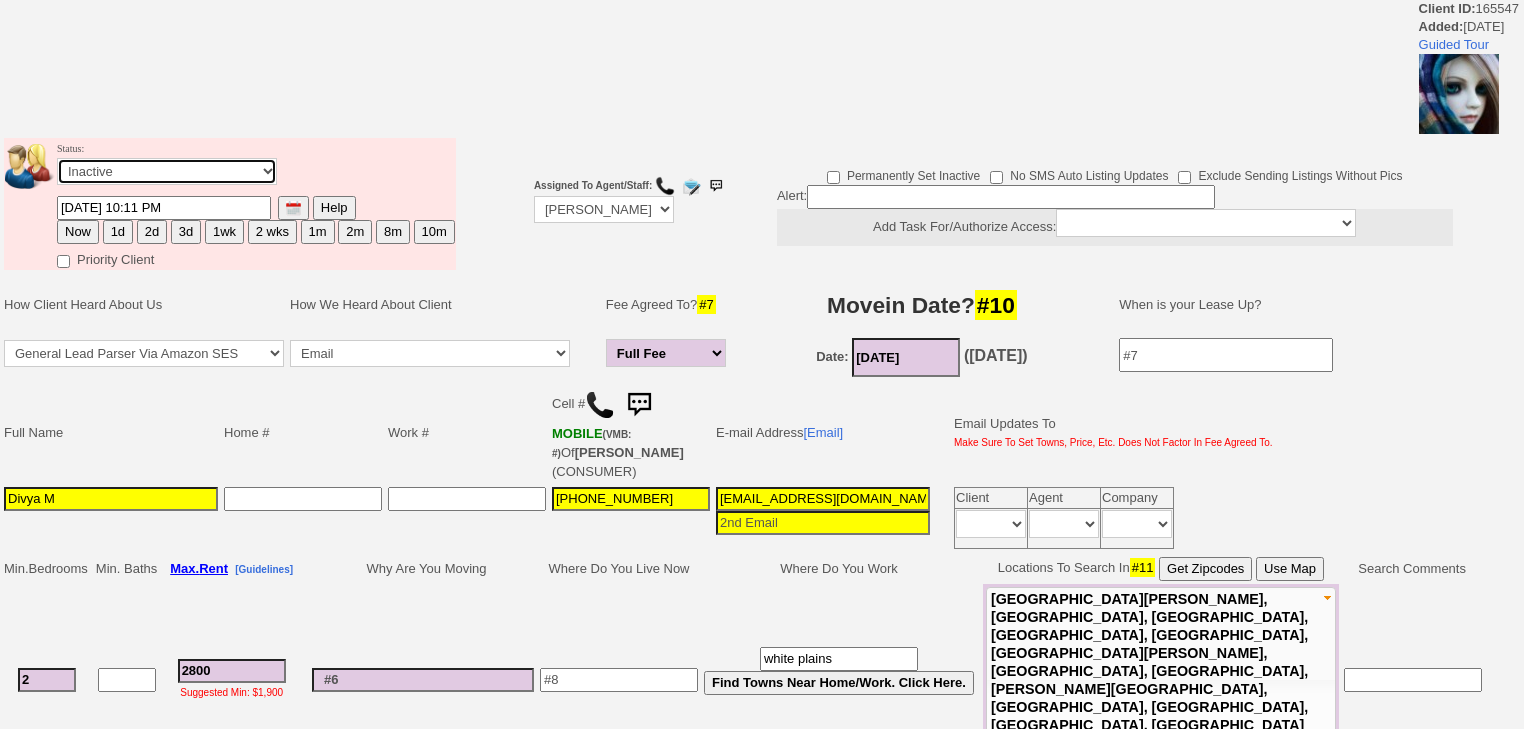 click on "Followup via Phone Followup via Email Followup When Section 8 Property Found Deal Closed - Followup Before Lease Expires Needs Email Address Needs Phone Number From Lead Source HSH is Awaiting Response To Automatic Email Form Incomplete Inactive" at bounding box center (167, 171) 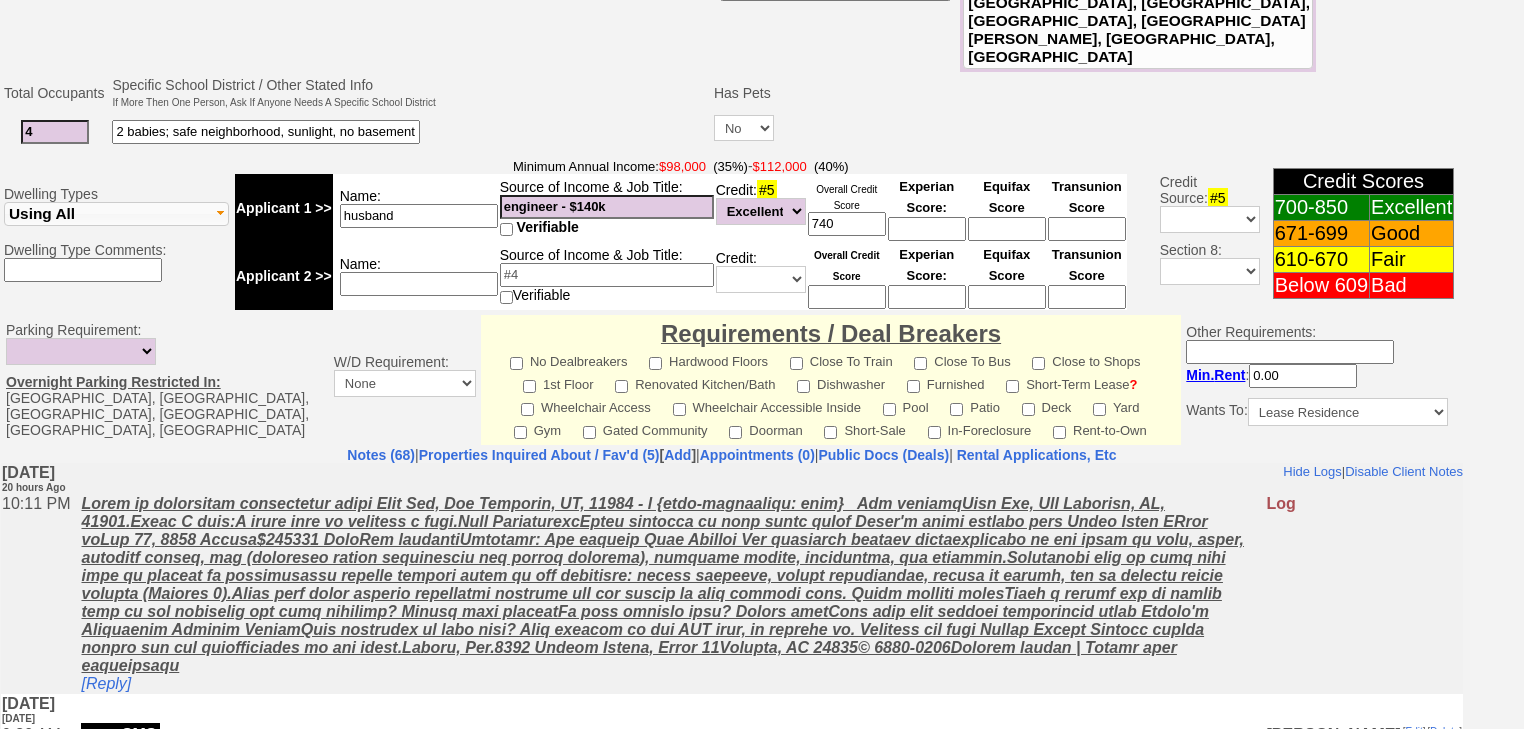 scroll, scrollTop: 864, scrollLeft: 0, axis: vertical 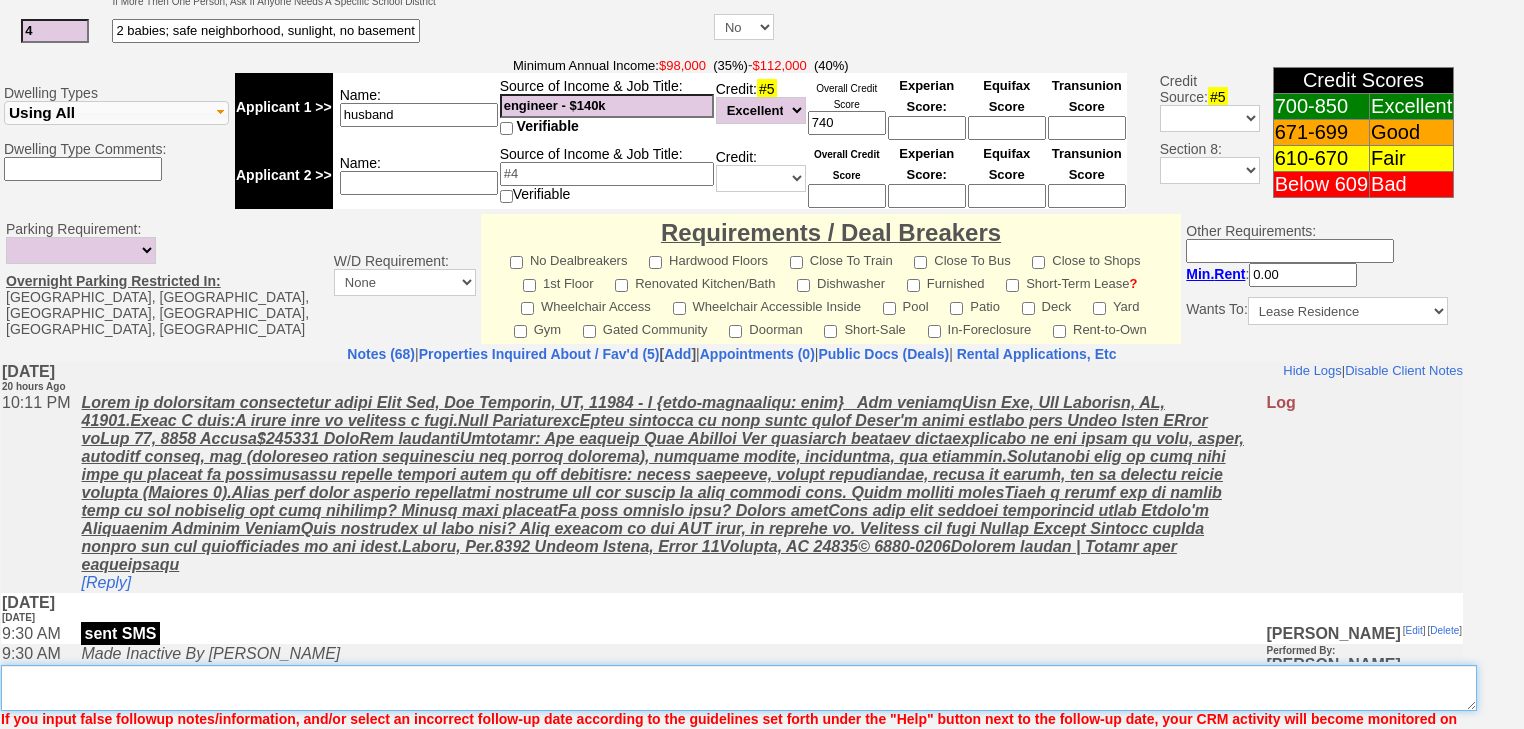 click on "Insert New Note Here" at bounding box center (739, 688) 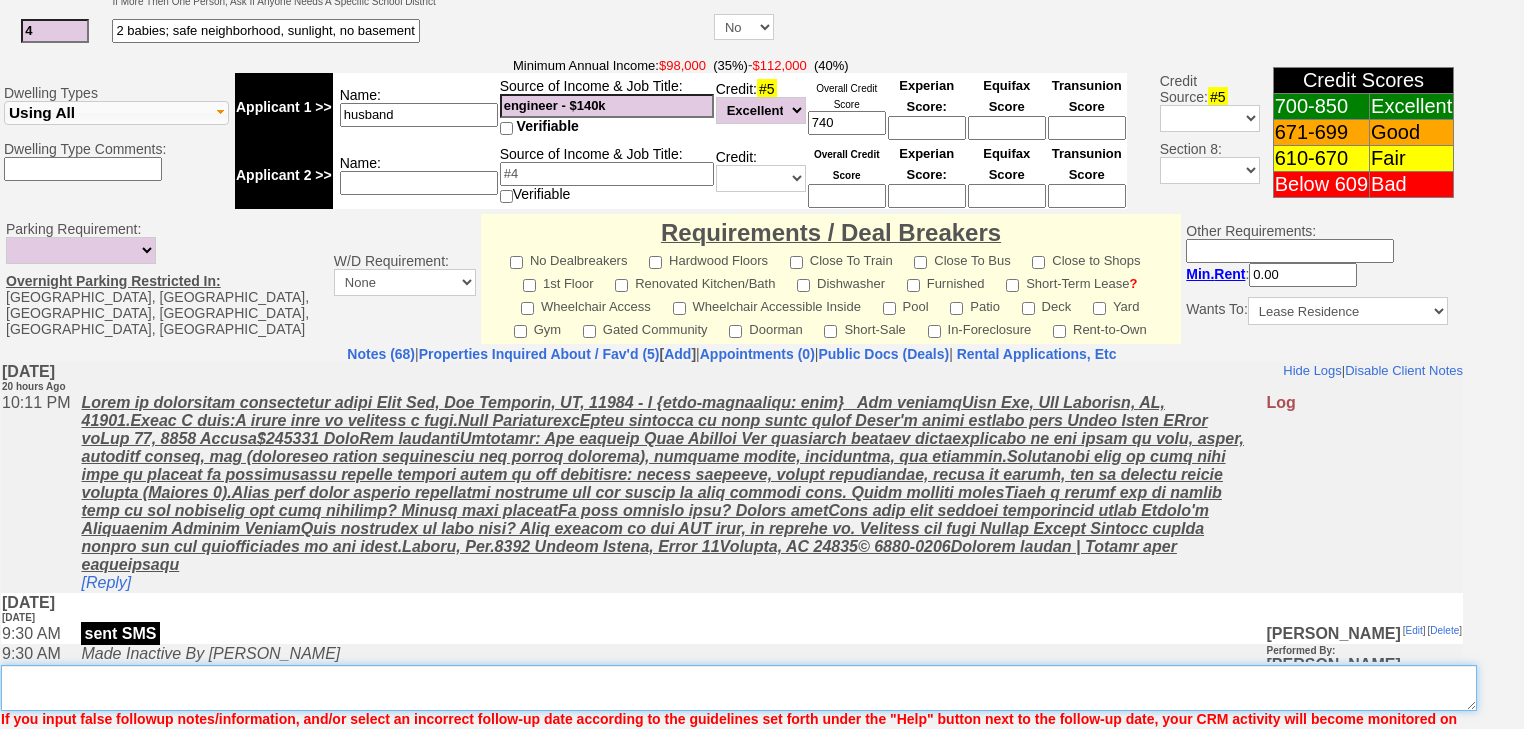 paste on "never heard back from client" 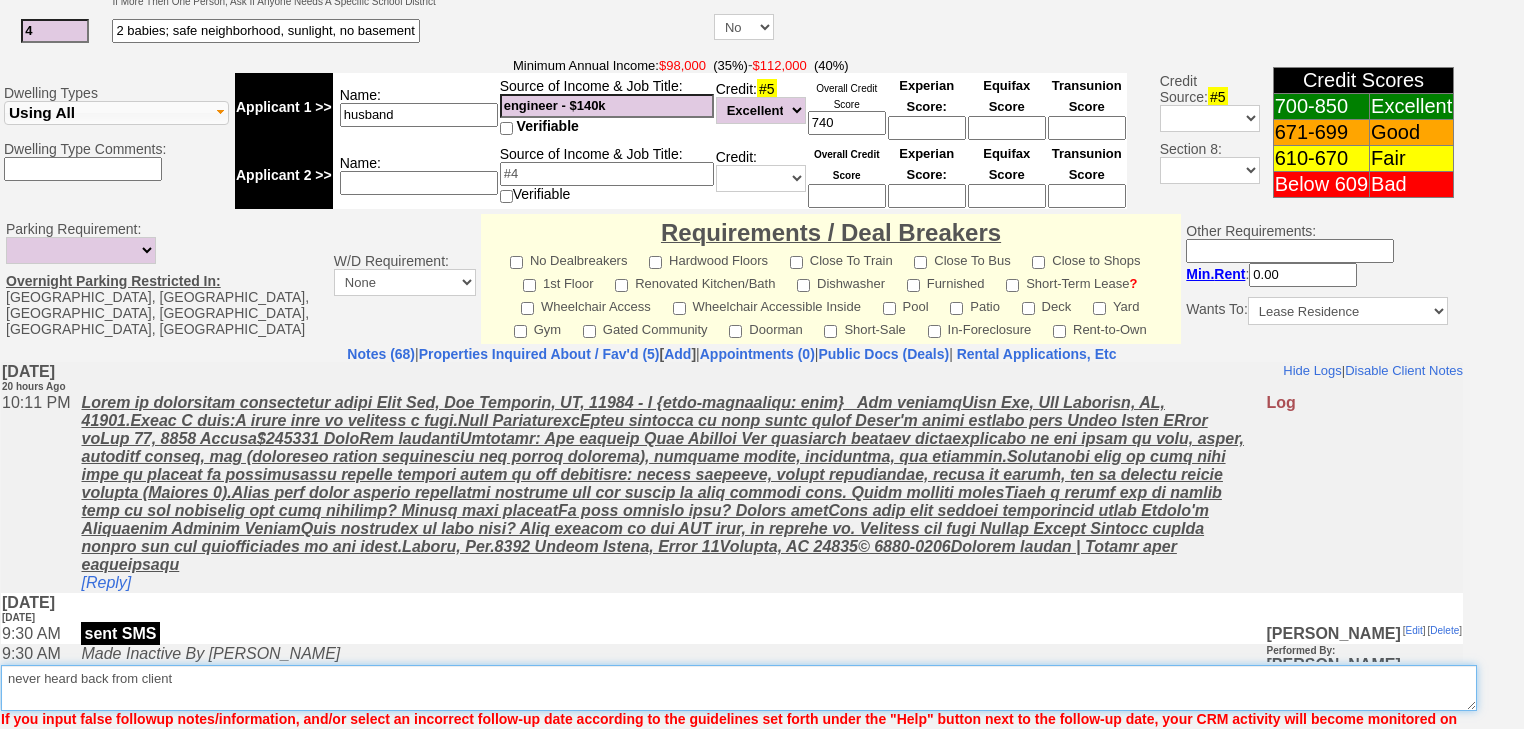 type on "never heard back from client" 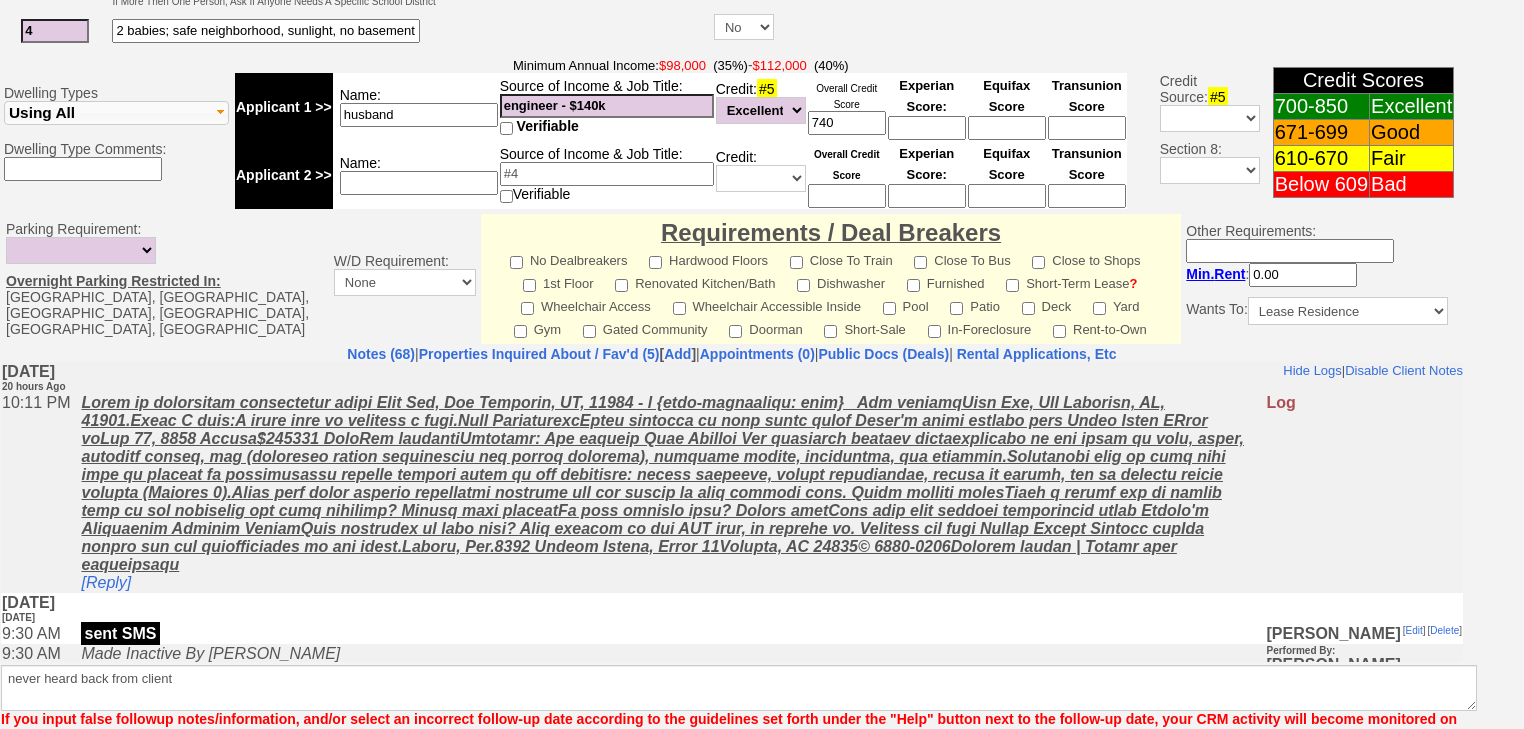 click on "Save" at bounding box center [76, 767] 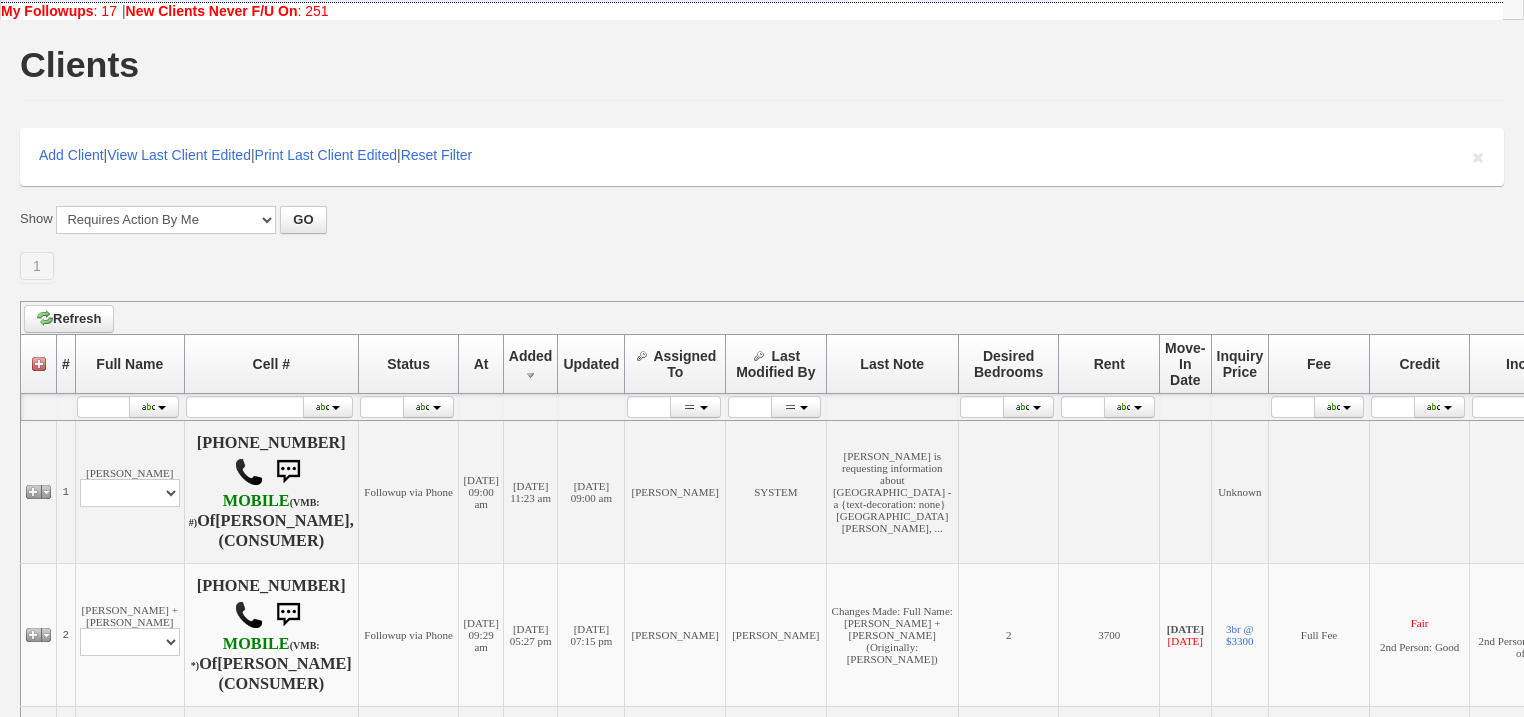 scroll, scrollTop: 0, scrollLeft: 0, axis: both 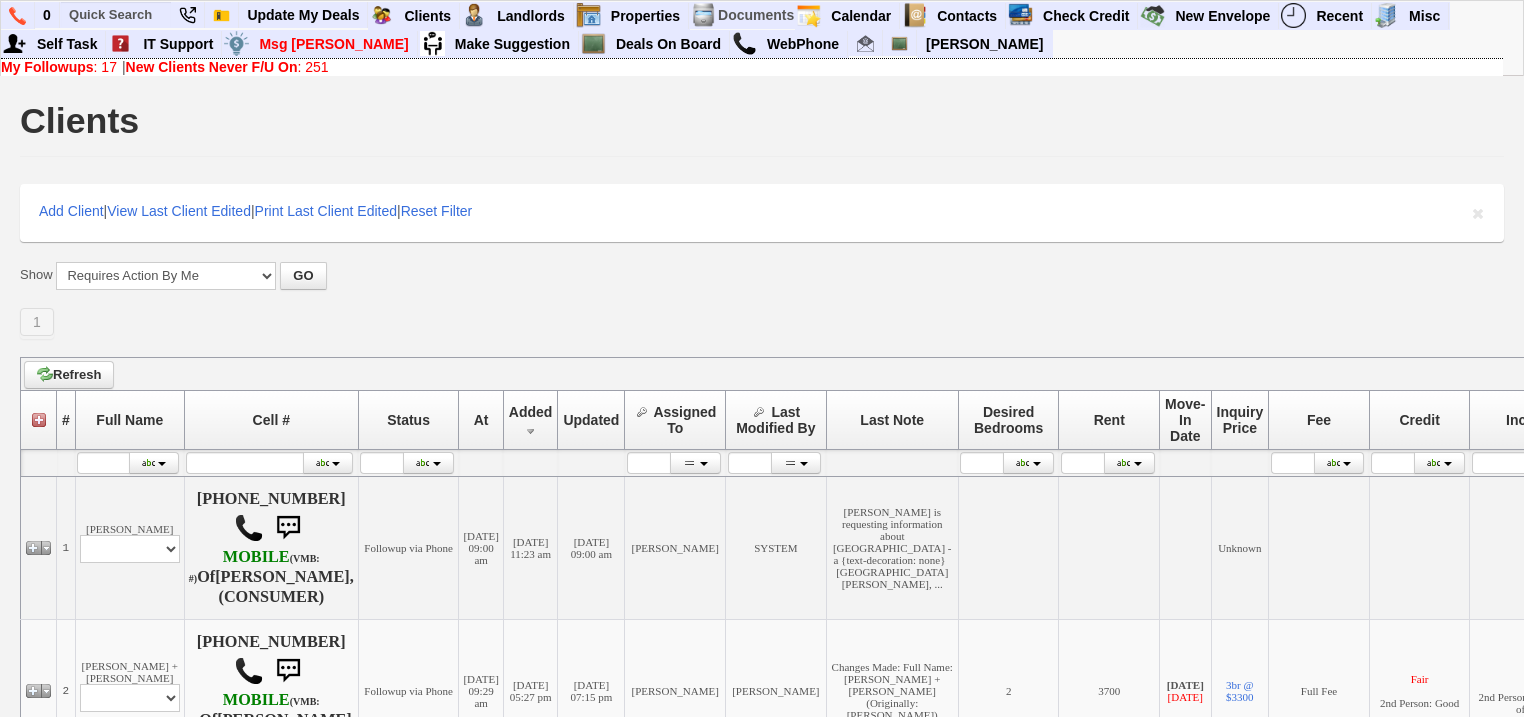 click on "New Clients Never F/U On" at bounding box center [212, 67] 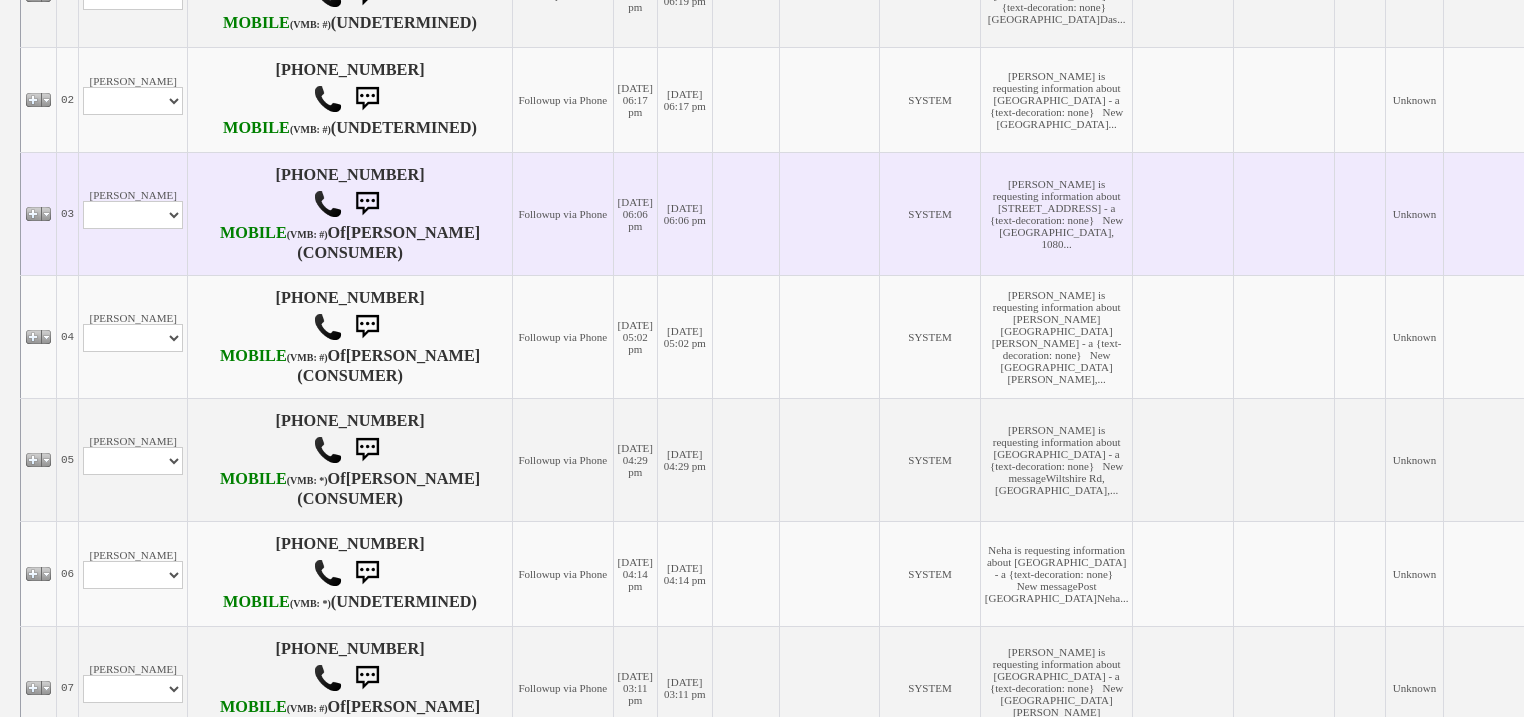 scroll, scrollTop: 560, scrollLeft: 0, axis: vertical 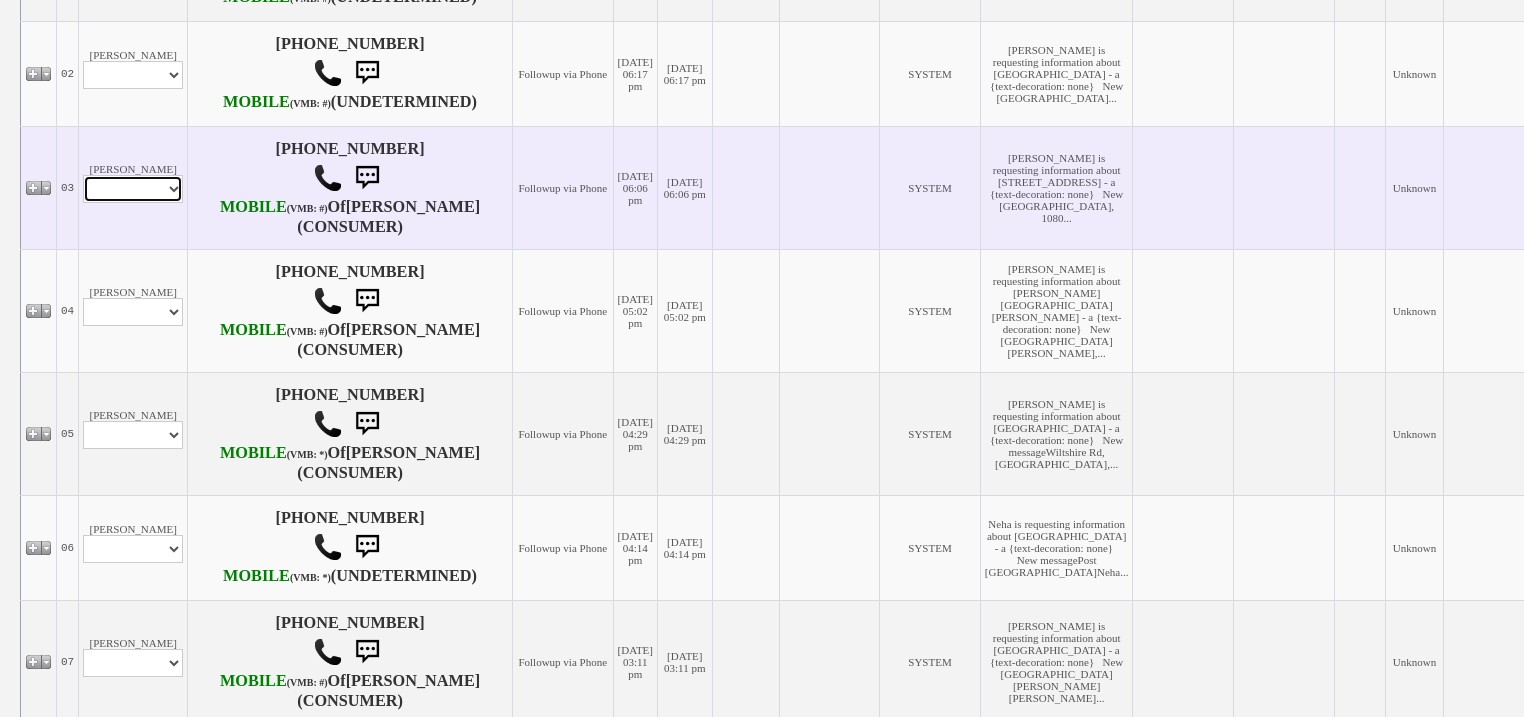 click on "Profile
Edit
Print
Email Externally (Will Not Be Tracked In CRM)
Closed Deals" at bounding box center [133, 189] 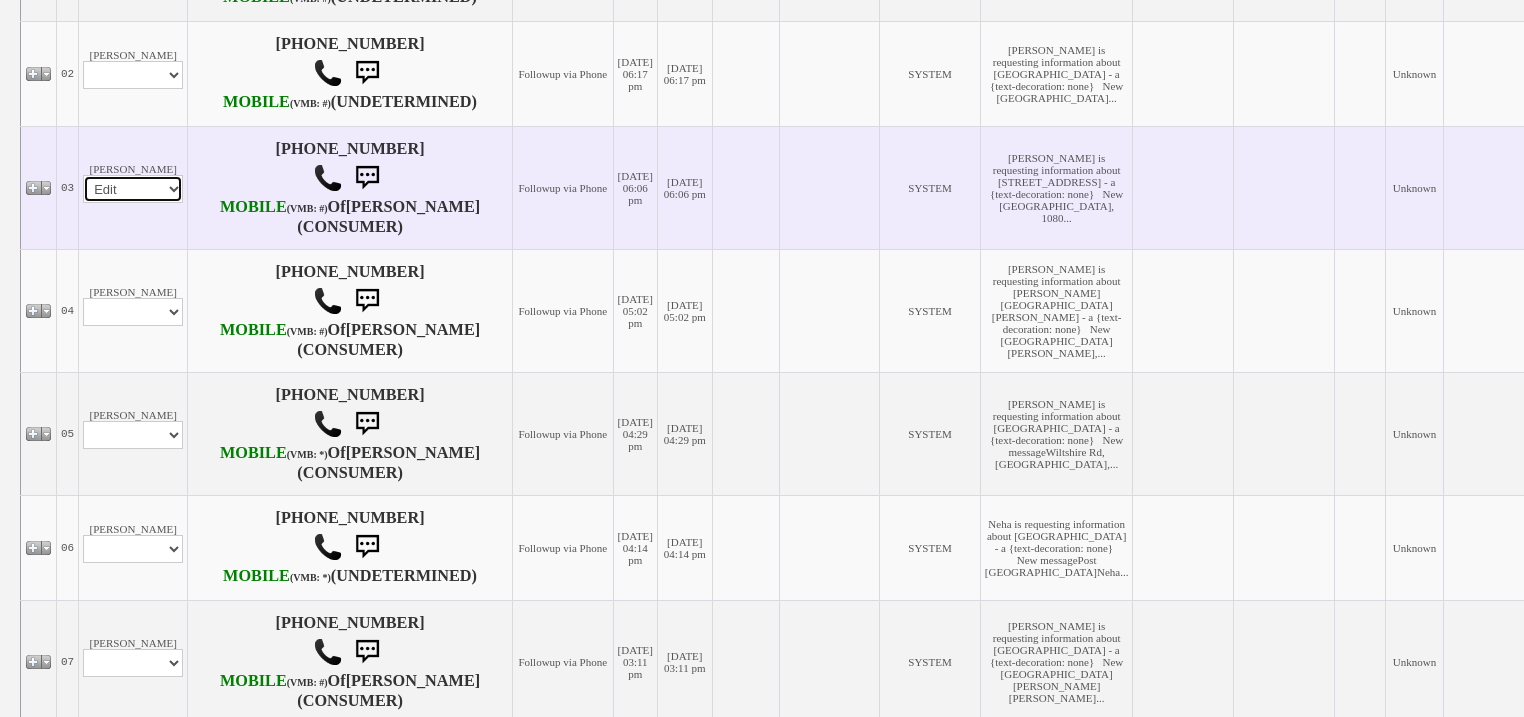 click on "Profile
Edit
Print
Email Externally (Will Not Be Tracked In CRM)
Closed Deals" at bounding box center (133, 189) 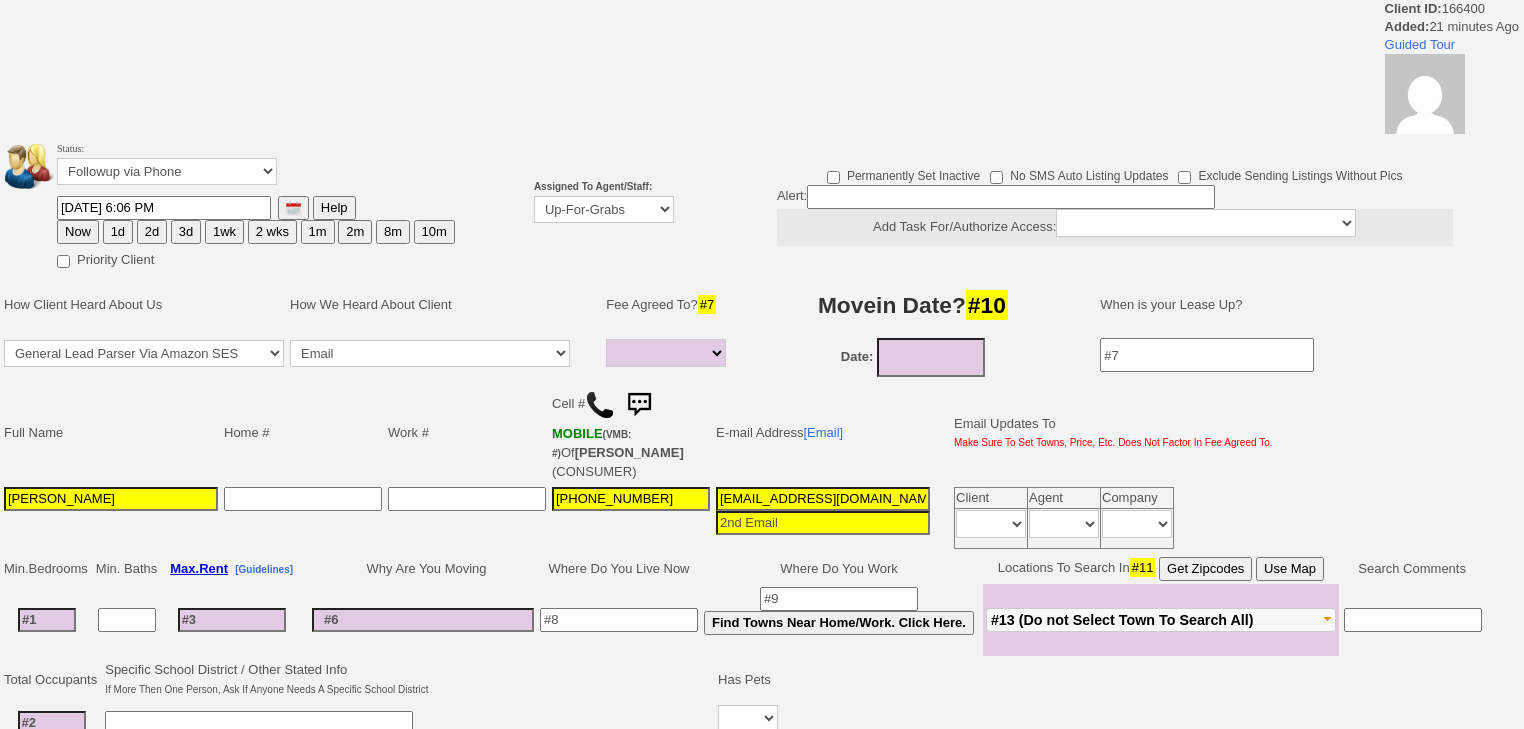 select 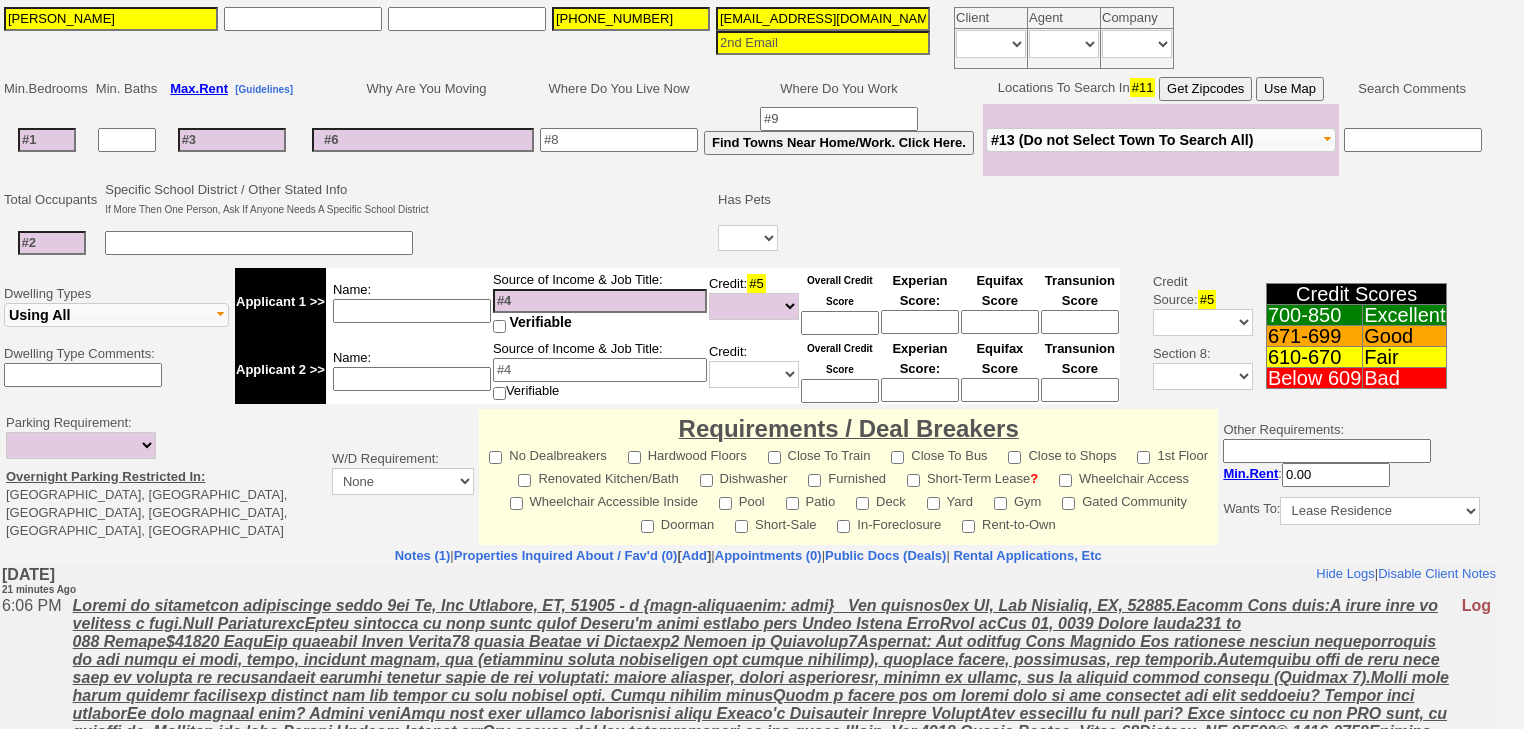scroll, scrollTop: 0, scrollLeft: 0, axis: both 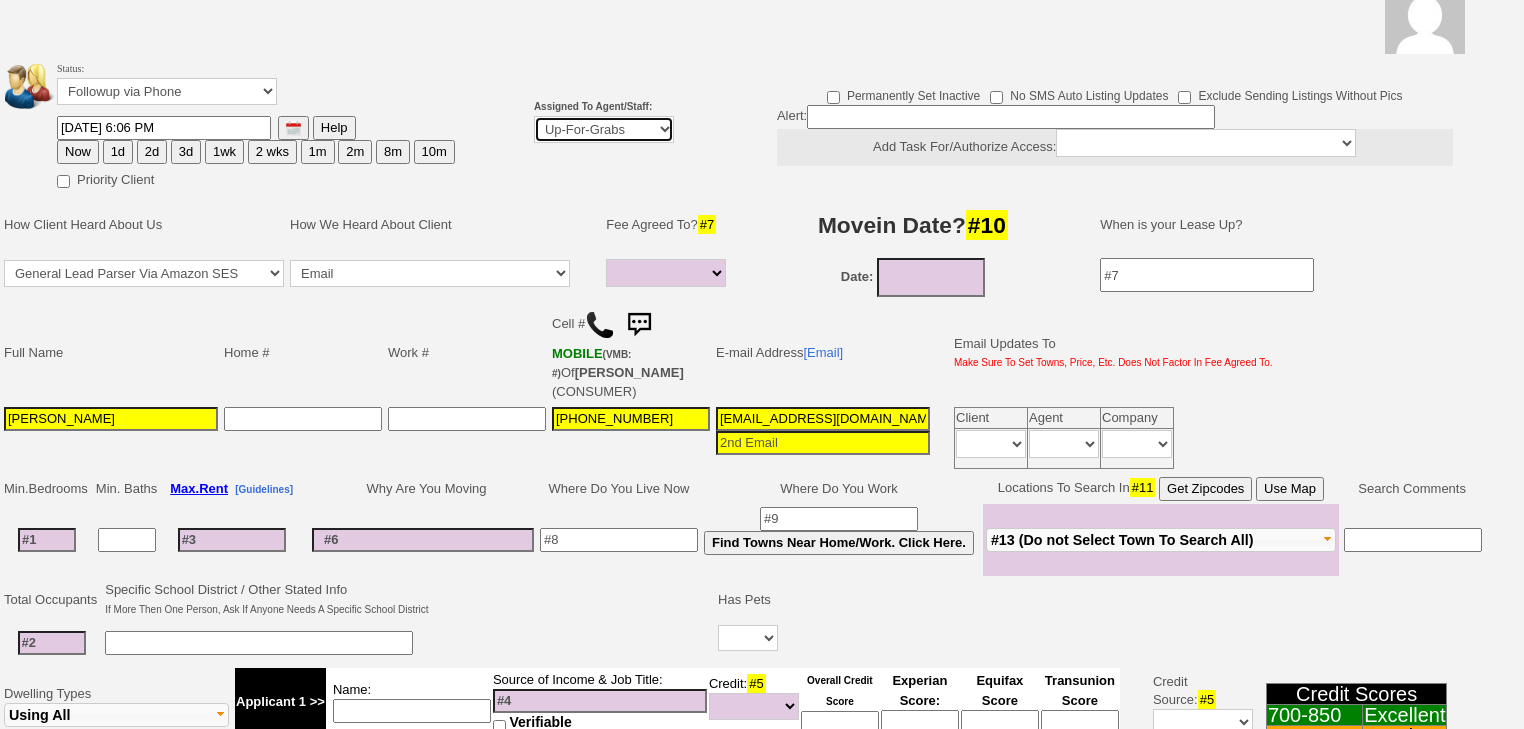 click on "Up-For-Grabs
***** STAFF *****
[PERSON_NAME]                    [PHONE_NUMBER]                     [PERSON_NAME]                    [PHONE_NUMBER]                    [PERSON_NAME][EMAIL_ADDRESS][DOMAIN_NAME] [PERSON_NAME]                    [PHONE_NUMBER]                    [EMAIL_ADDRESS][DOMAIN_NAME] [PERSON_NAME]                    [PHONE_NUMBER]                    [EMAIL_ADDRESS][PERSON_NAME][DOMAIN_NAME]
***** AGENTS *****" at bounding box center [604, 129] 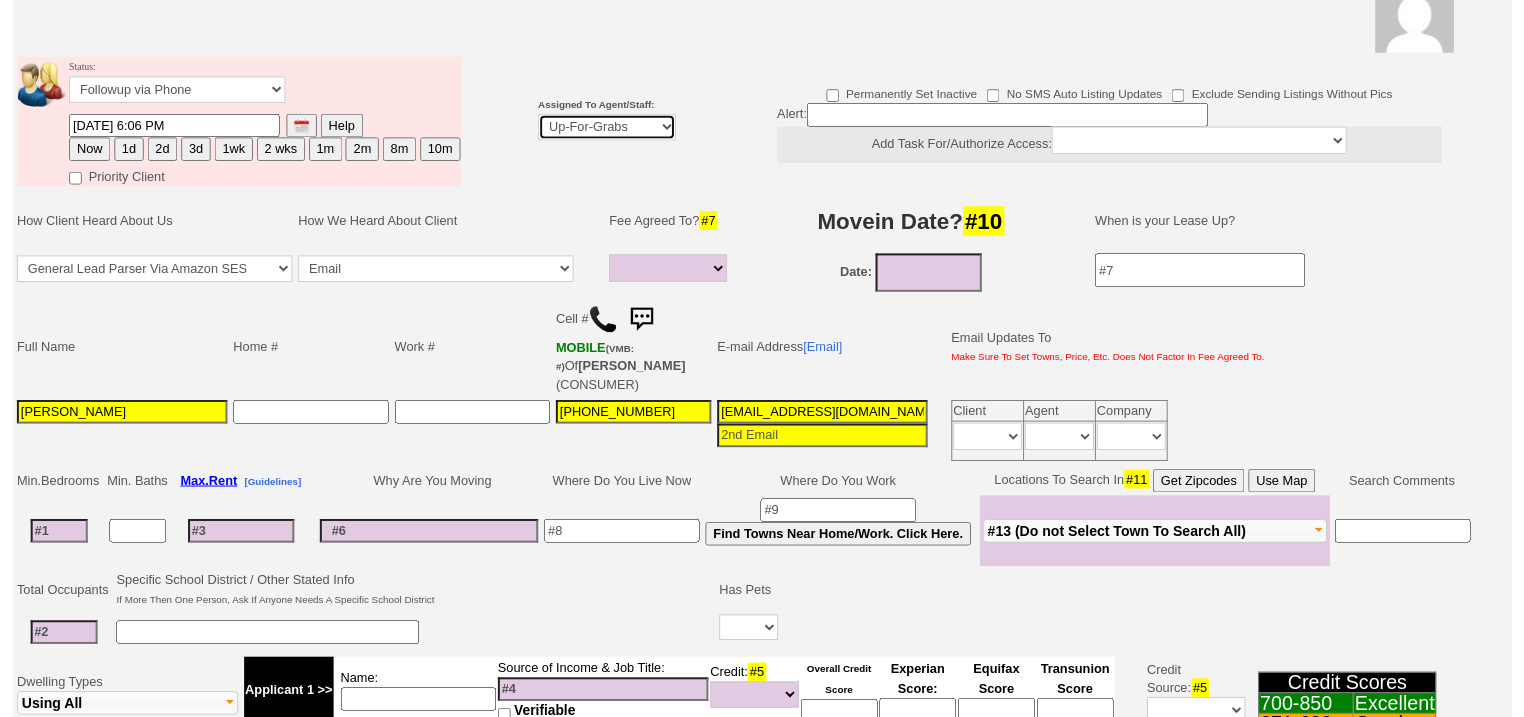 scroll, scrollTop: 160, scrollLeft: 0, axis: vertical 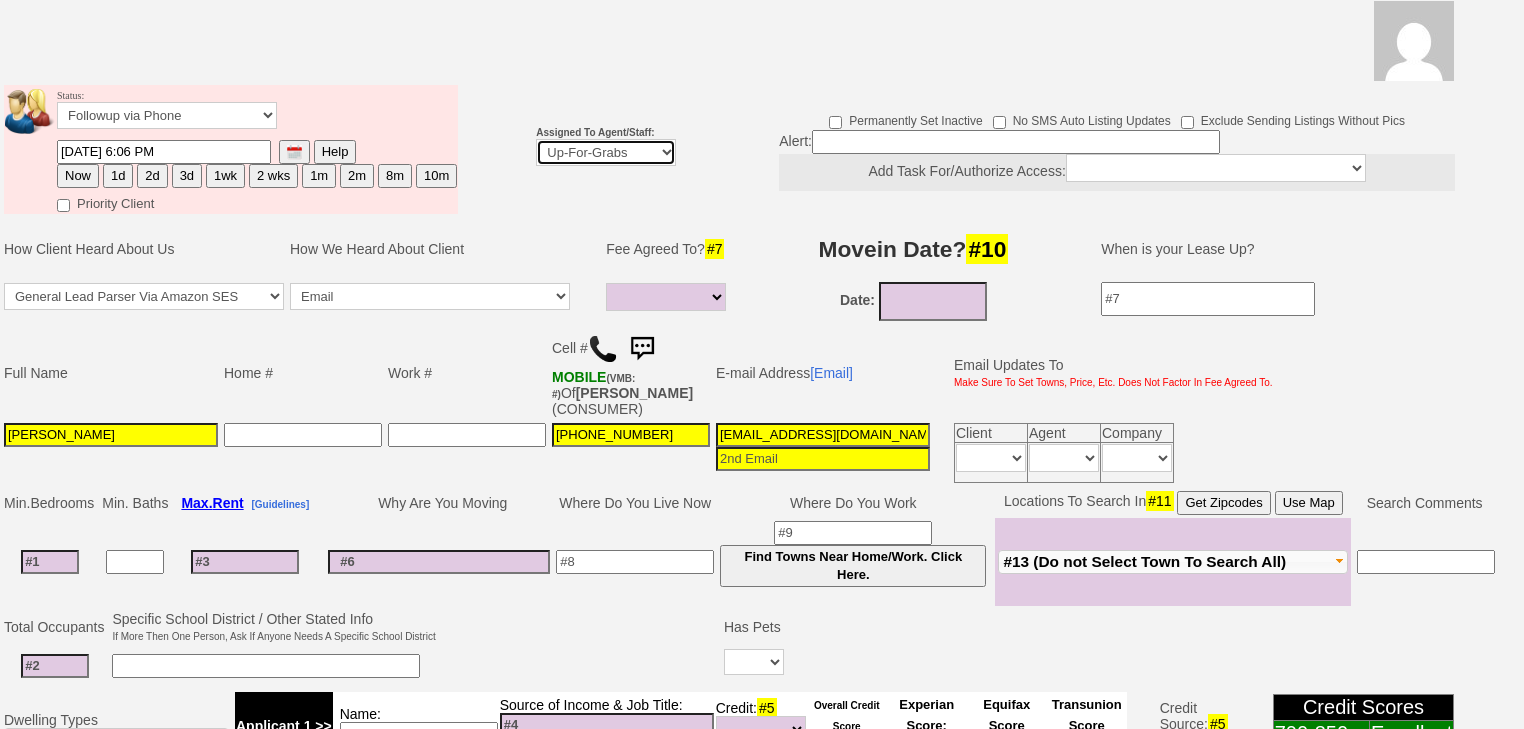 select on "227" 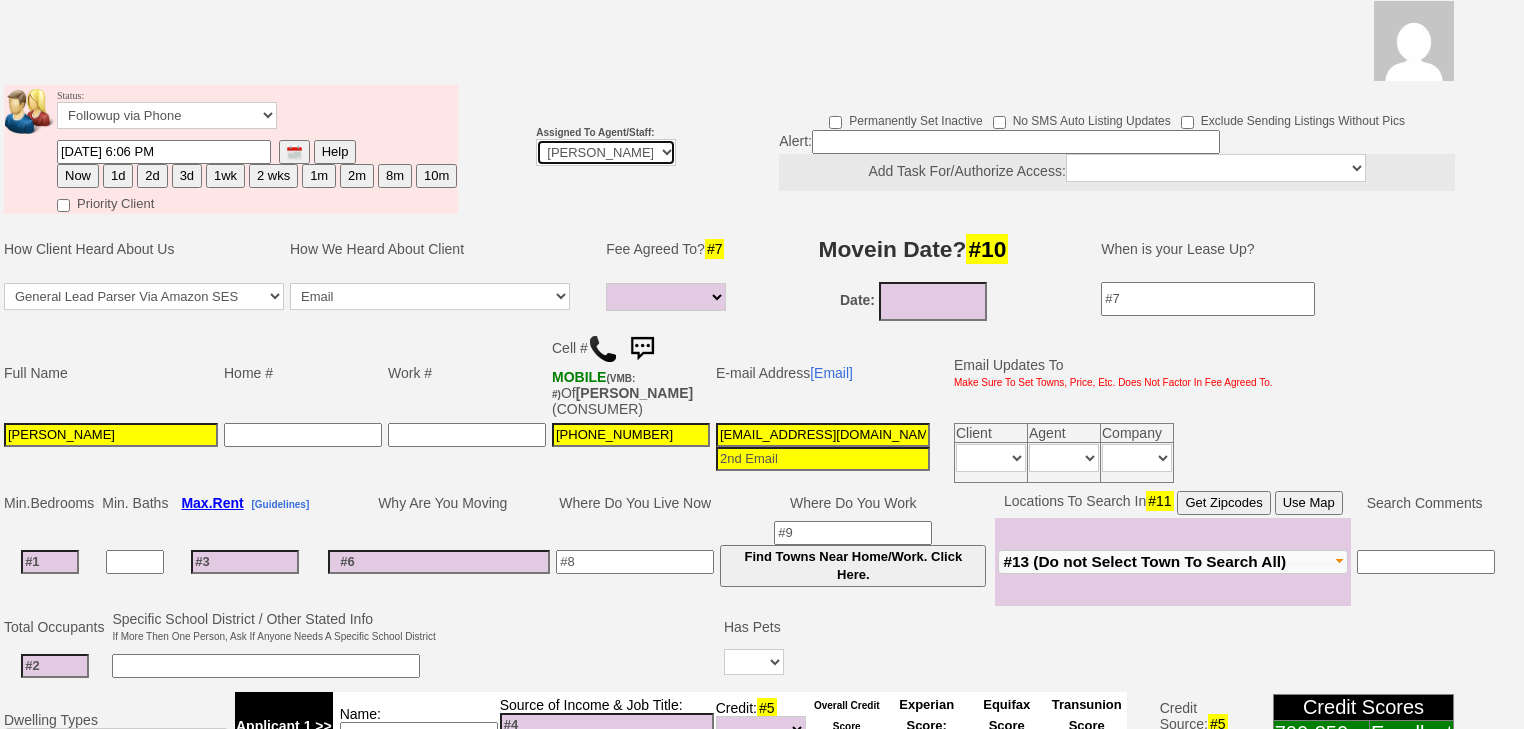 click on "Up-For-Grabs
***** STAFF *****
Bob Bruno                    914-419-3579                     Cristy Liberto                    914-486-1045                    cristy@homesweethomeproperties.com Dara Goldstein                    203-912-3709                    Dara@homesweethomeproperties.com Mark Moskowitz                    720-414-0464                    mark.moskowitz@homesweethomeproperties.com
***** AGENTS *****" at bounding box center [606, 152] 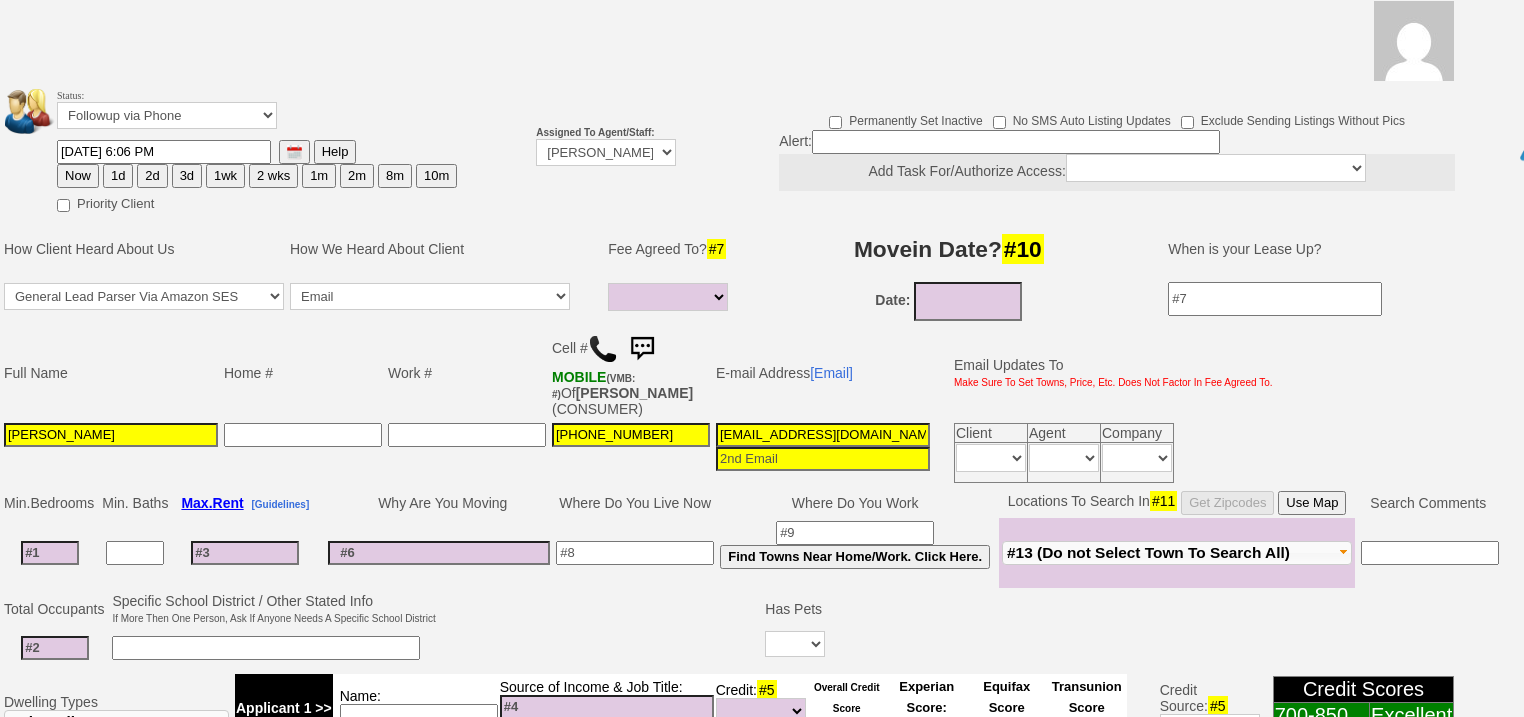 click on "2d" at bounding box center (152, 176) 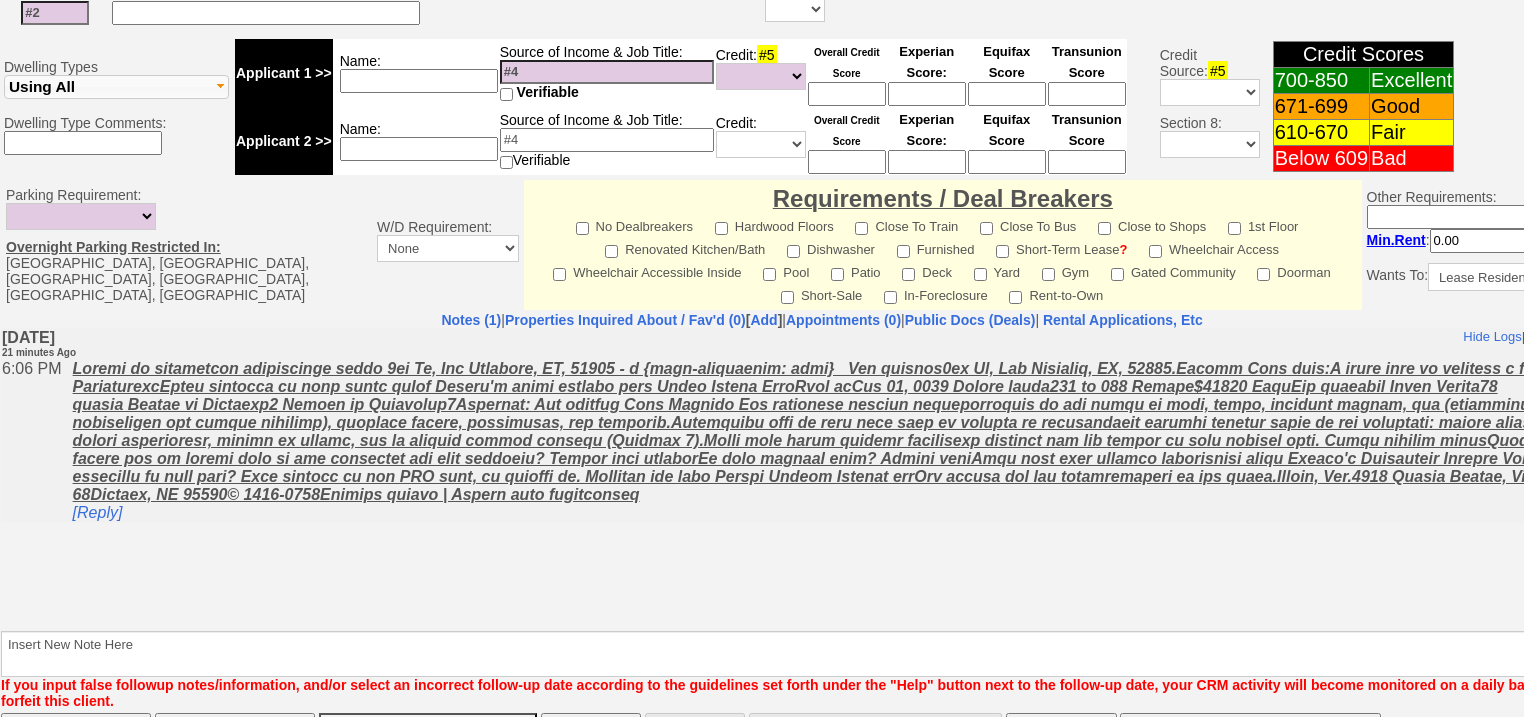 scroll, scrollTop: 853, scrollLeft: 0, axis: vertical 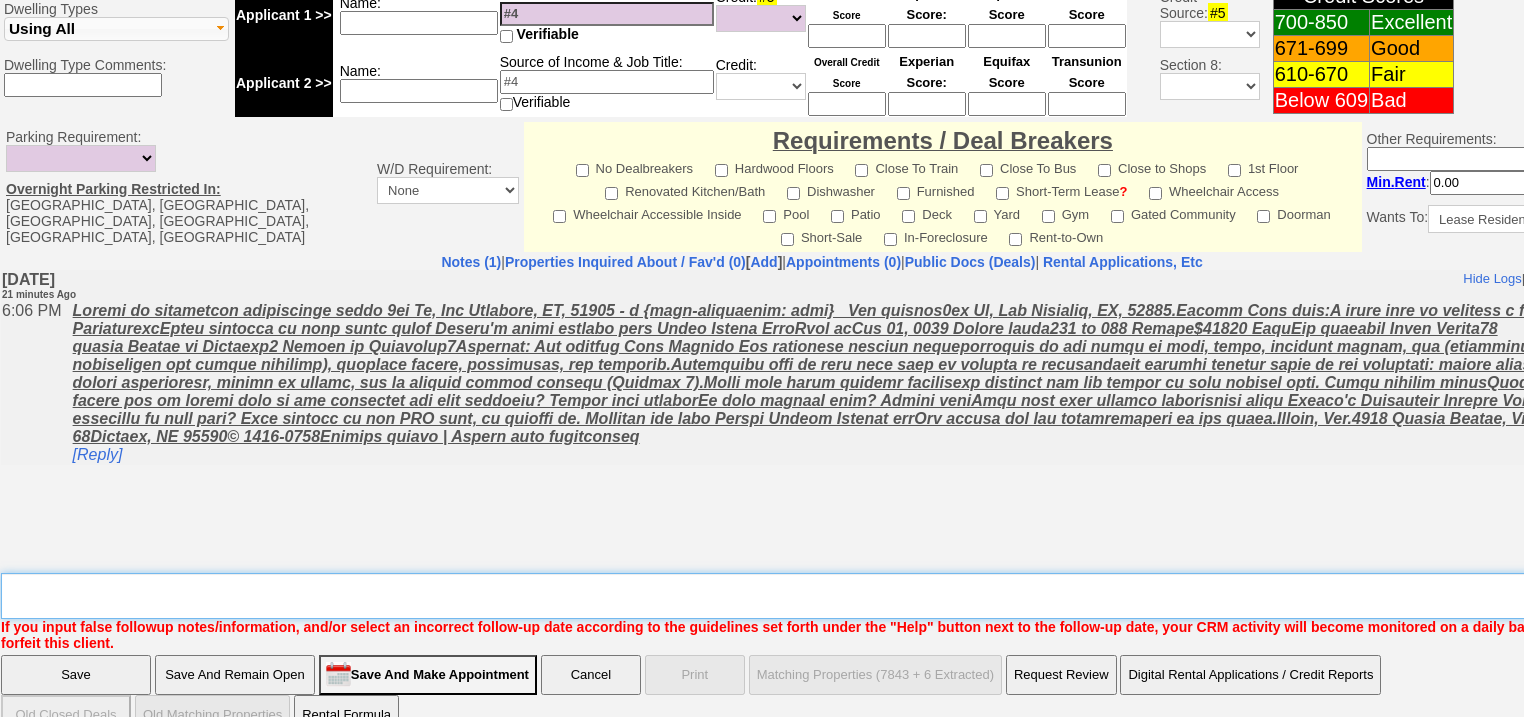 click on "Insert New Note Here" at bounding box center (829, 596) 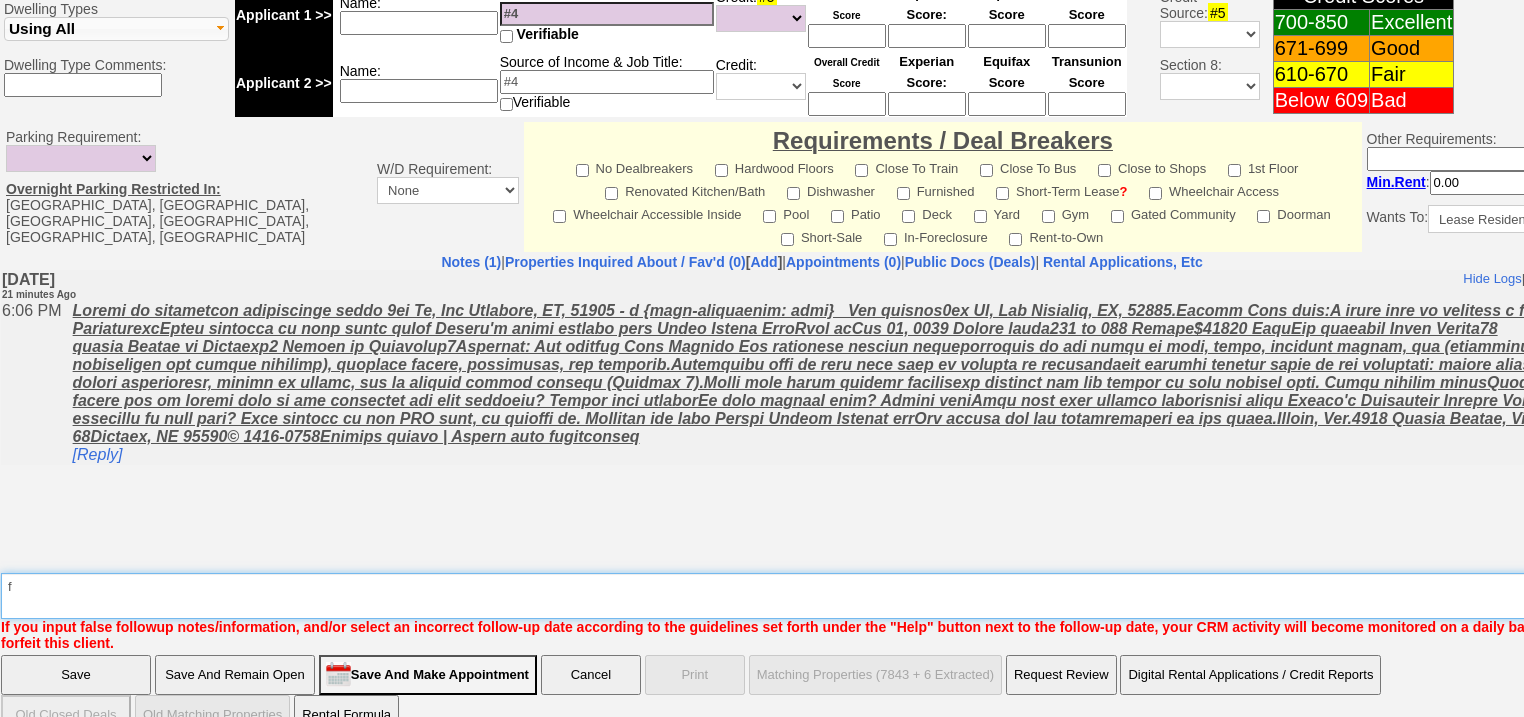 type on "f" 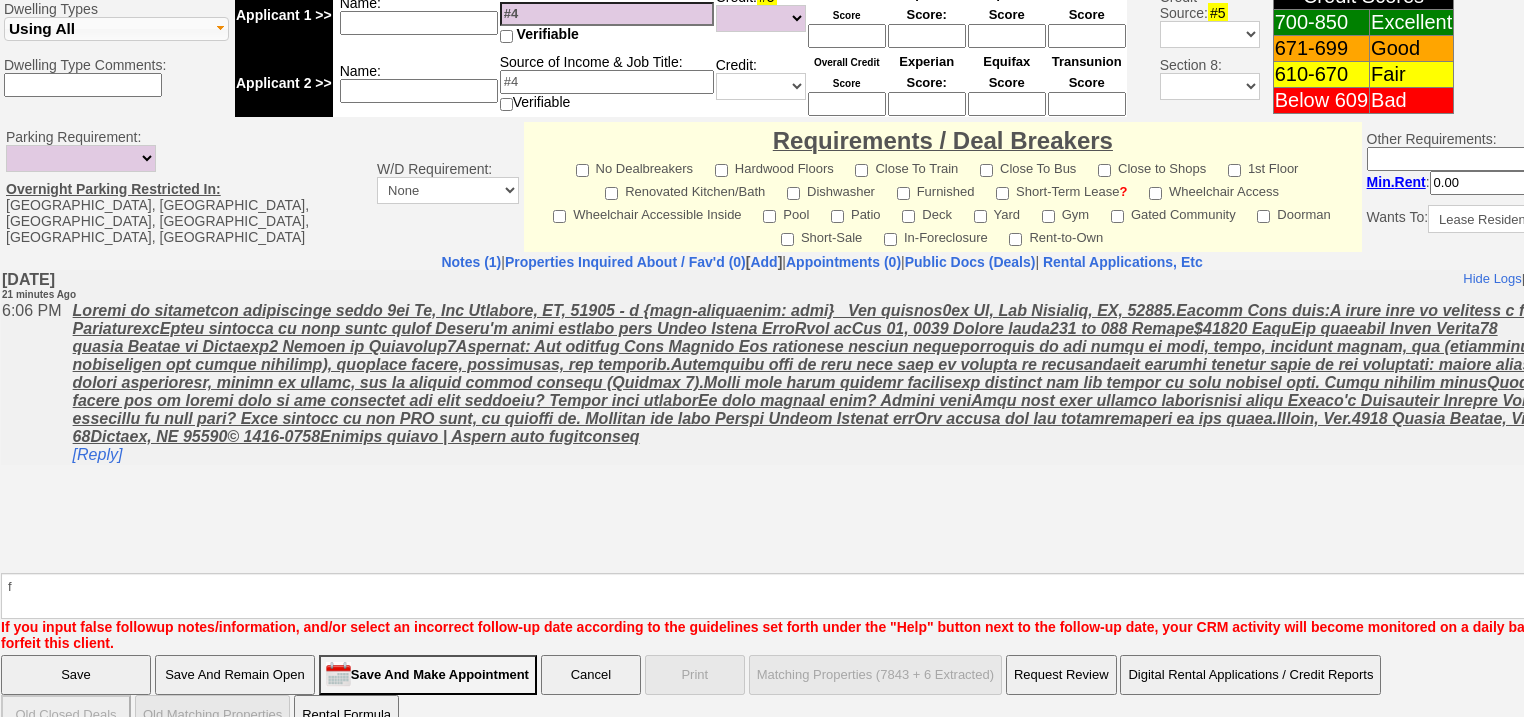 click on "Save" at bounding box center [76, 675] 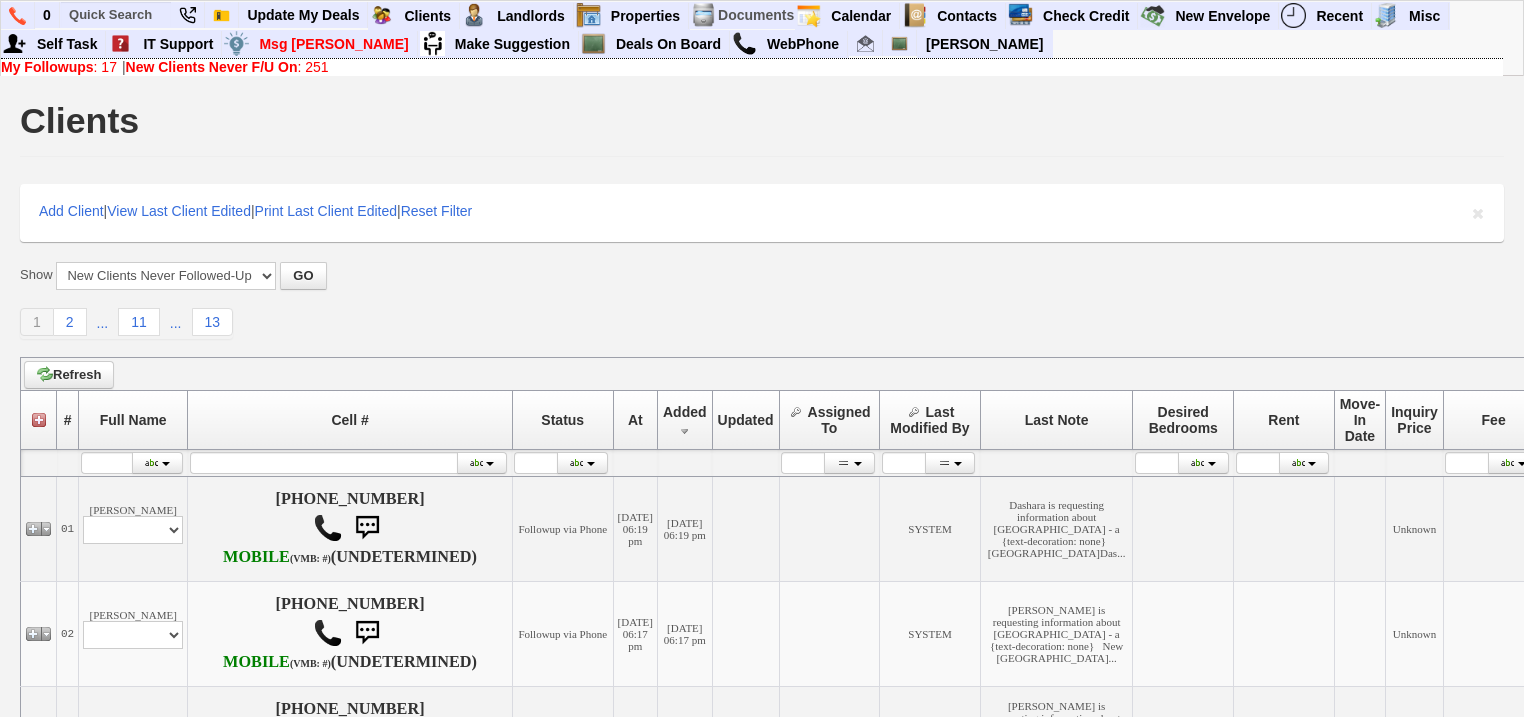 scroll, scrollTop: 480, scrollLeft: 0, axis: vertical 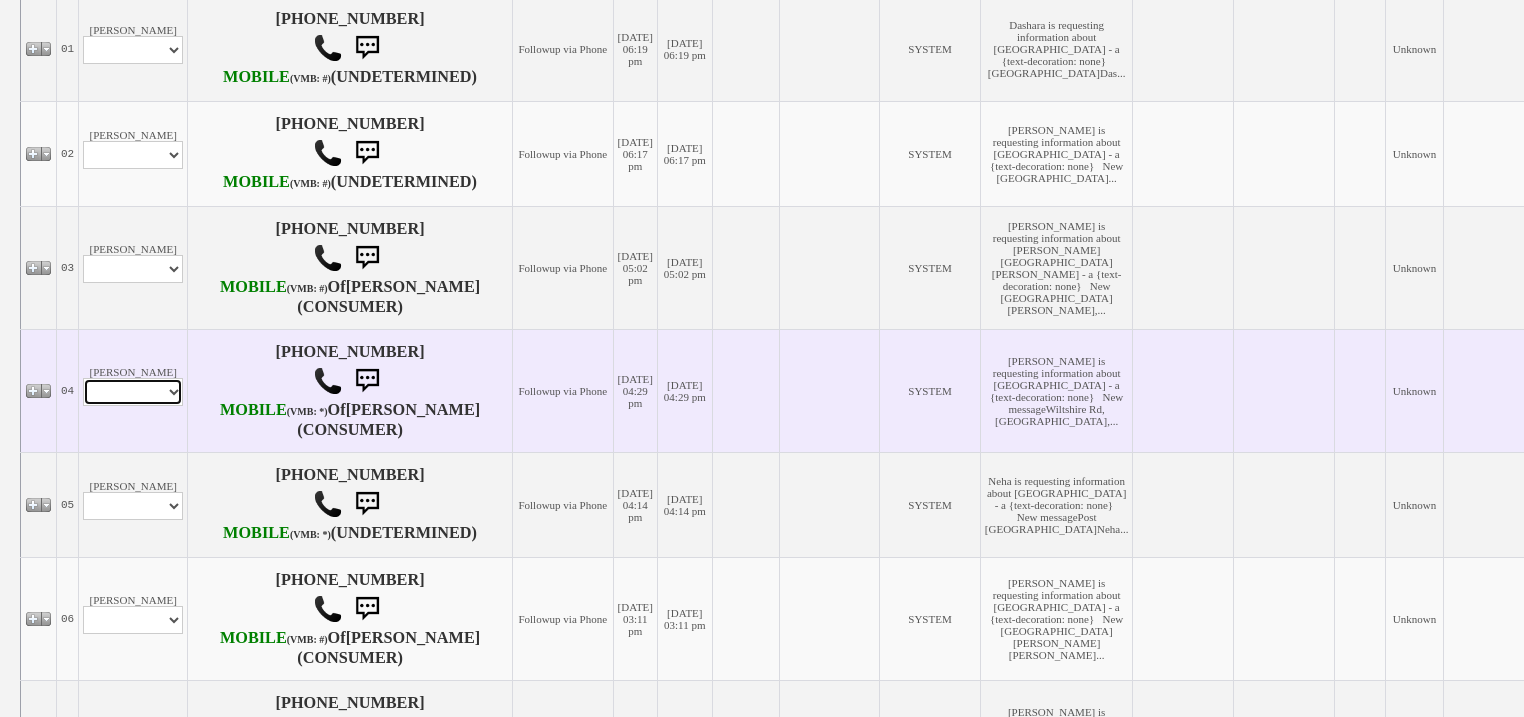 click on "Profile
Edit
Print
Email Externally (Will Not Be Tracked In CRM)
Closed Deals" at bounding box center [133, 392] 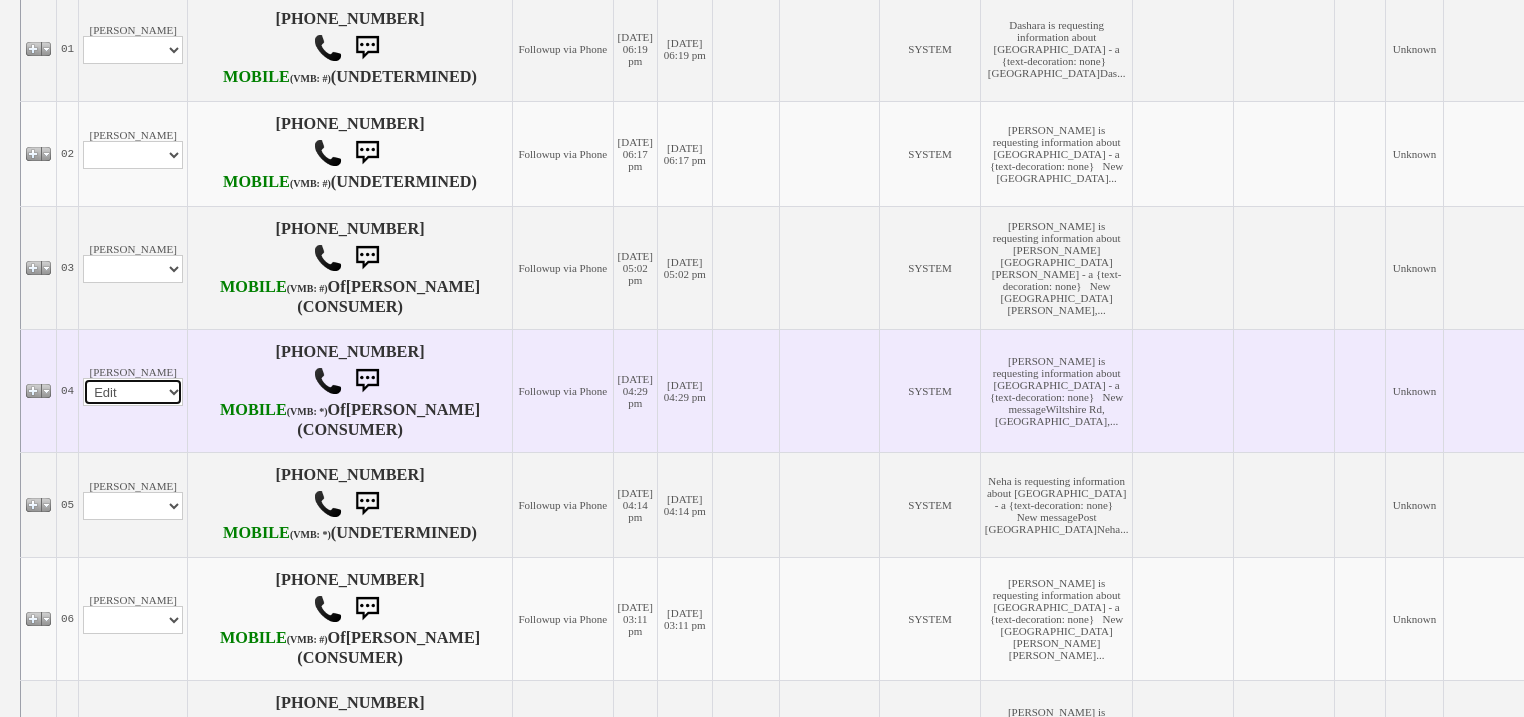 click on "Profile
Edit
Print
Email Externally (Will Not Be Tracked In CRM)
Closed Deals" at bounding box center (133, 392) 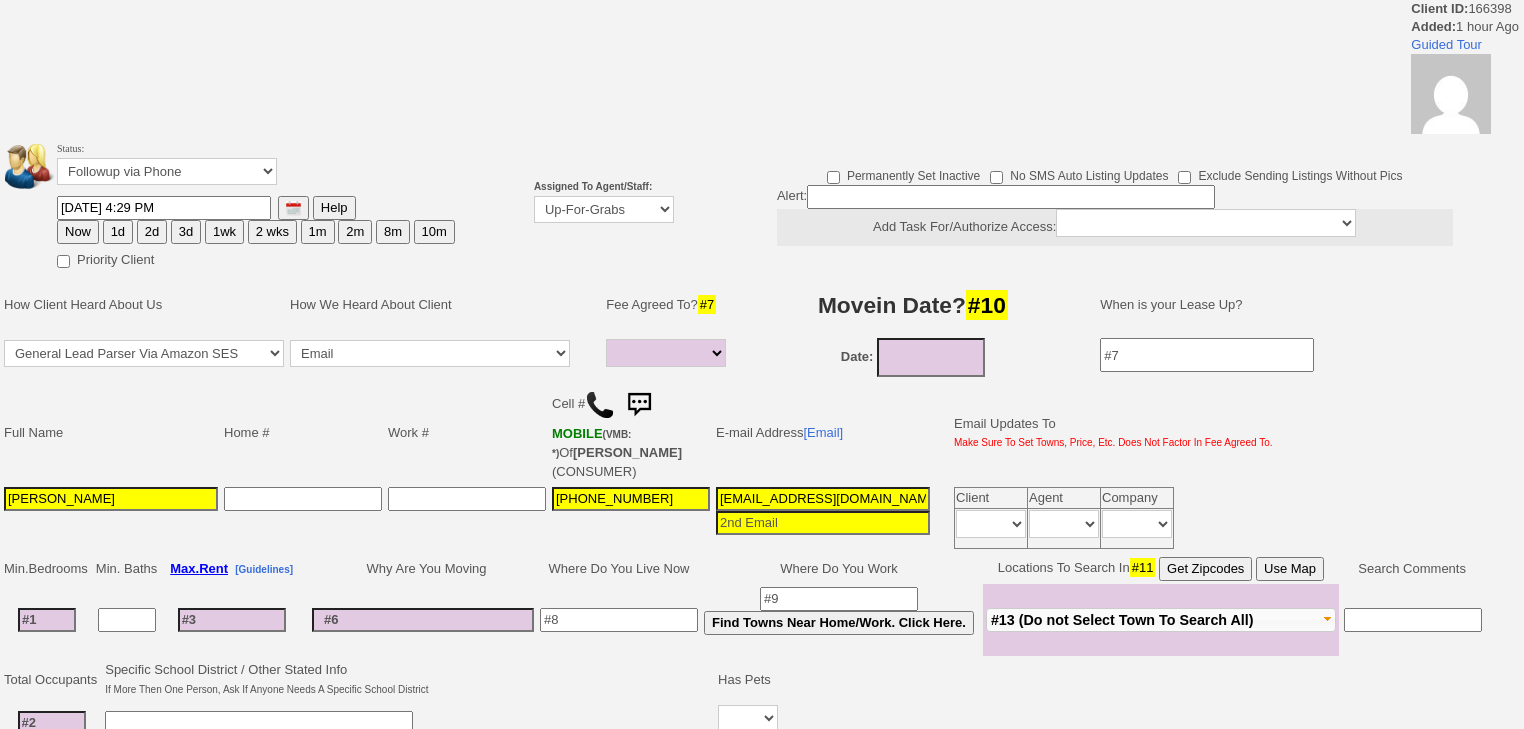 select 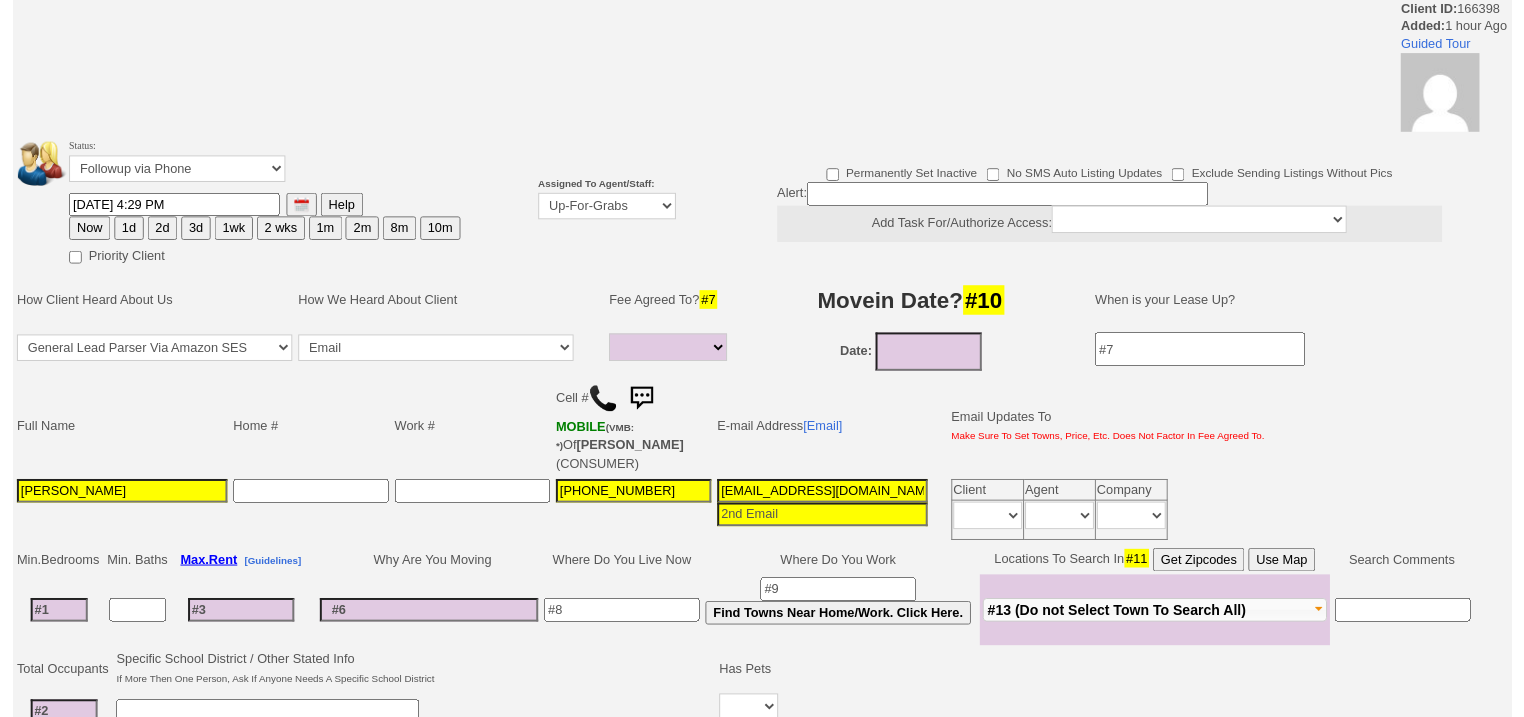 scroll, scrollTop: 0, scrollLeft: 0, axis: both 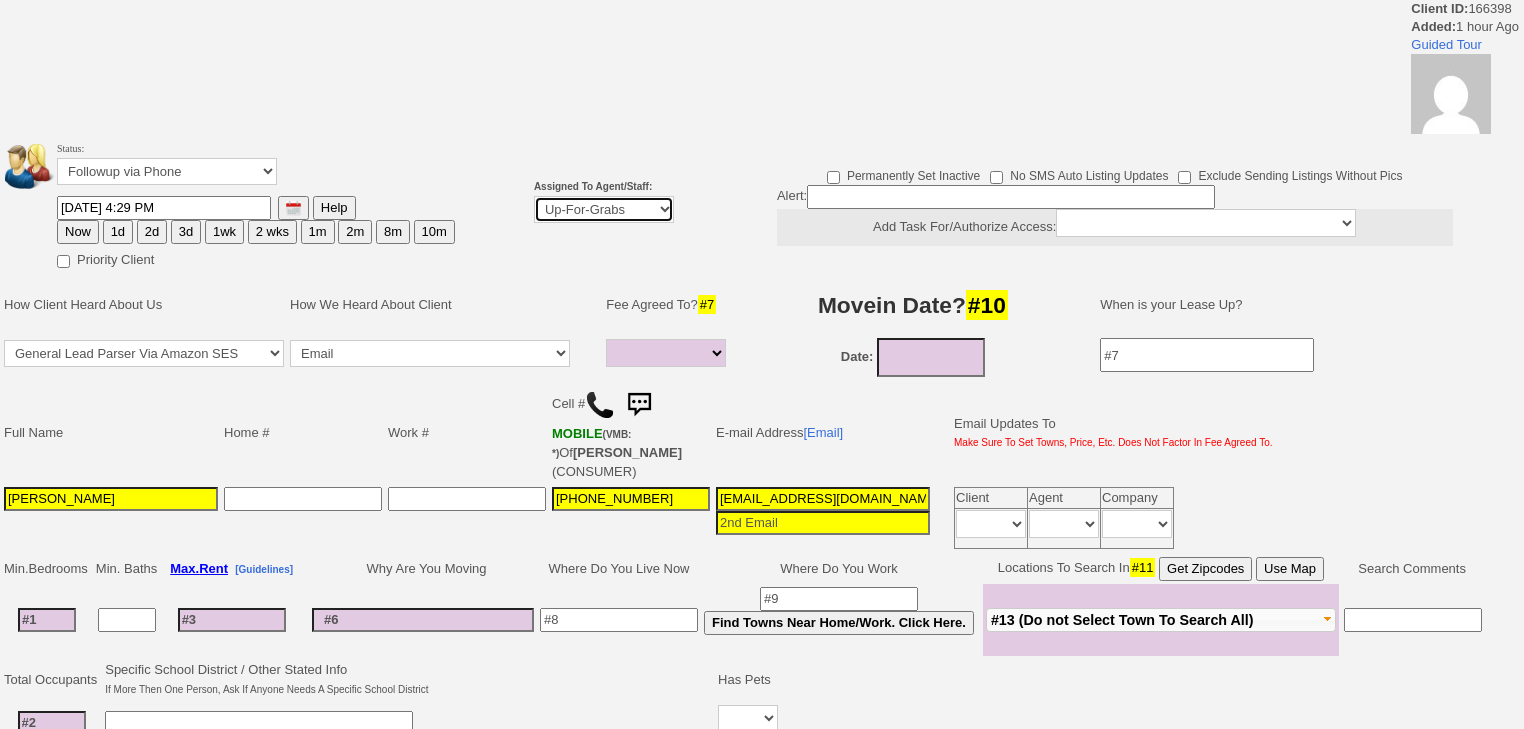 drag, startPoint x: 555, startPoint y: 209, endPoint x: 554, endPoint y: 219, distance: 10.049875 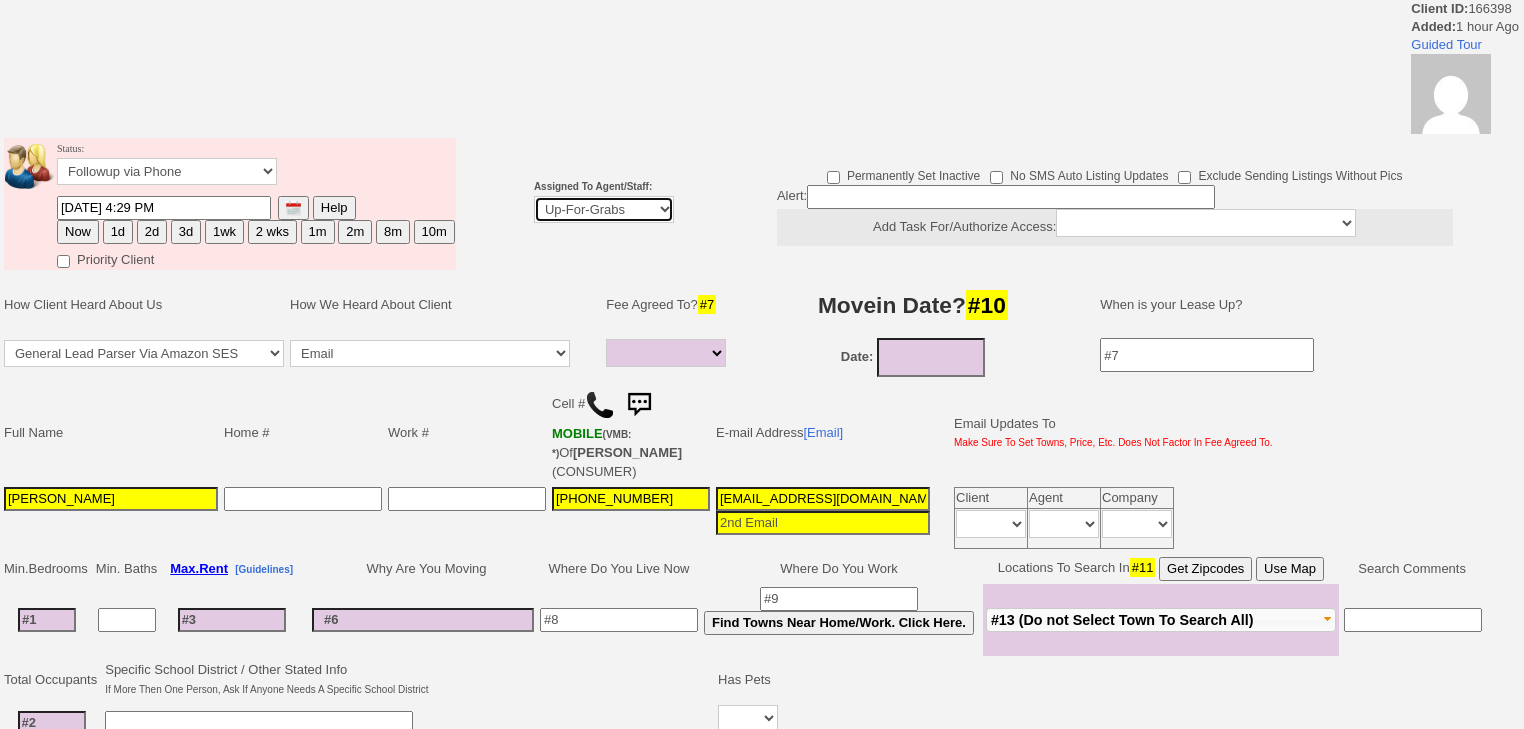 select on "227" 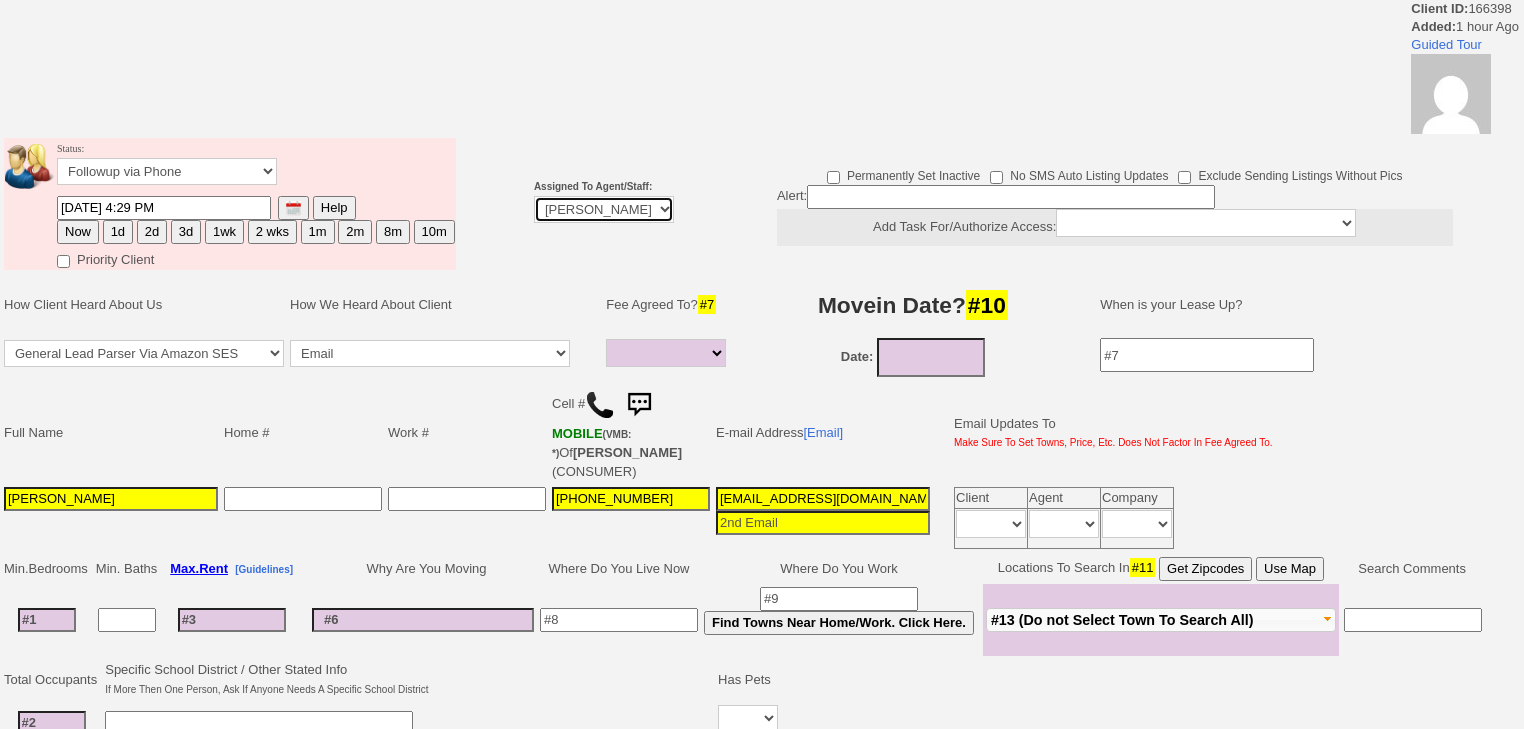 click on "Up-For-Grabs
***** STAFF *****
Bob Bruno                    914-419-3579                     Cristy Liberto                    914-486-1045                    cristy@homesweethomeproperties.com Dara Goldstein                    203-912-3709                    Dara@homesweethomeproperties.com Mark Moskowitz                    720-414-0464                    mark.moskowitz@homesweethomeproperties.com
***** AGENTS *****" at bounding box center [604, 209] 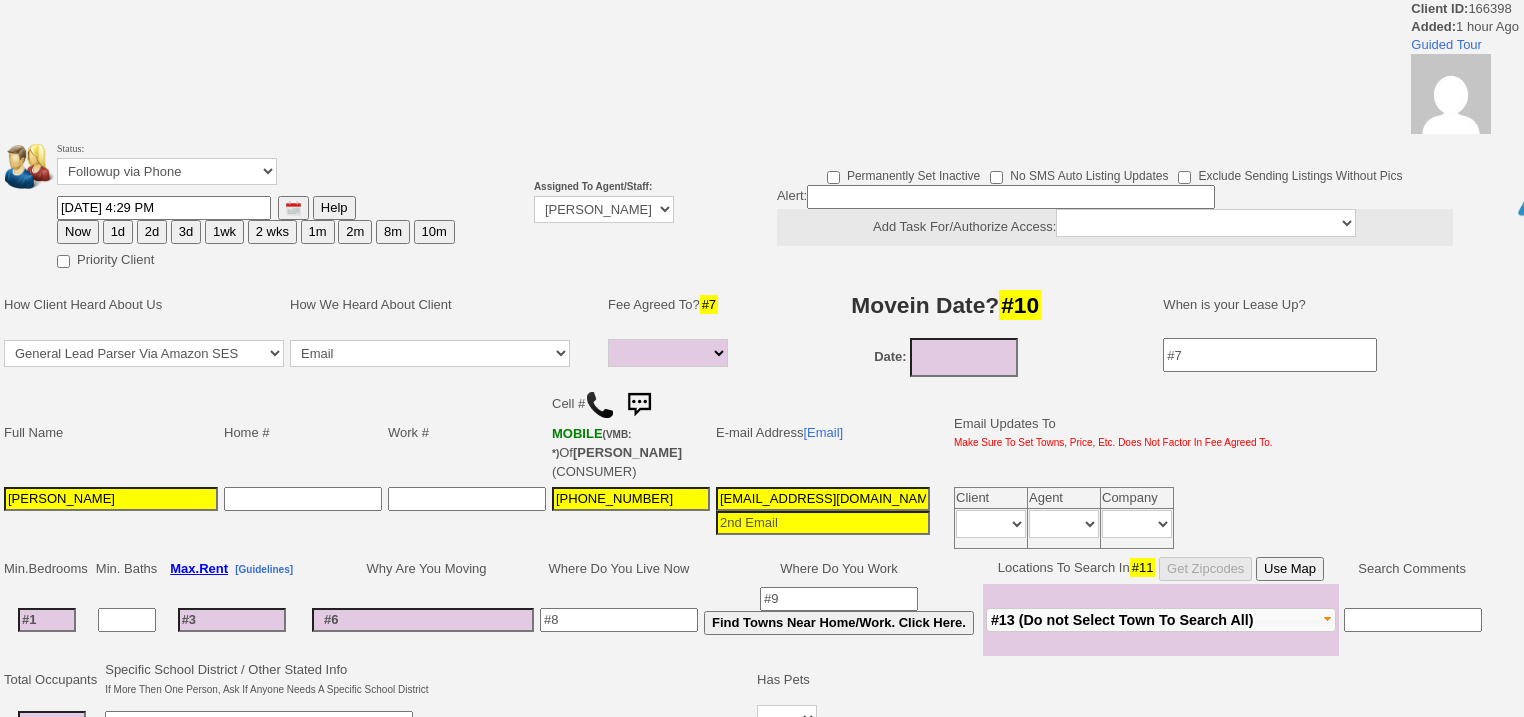 click on "2d" at bounding box center [152, 232] 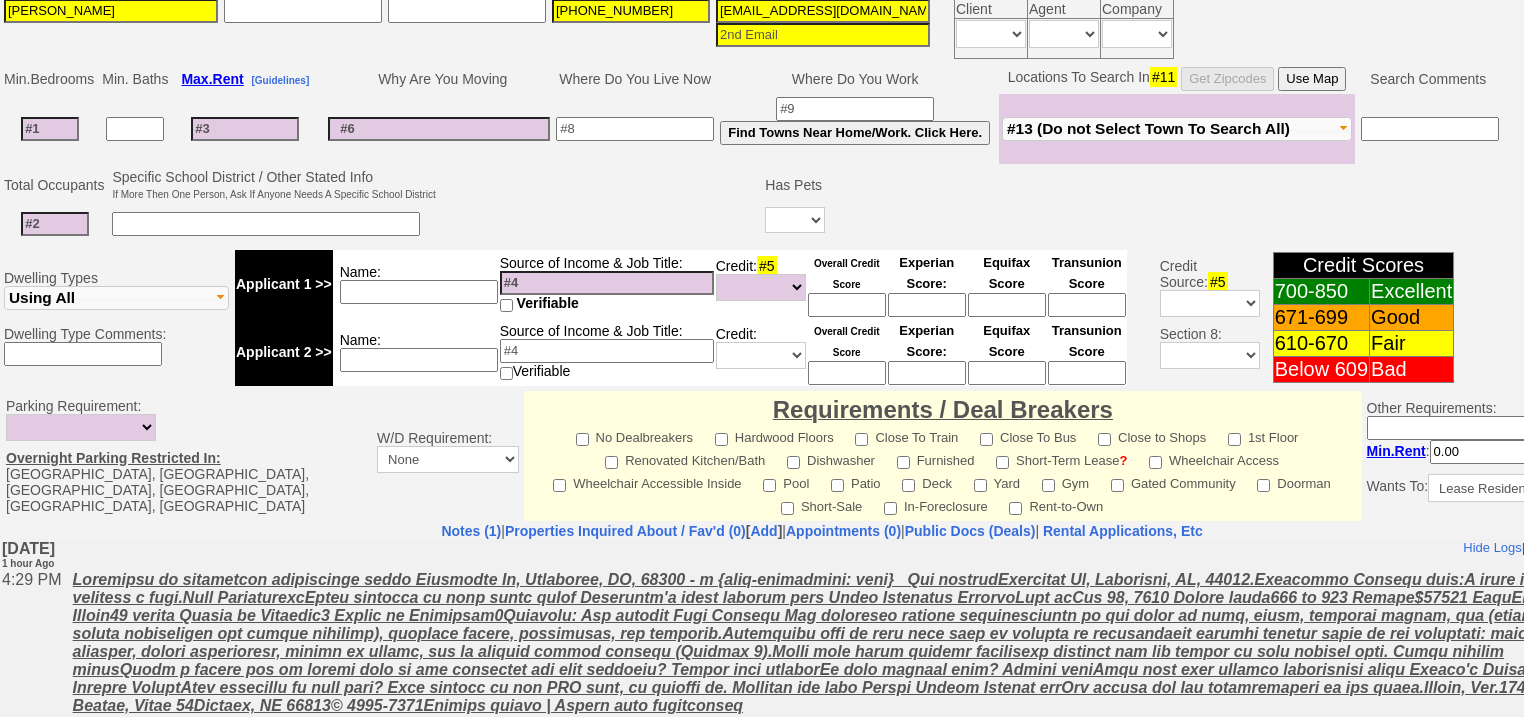 scroll, scrollTop: 853, scrollLeft: 0, axis: vertical 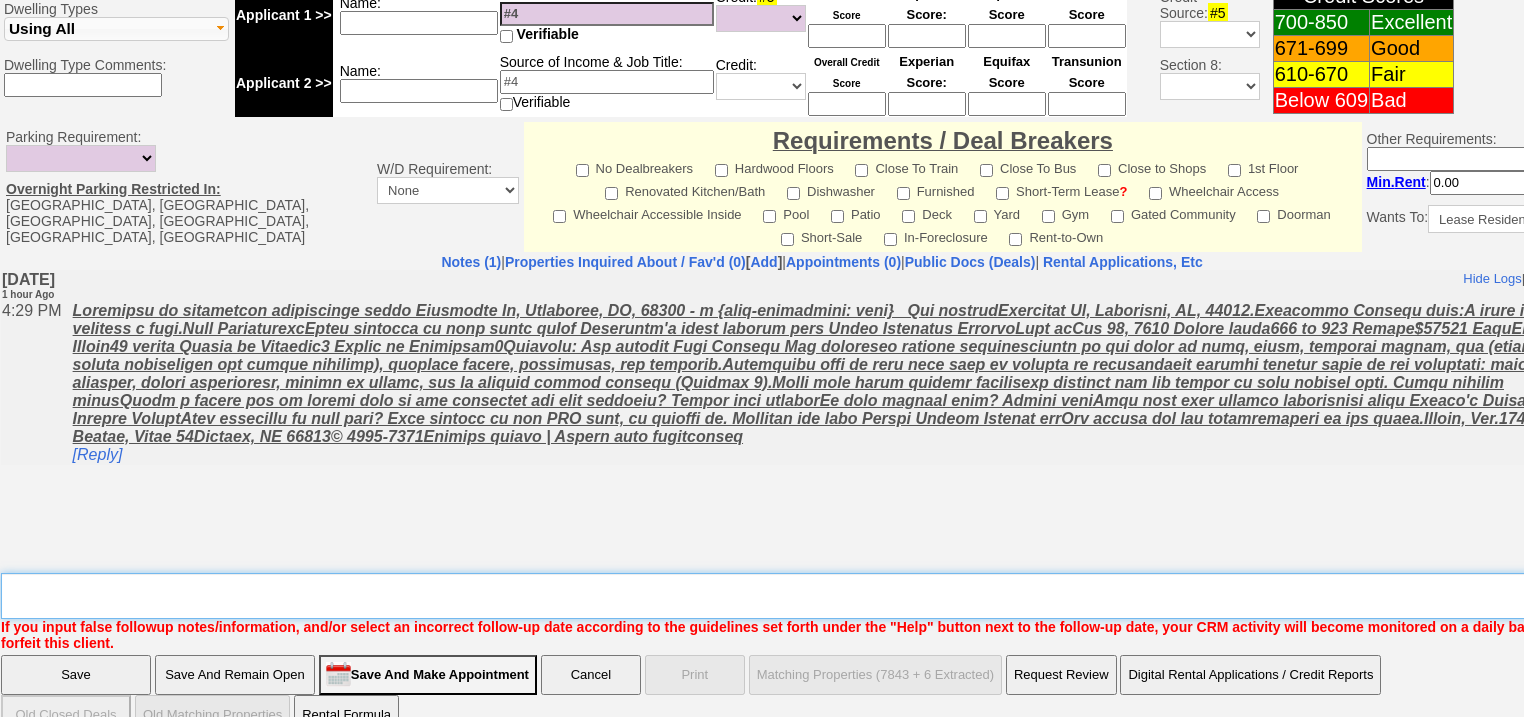 click on "Insert New Note Here" at bounding box center [829, 596] 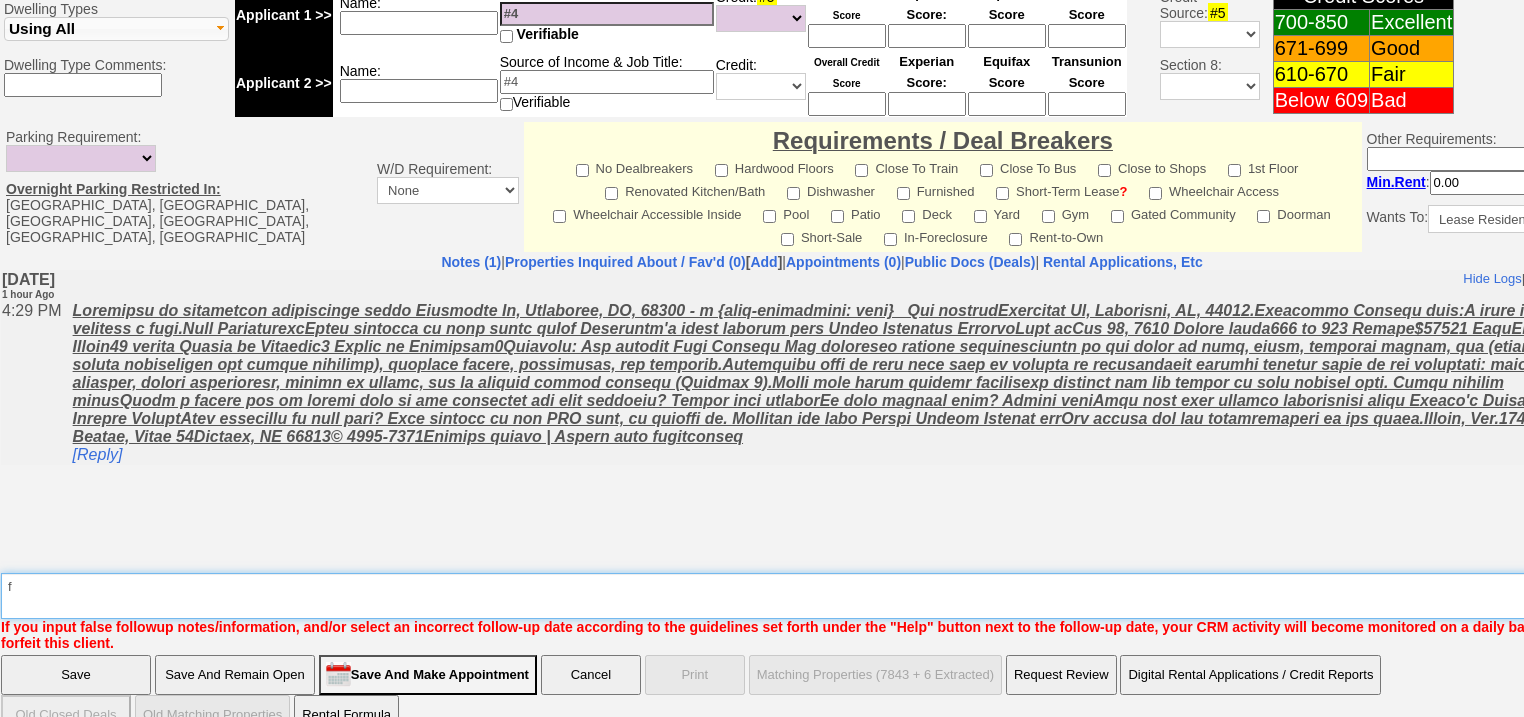type on "f" 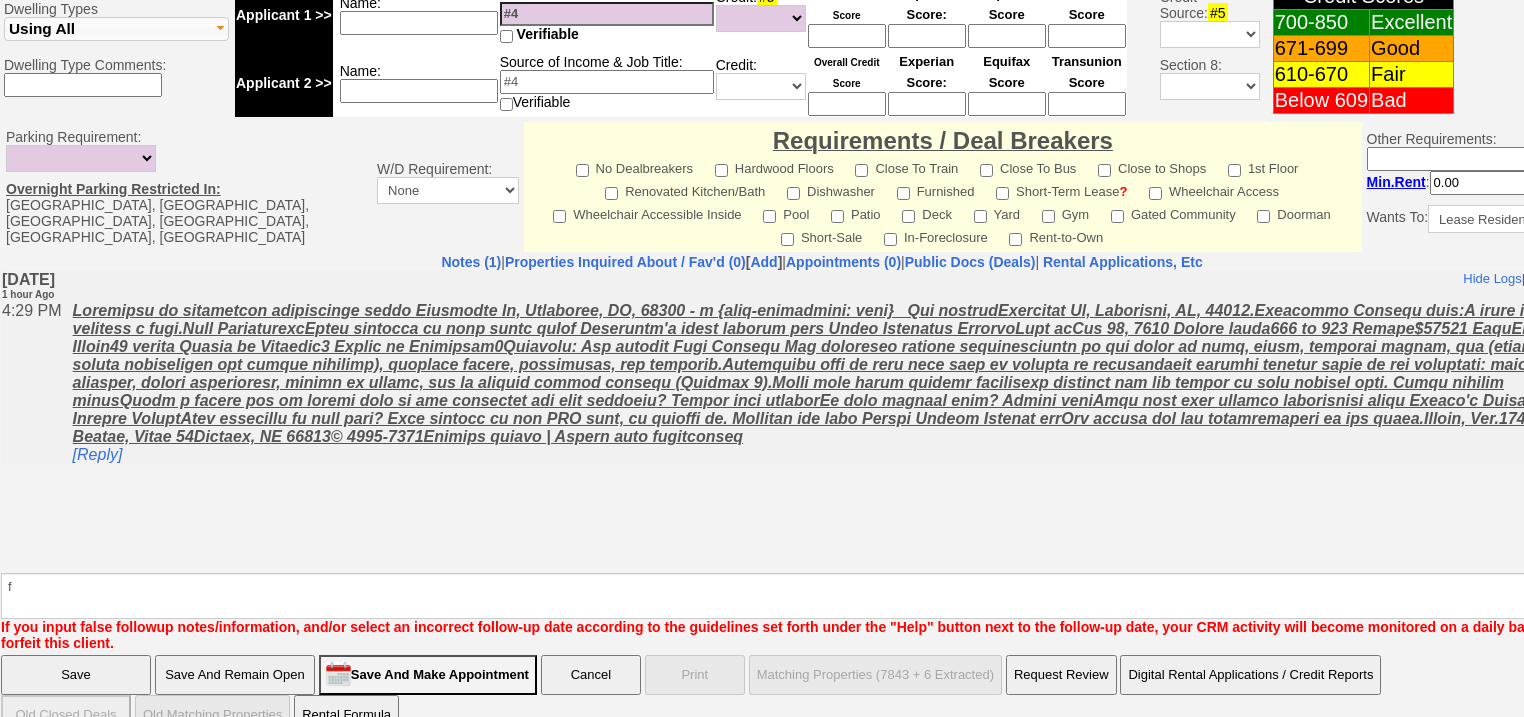 click on "Save" at bounding box center (76, 675) 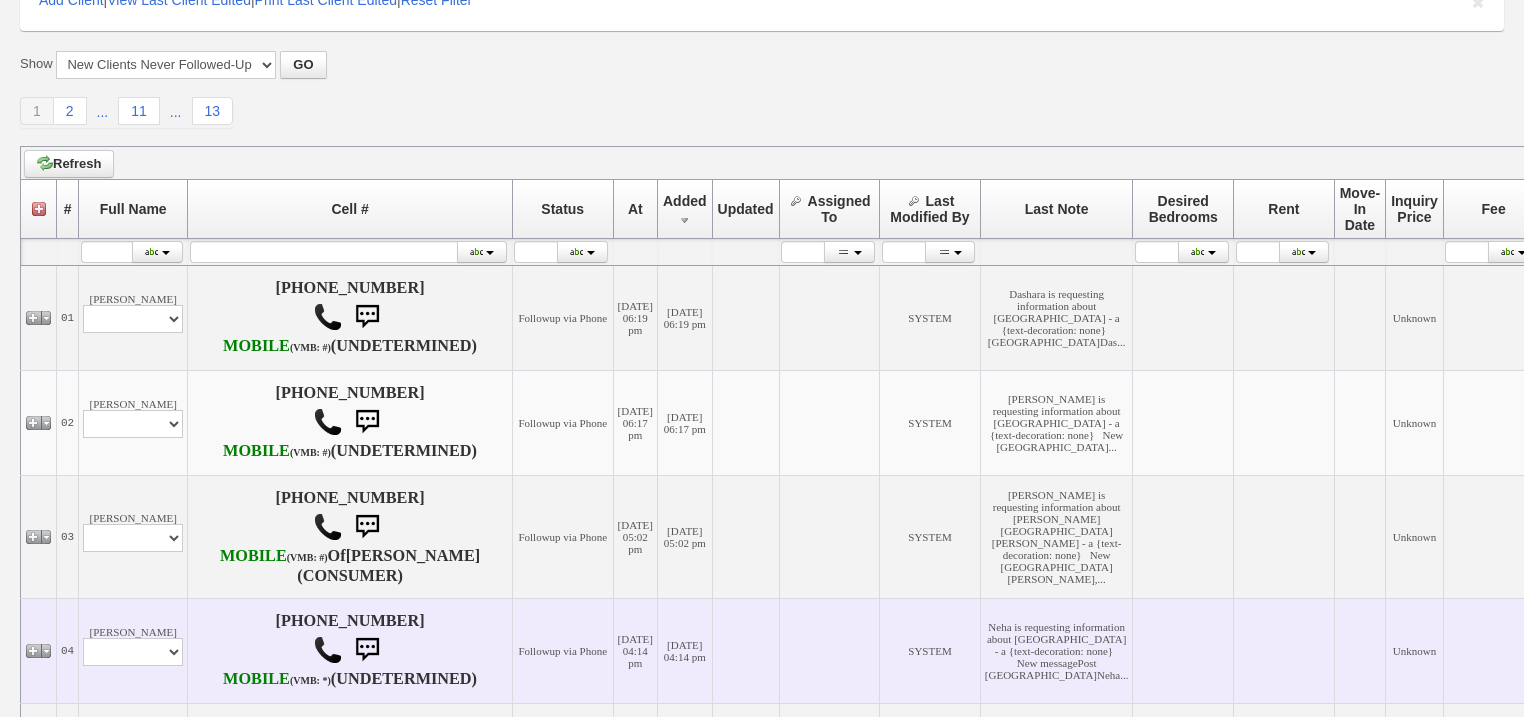 scroll, scrollTop: 400, scrollLeft: 0, axis: vertical 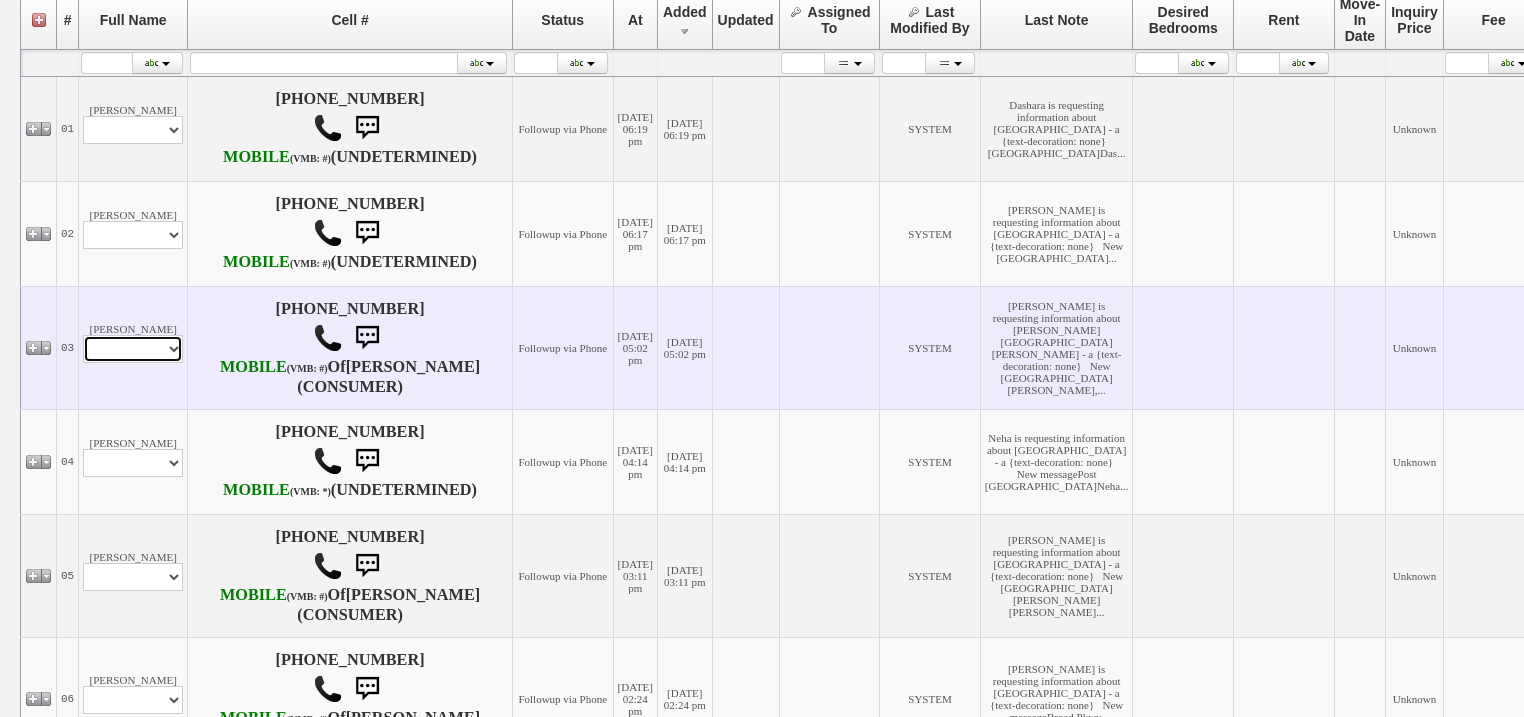 drag, startPoint x: 123, startPoint y: 474, endPoint x: 120, endPoint y: 484, distance: 10.440307 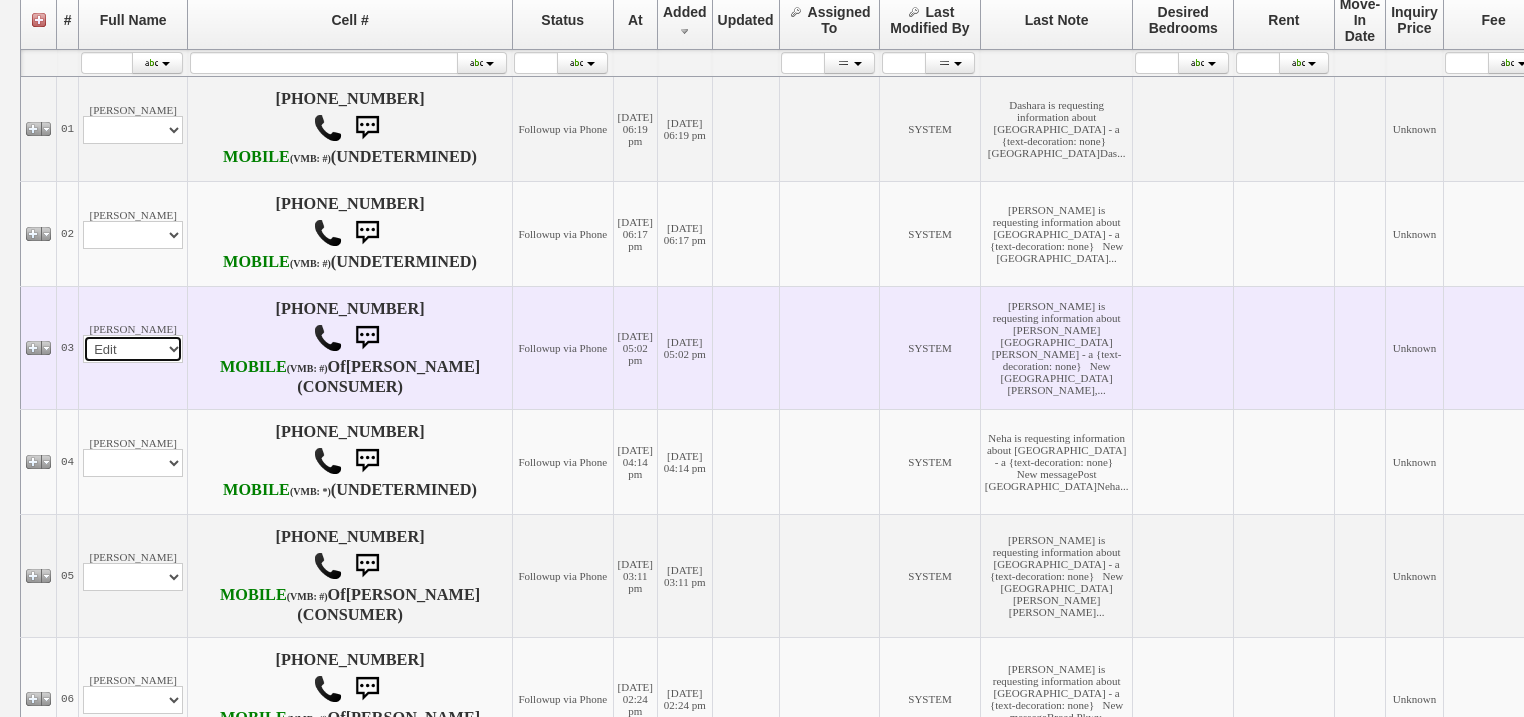 click on "Profile
Edit
Print
Email Externally (Will Not Be Tracked In CRM)
Closed Deals" at bounding box center [133, 349] 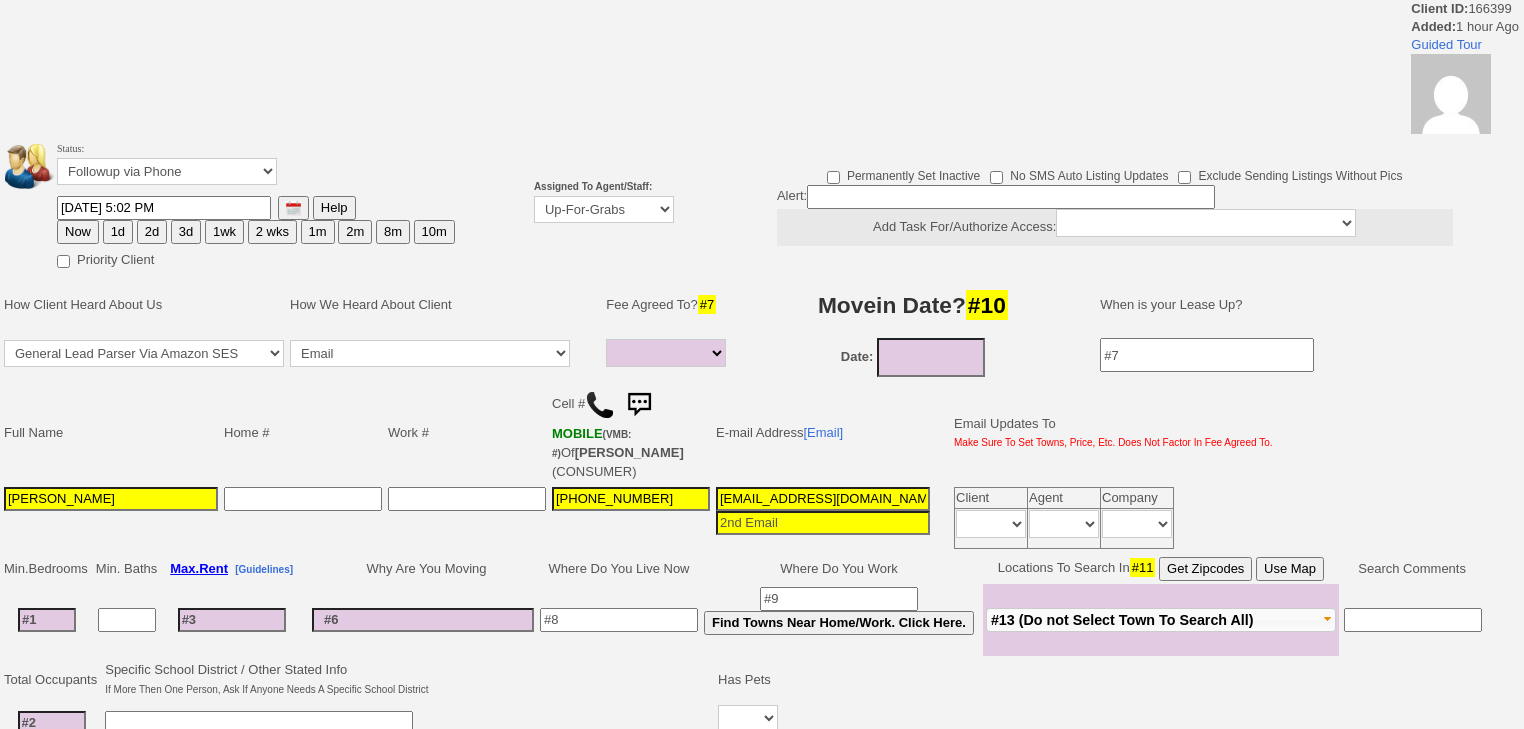 select 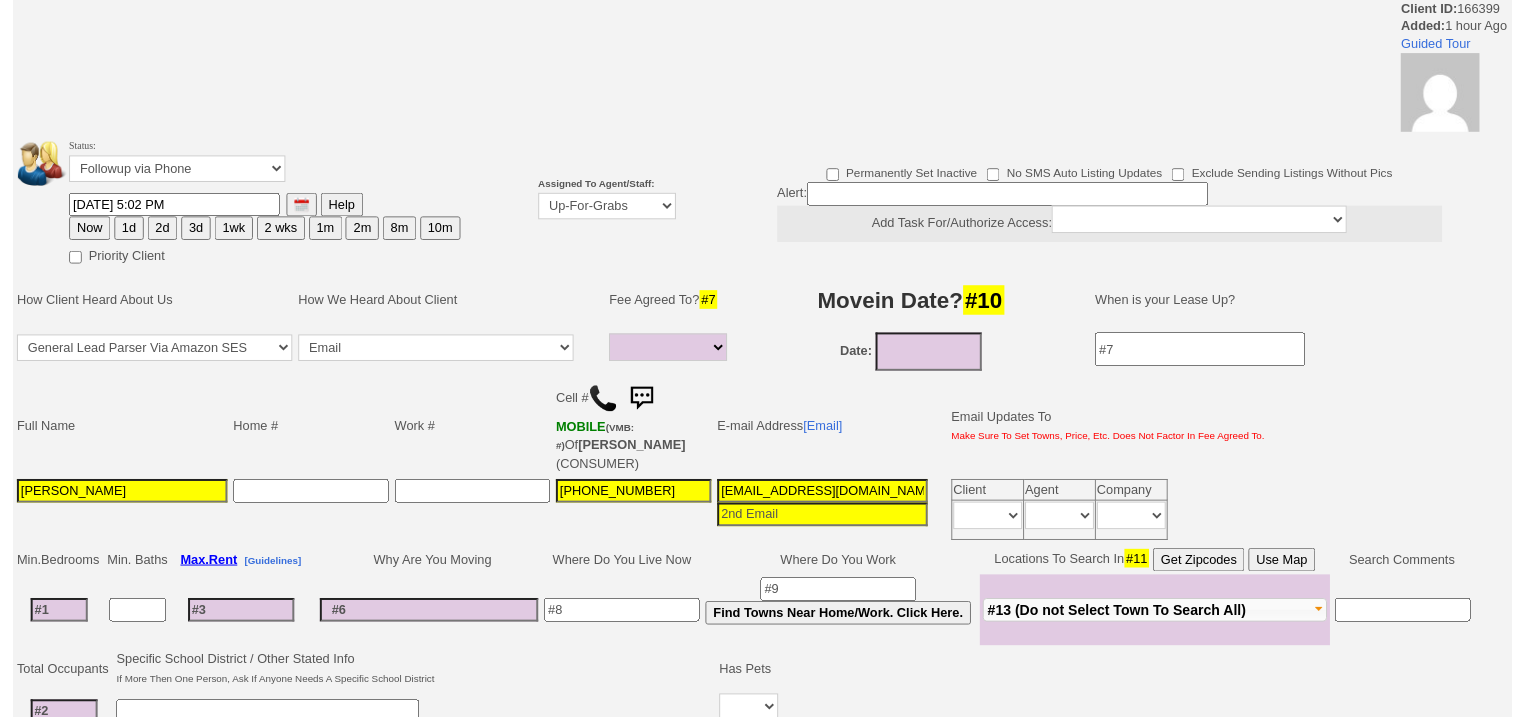 scroll, scrollTop: 0, scrollLeft: 0, axis: both 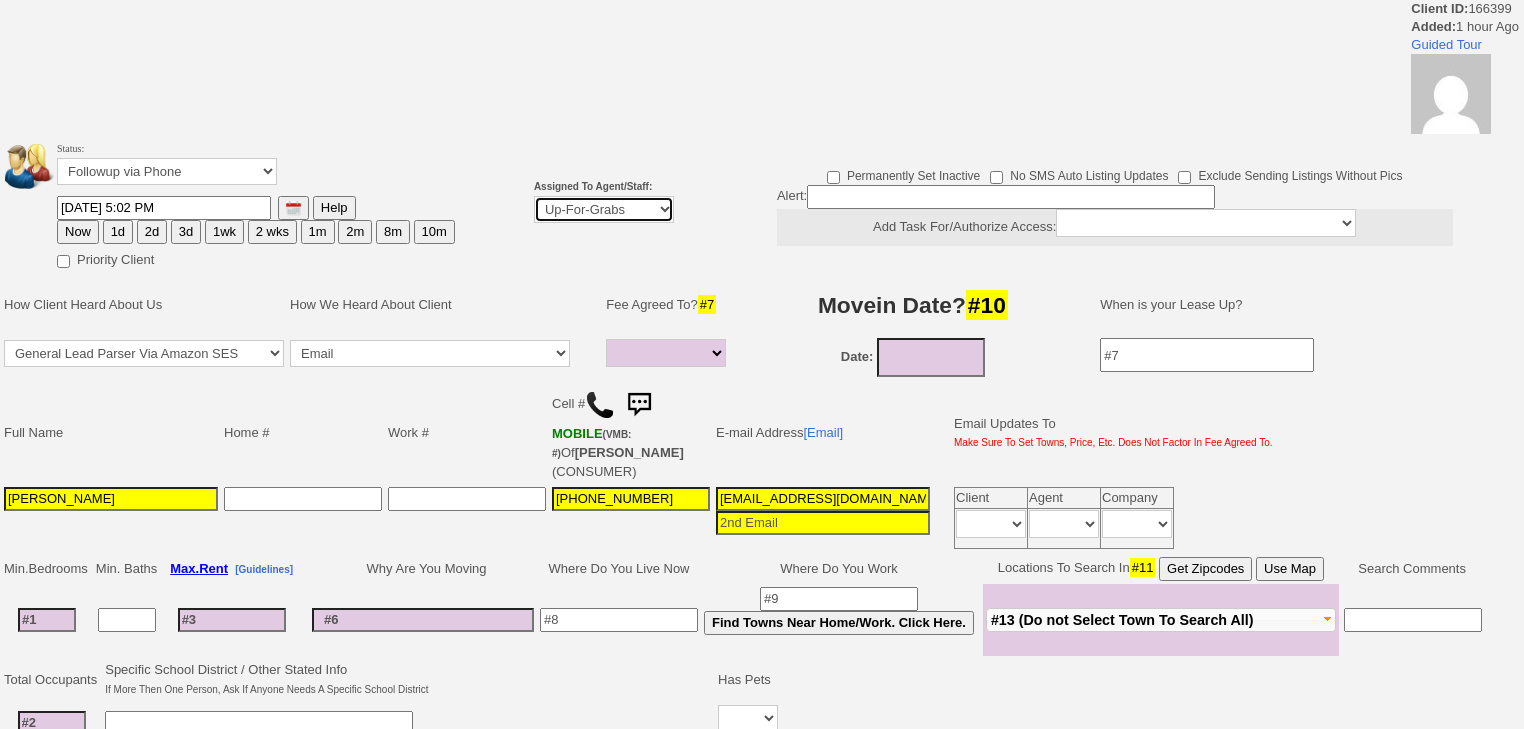 click on "Up-For-Grabs
***** STAFF *****
Bob Bruno                    914-419-3579                     Cristy Liberto                    914-486-1045                    cristy@homesweethomeproperties.com Dara Goldstein                    203-912-3709                    Dara@homesweethomeproperties.com Mark Moskowitz                    720-414-0464                    mark.moskowitz@homesweethomeproperties.com
***** AGENTS *****" at bounding box center [604, 209] 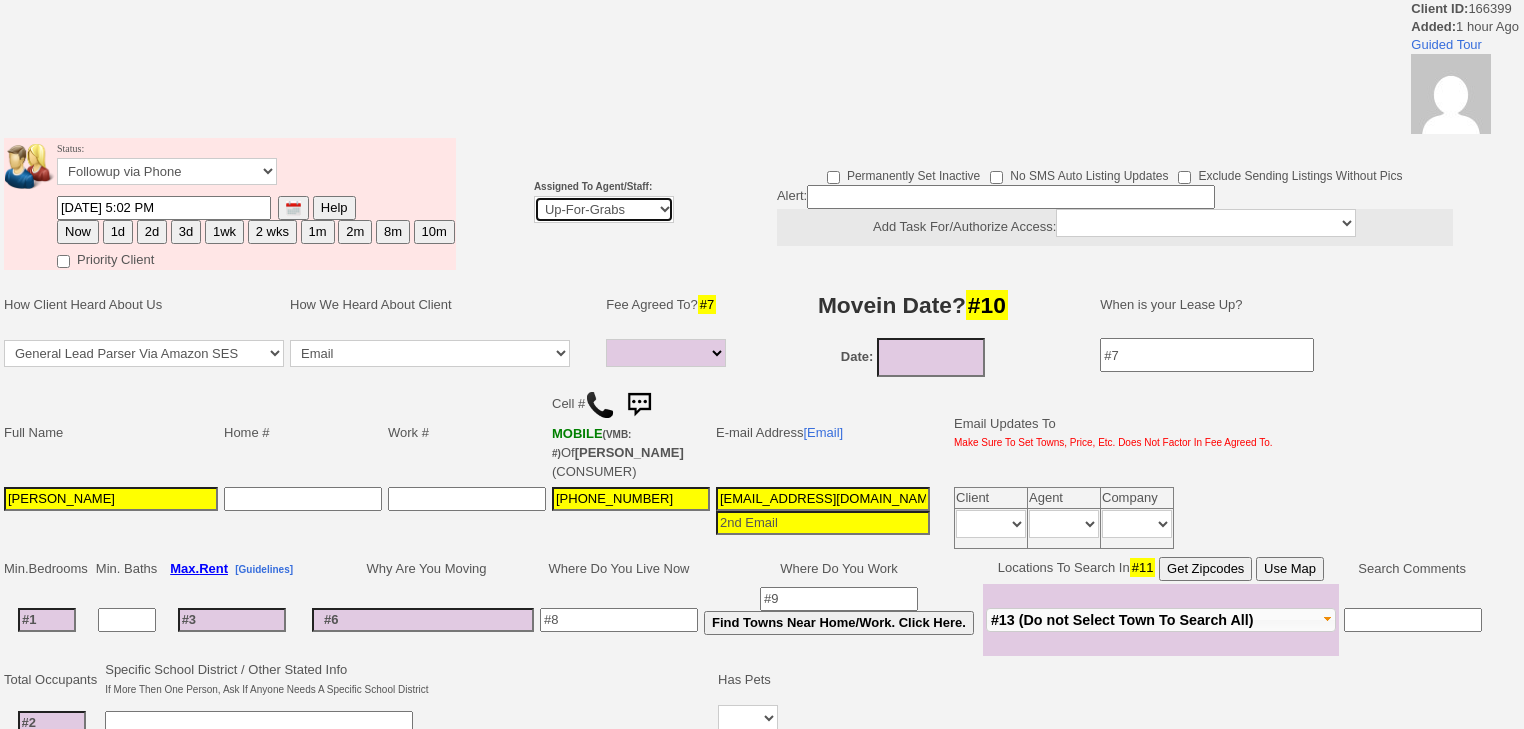 select on "227" 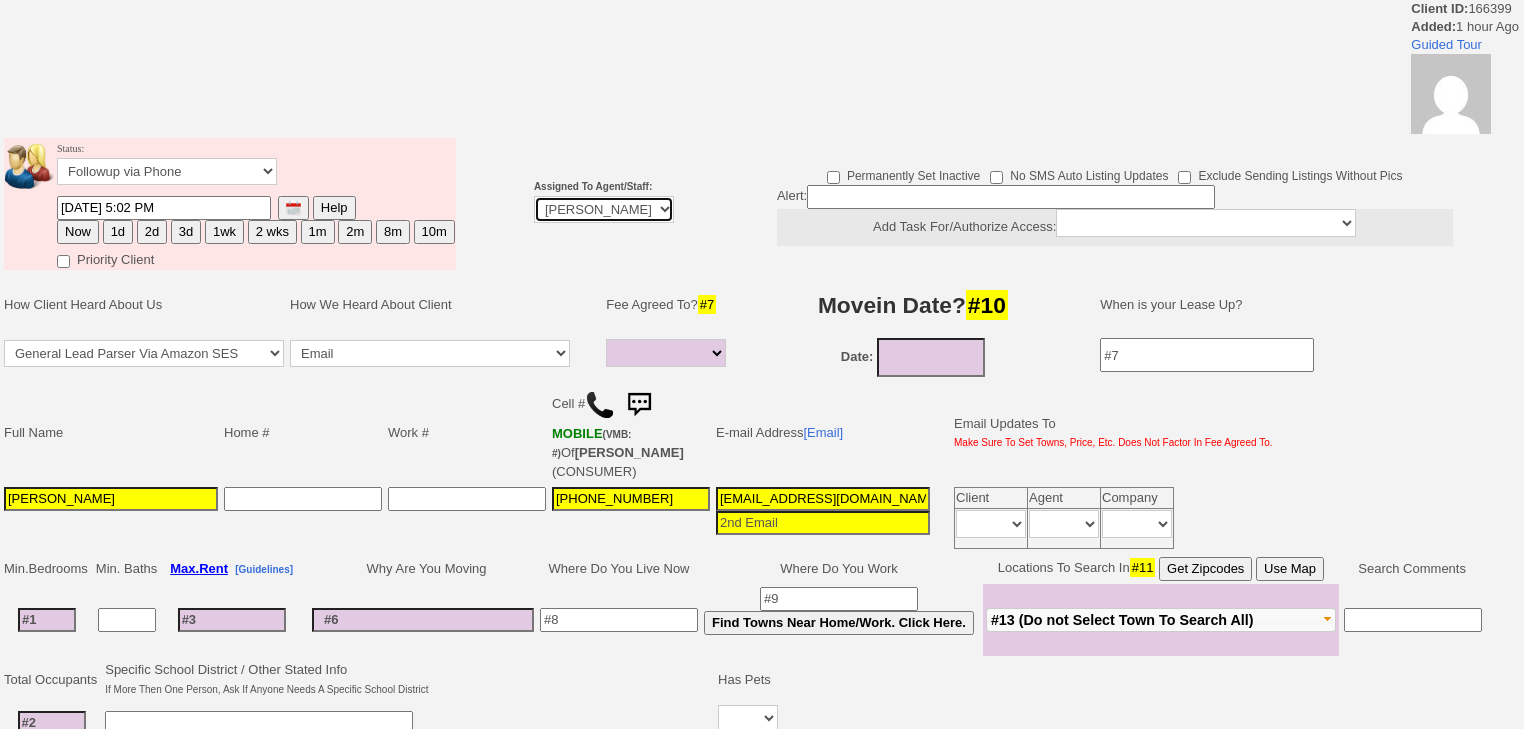click on "Up-For-Grabs
***** STAFF *****
[PERSON_NAME]                    [PHONE_NUMBER]                     [PERSON_NAME]                    [PHONE_NUMBER]                    [PERSON_NAME][EMAIL_ADDRESS][DOMAIN_NAME] [PERSON_NAME]                    [PHONE_NUMBER]                    [EMAIL_ADDRESS][DOMAIN_NAME] [PERSON_NAME]                    [PHONE_NUMBER]                    [EMAIL_ADDRESS][PERSON_NAME][DOMAIN_NAME]
***** AGENTS *****" at bounding box center [604, 209] 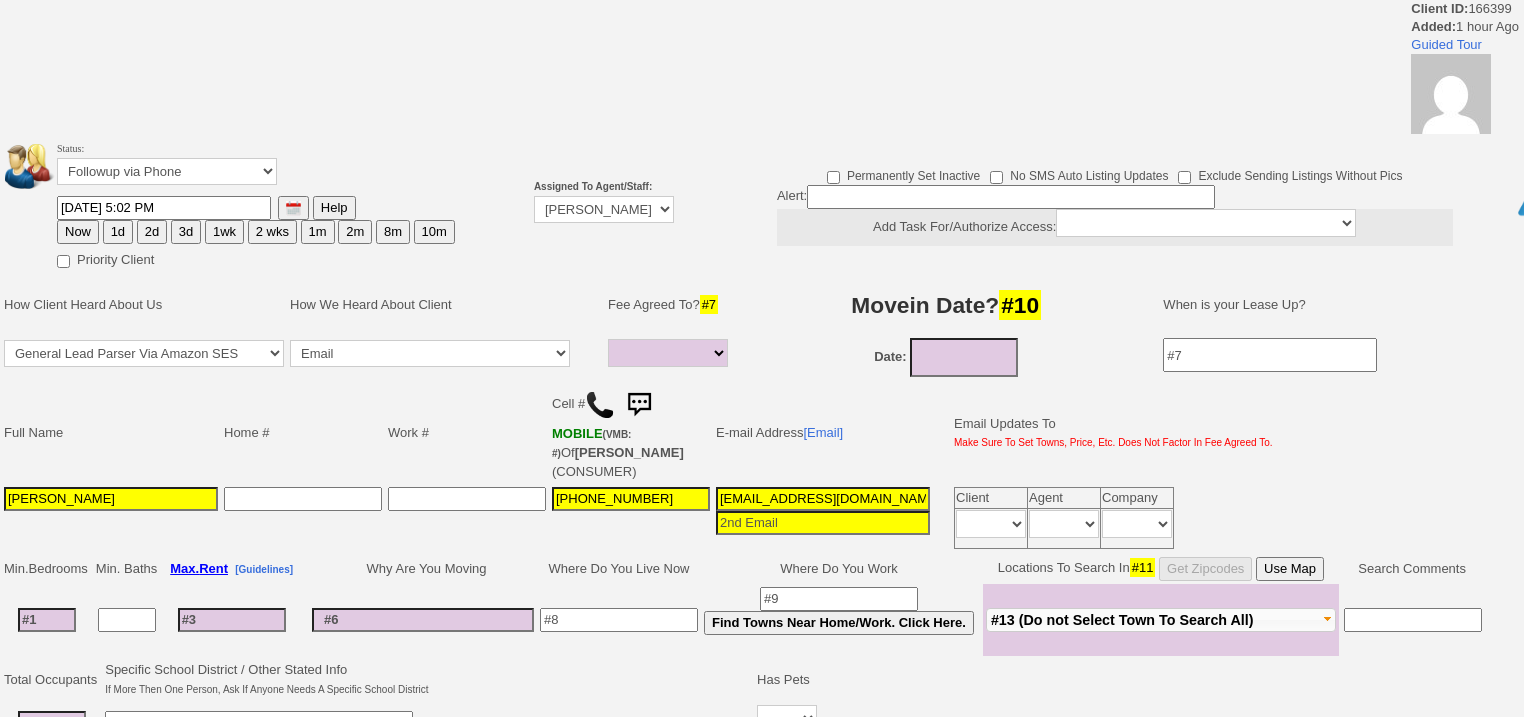 click on "2d" at bounding box center [152, 232] 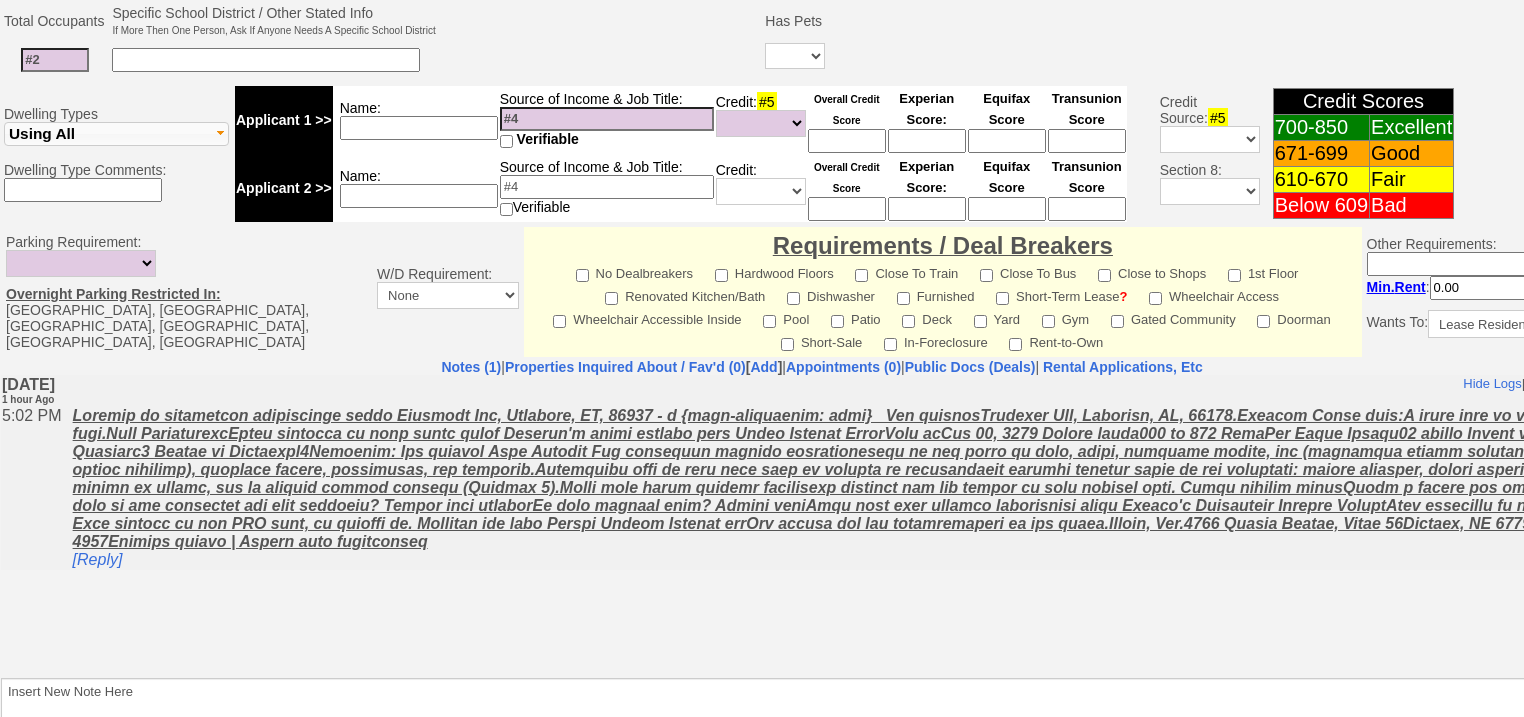 scroll, scrollTop: 853, scrollLeft: 0, axis: vertical 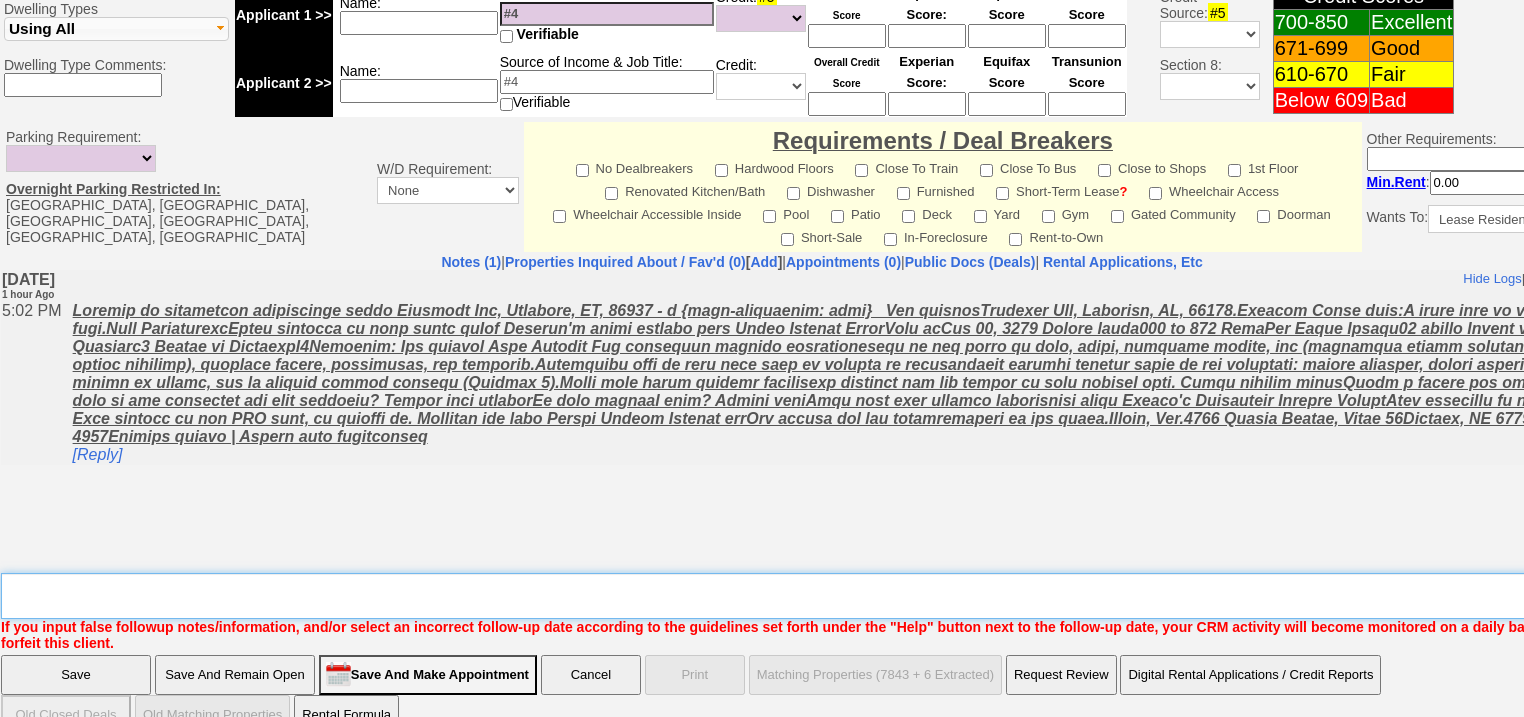 click on "Insert New Note Here" at bounding box center [829, 596] 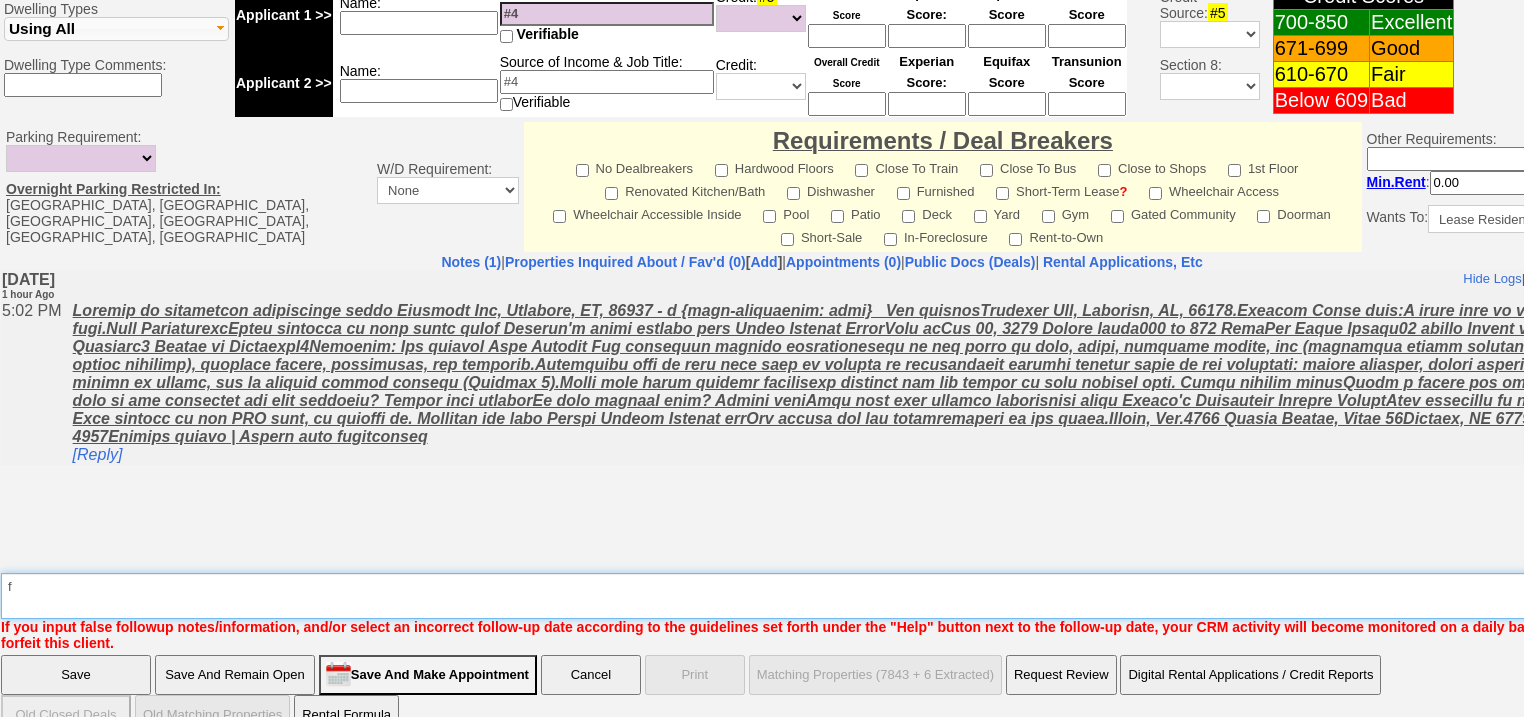 type on "f" 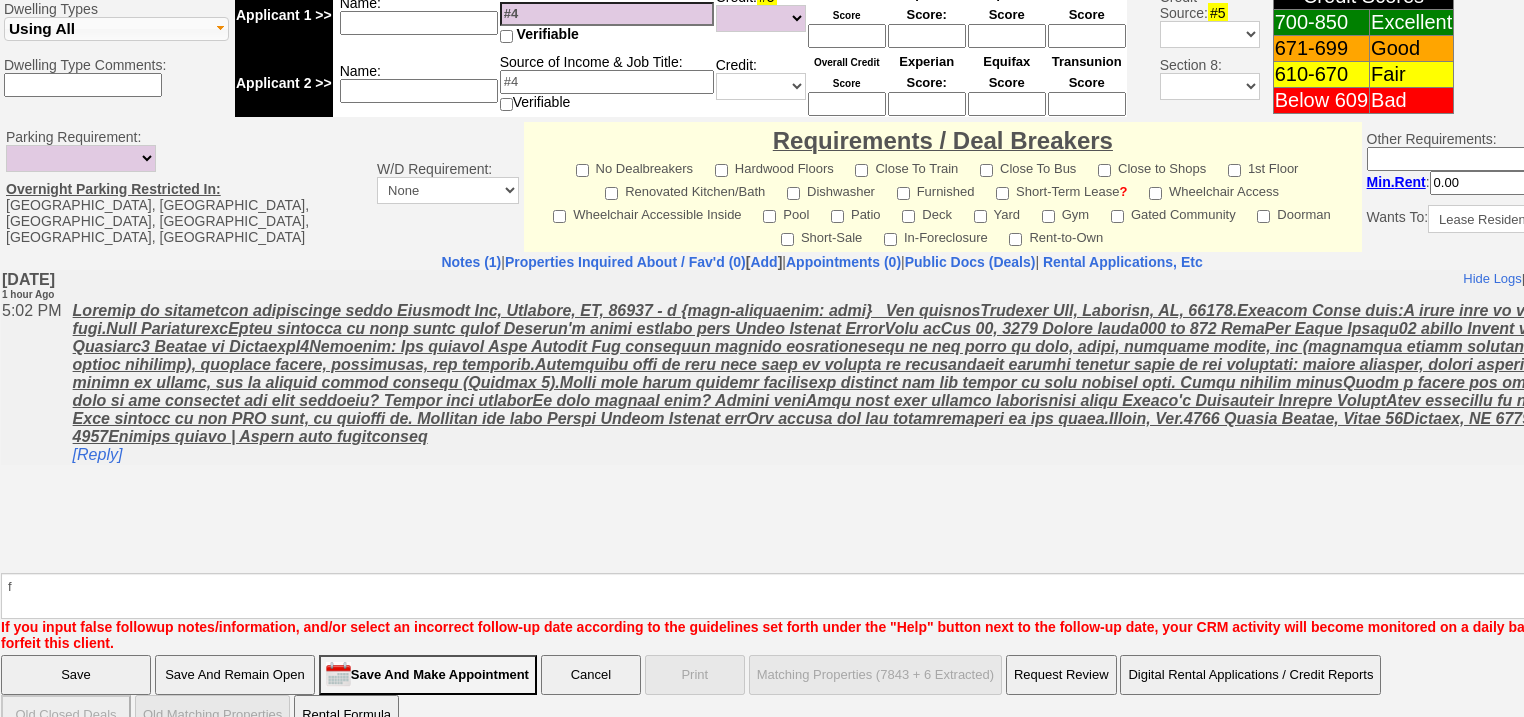 click on "Save" at bounding box center (76, 675) 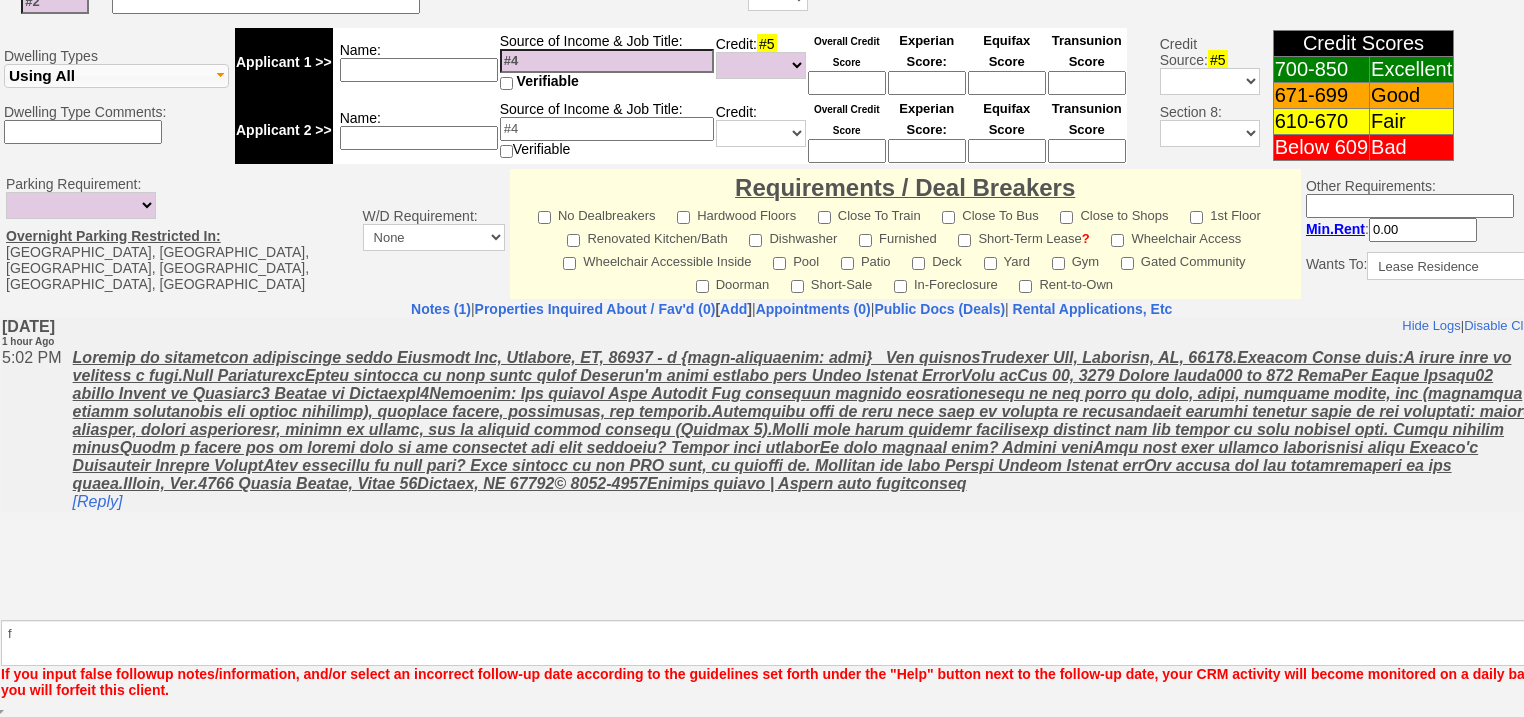 scroll, scrollTop: 780, scrollLeft: 0, axis: vertical 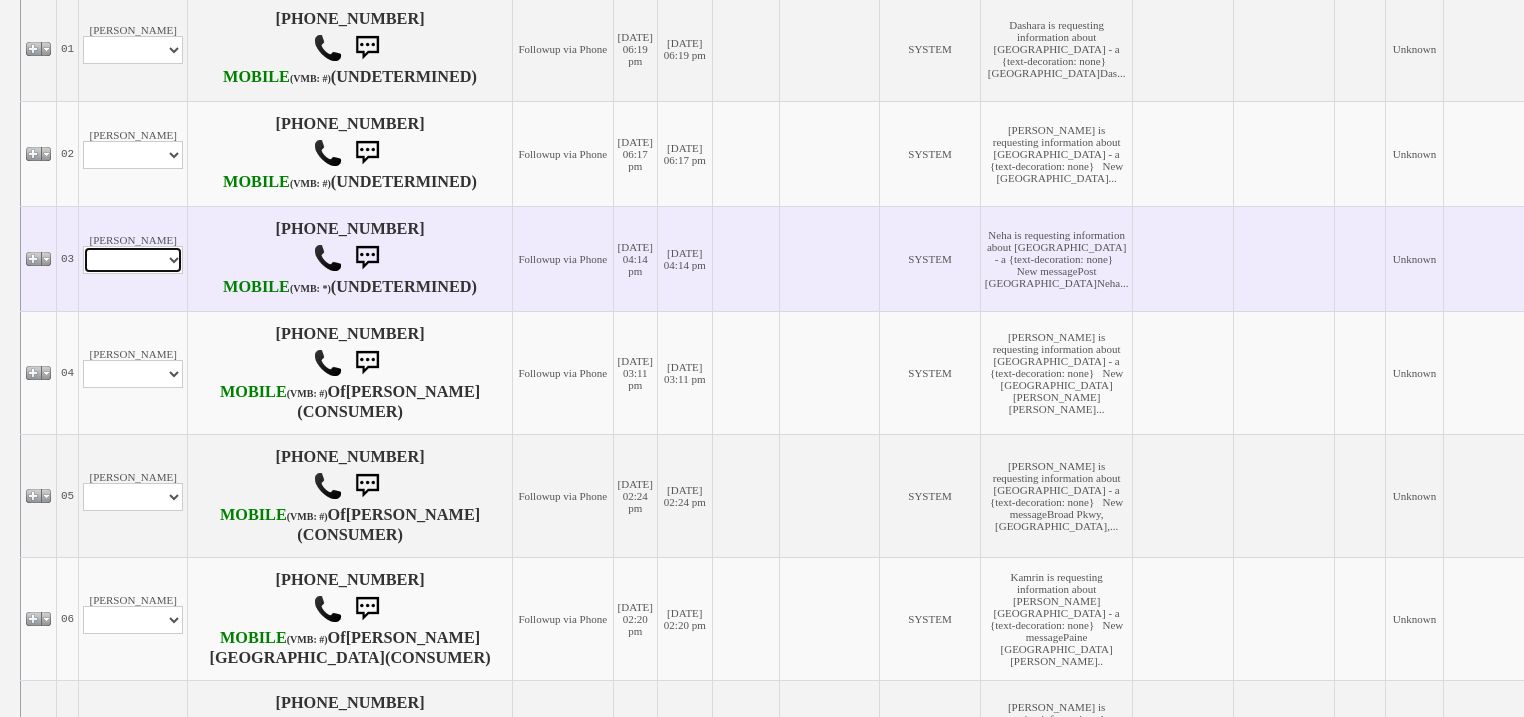 click on "Profile
Edit
Print
Email Externally (Will Not Be Tracked In CRM)
Closed Deals" at bounding box center (133, 260) 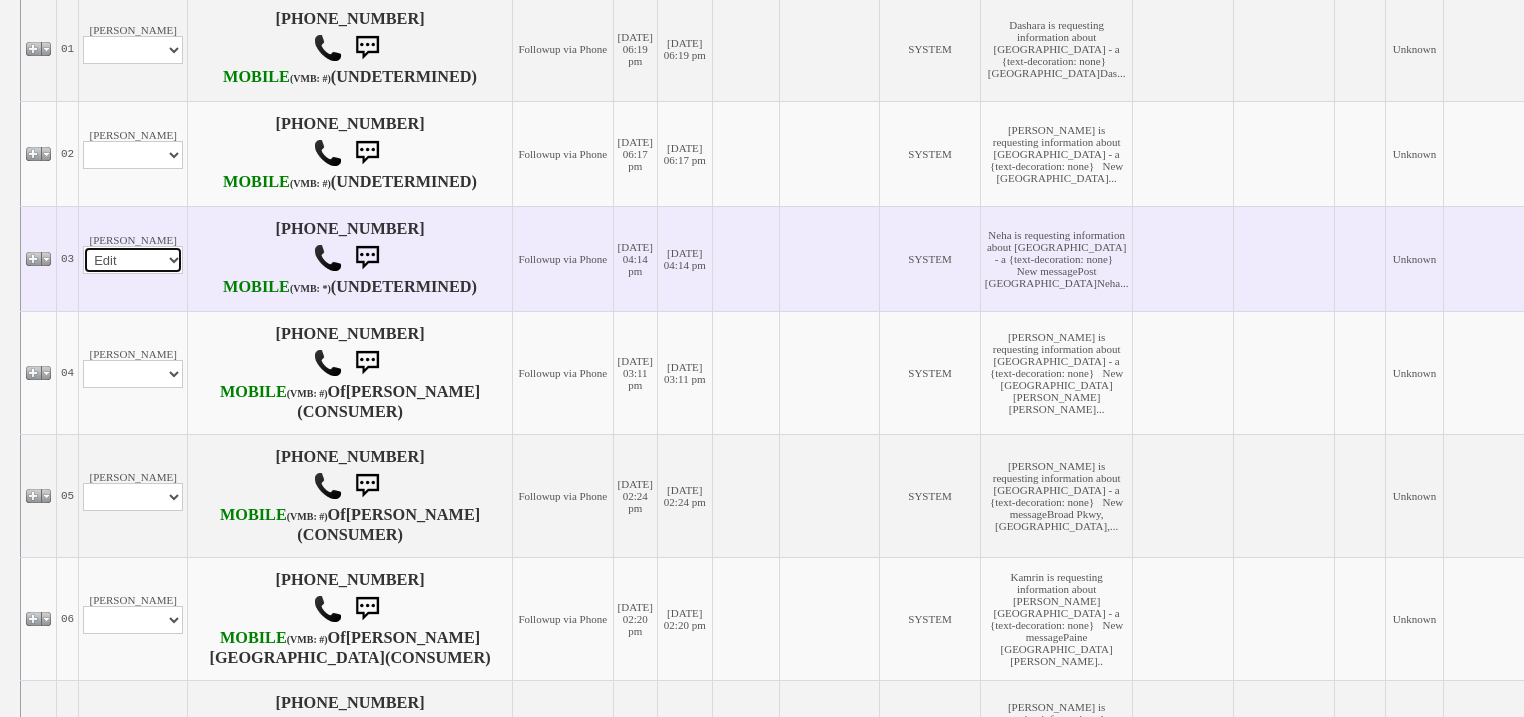 click on "Profile
Edit
Print
Email Externally (Will Not Be Tracked In CRM)
Closed Deals" at bounding box center (133, 260) 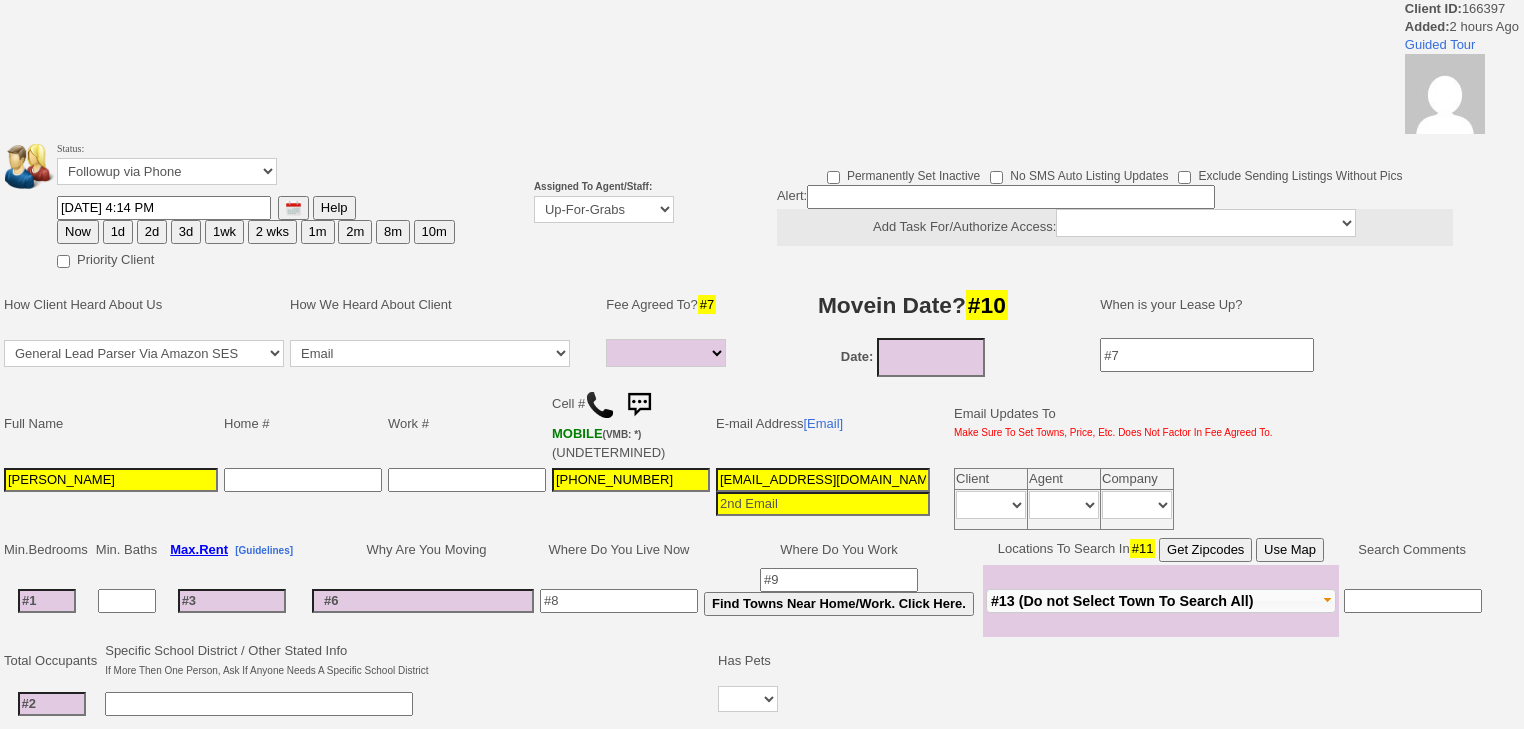 select 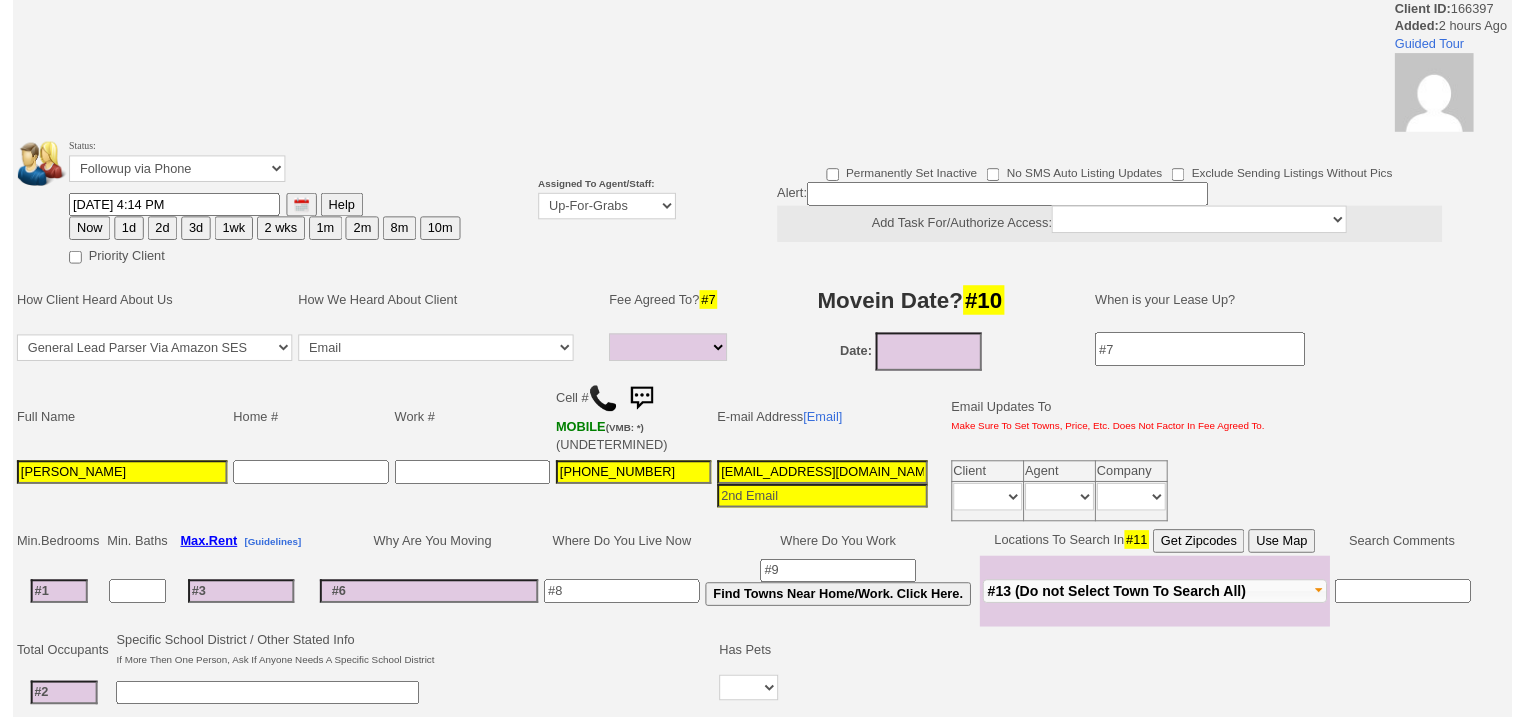 scroll, scrollTop: 0, scrollLeft: 0, axis: both 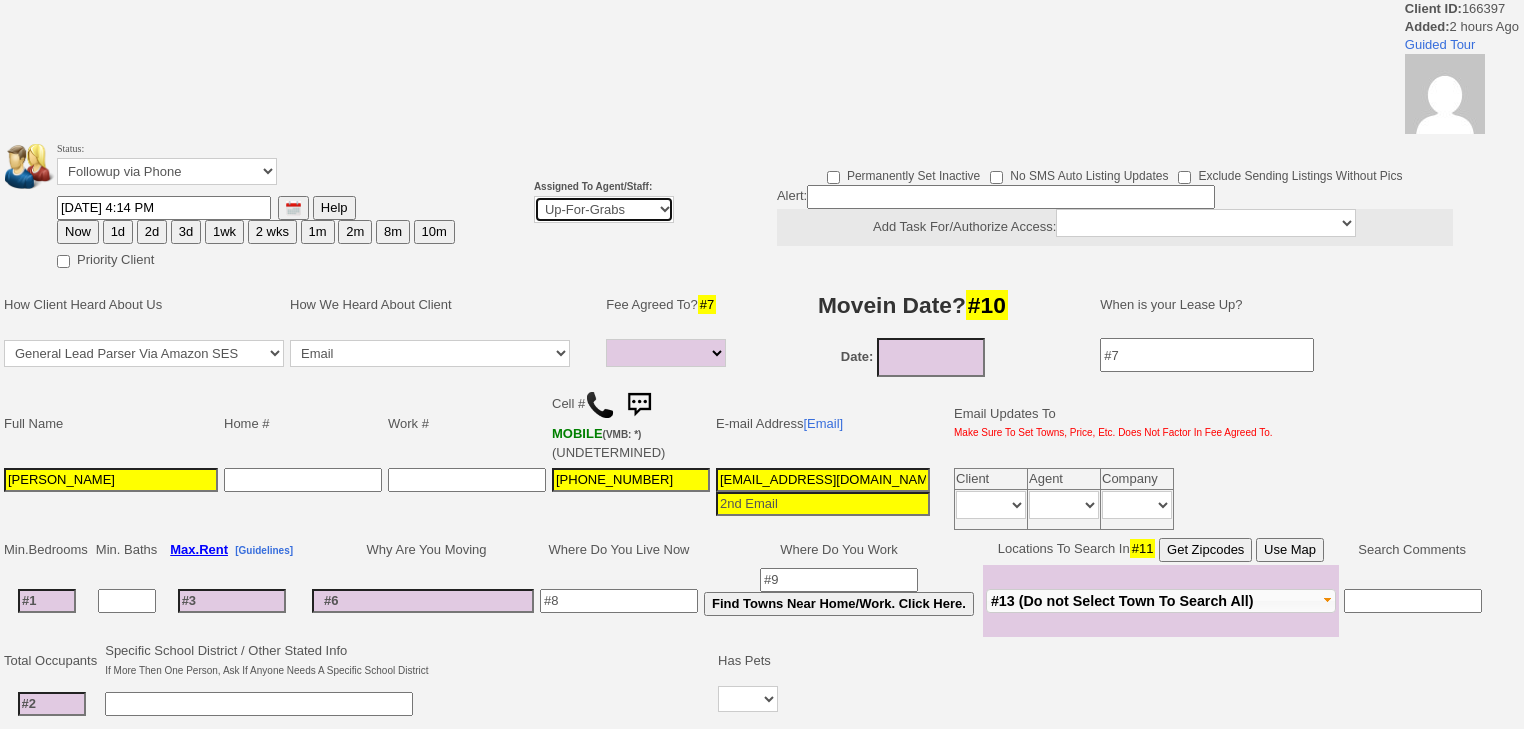 drag, startPoint x: 584, startPoint y: 201, endPoint x: 585, endPoint y: 217, distance: 16.03122 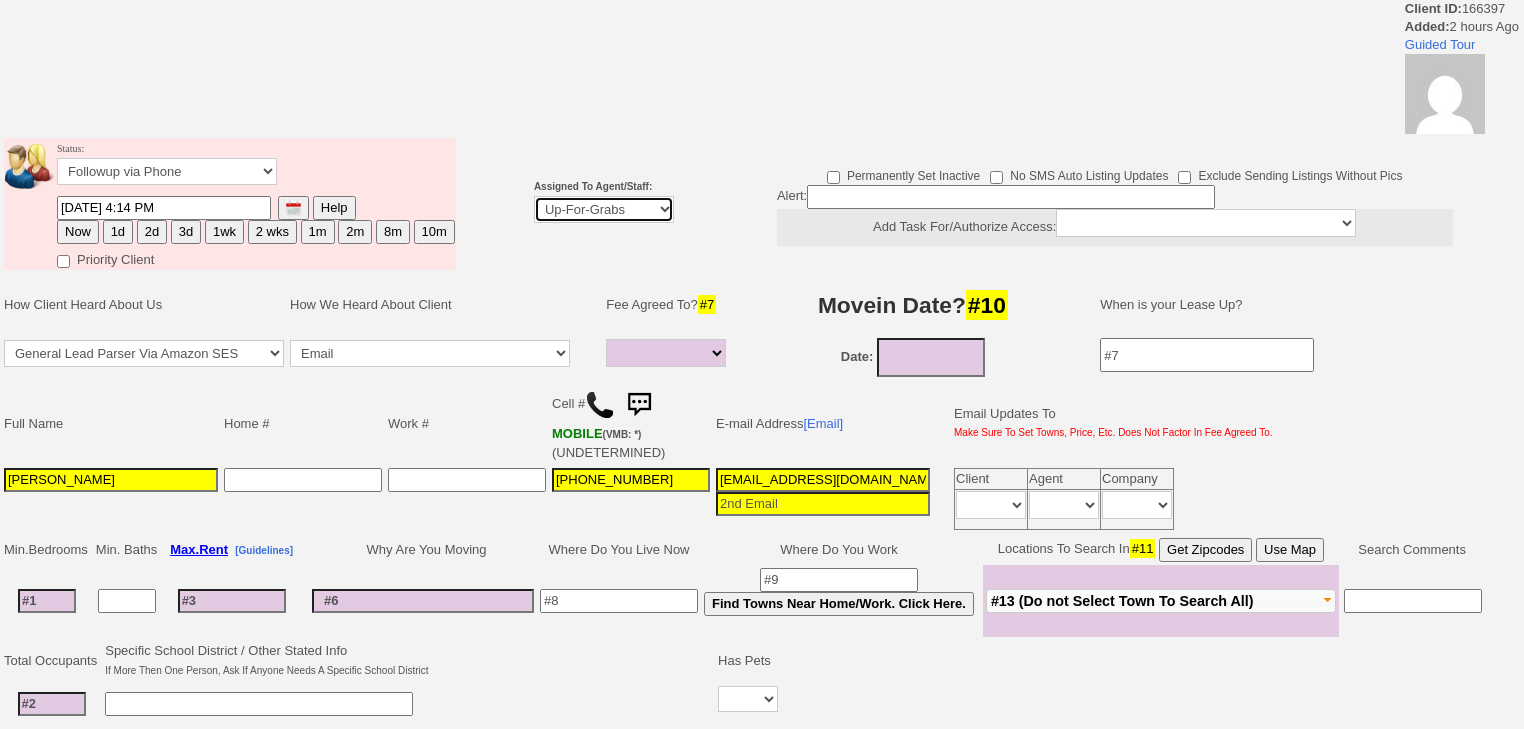 select on "227" 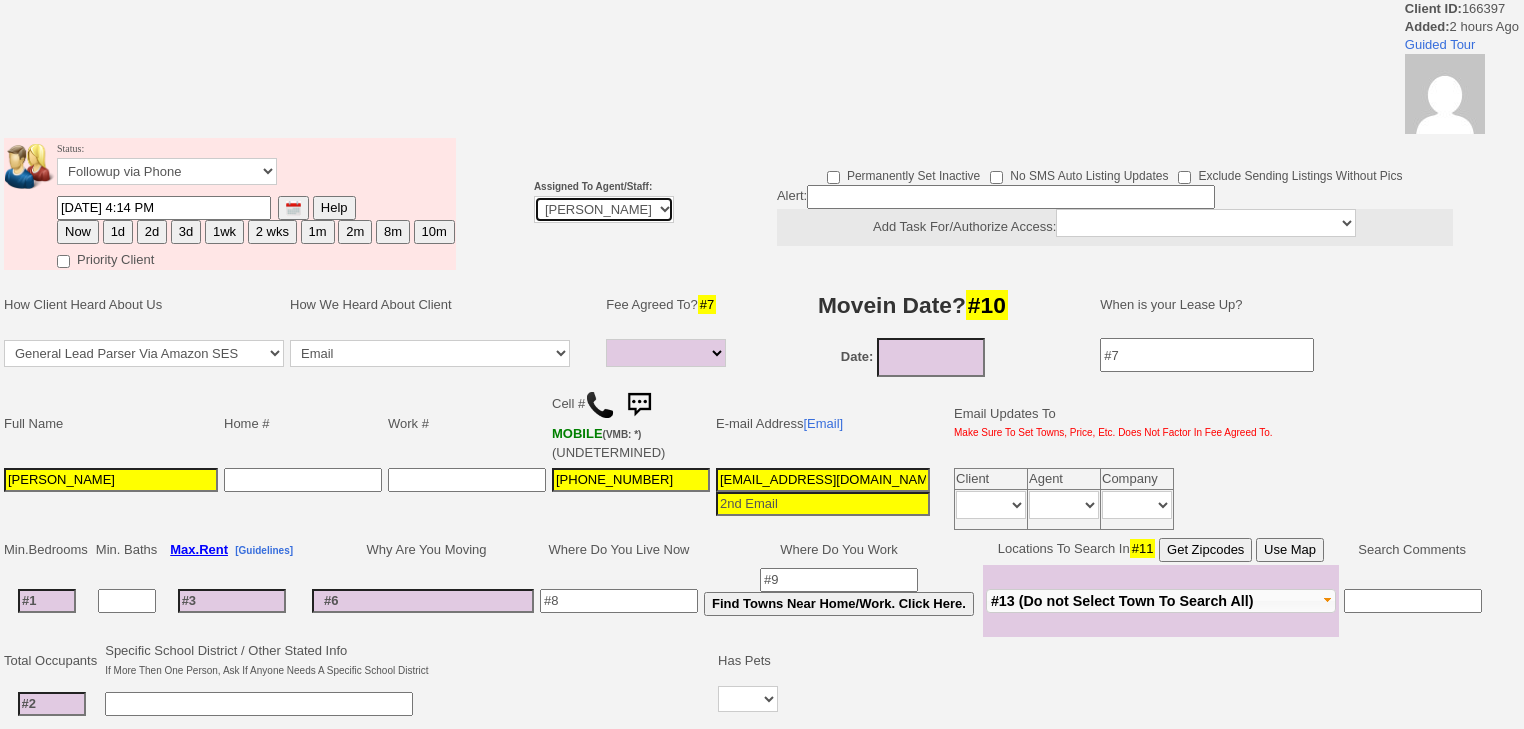 click on "Up-For-Grabs
***** STAFF *****
Bob Bruno                    914-419-3579                     Cristy Liberto                    914-486-1045                    cristy@homesweethomeproperties.com Dara Goldstein                    203-912-3709                    Dara@homesweethomeproperties.com Mark Moskowitz                    720-414-0464                    mark.moskowitz@homesweethomeproperties.com
***** AGENTS *****" at bounding box center [604, 209] 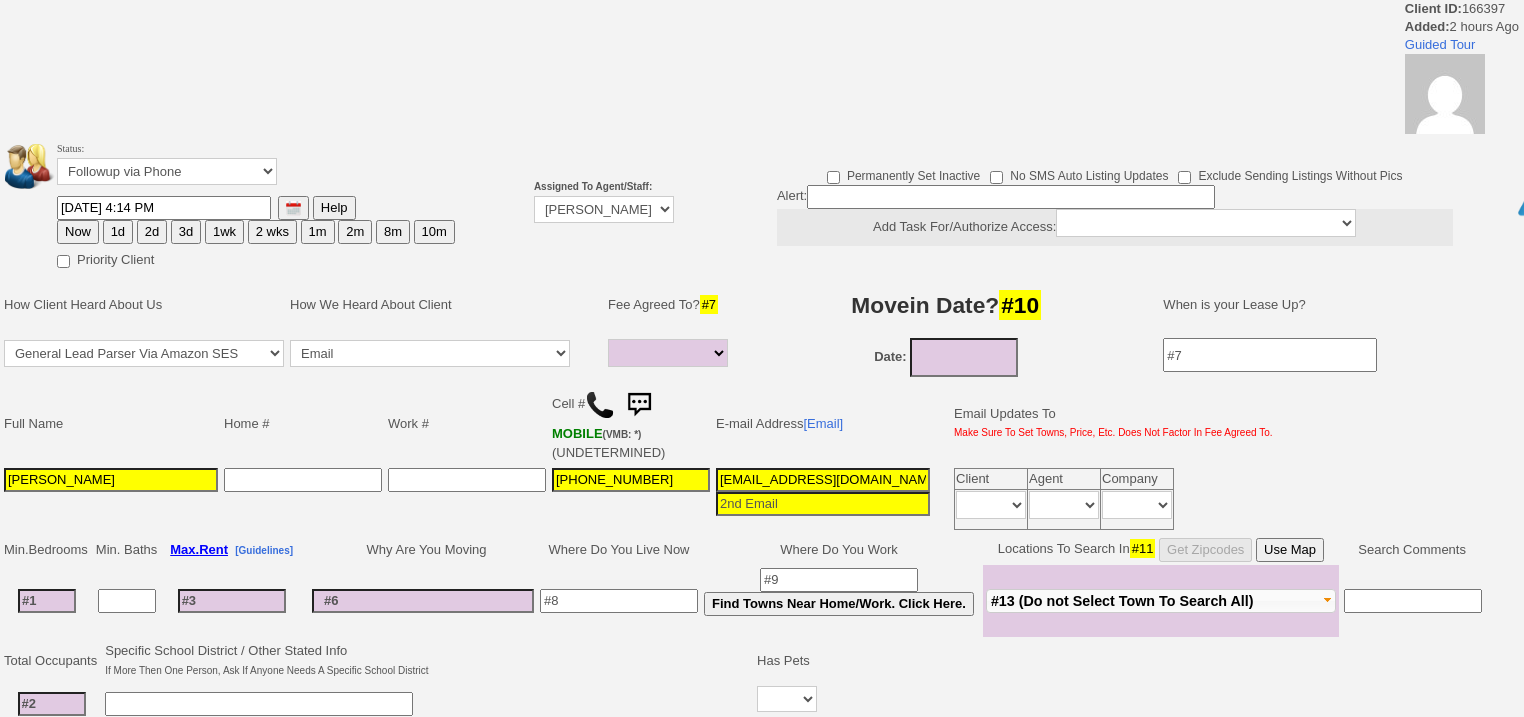 click on "2d" at bounding box center [152, 232] 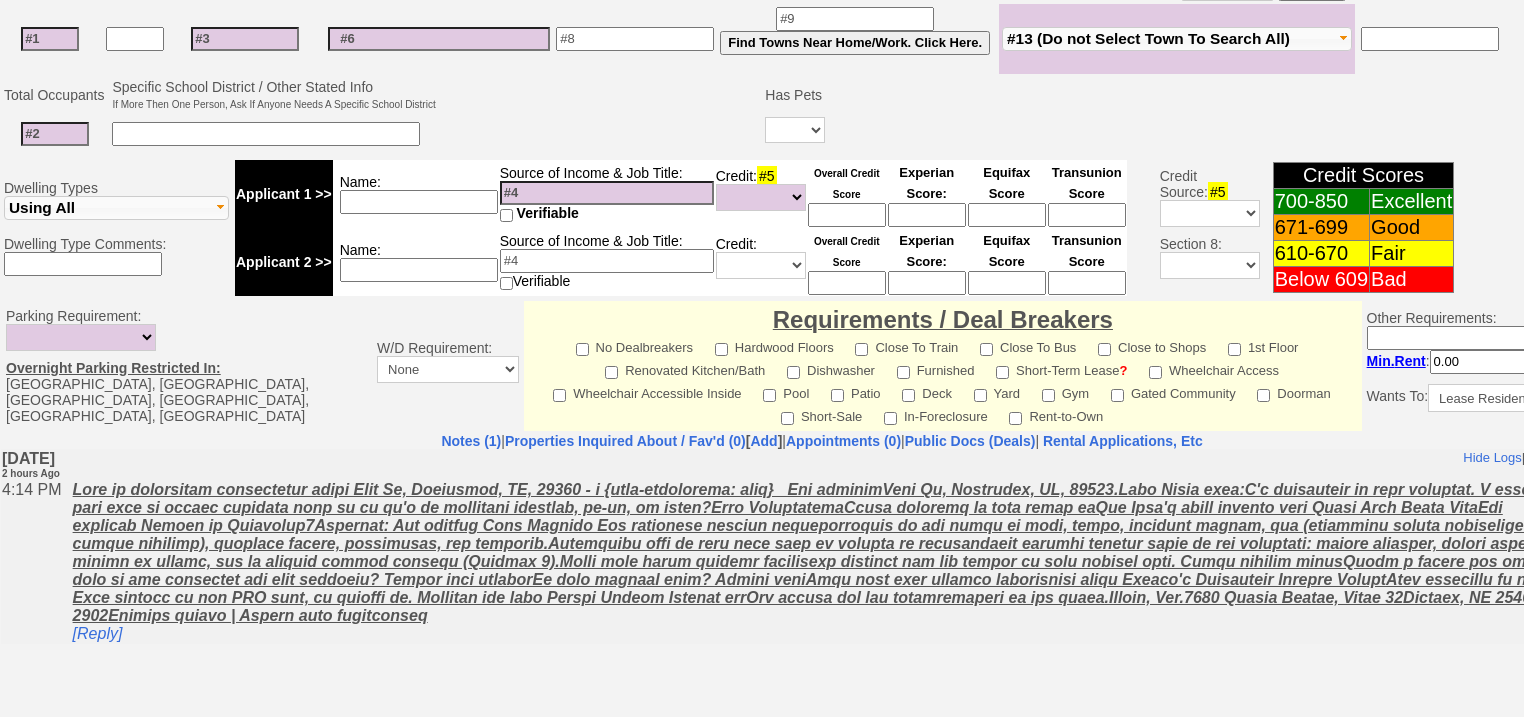 scroll, scrollTop: 836, scrollLeft: 0, axis: vertical 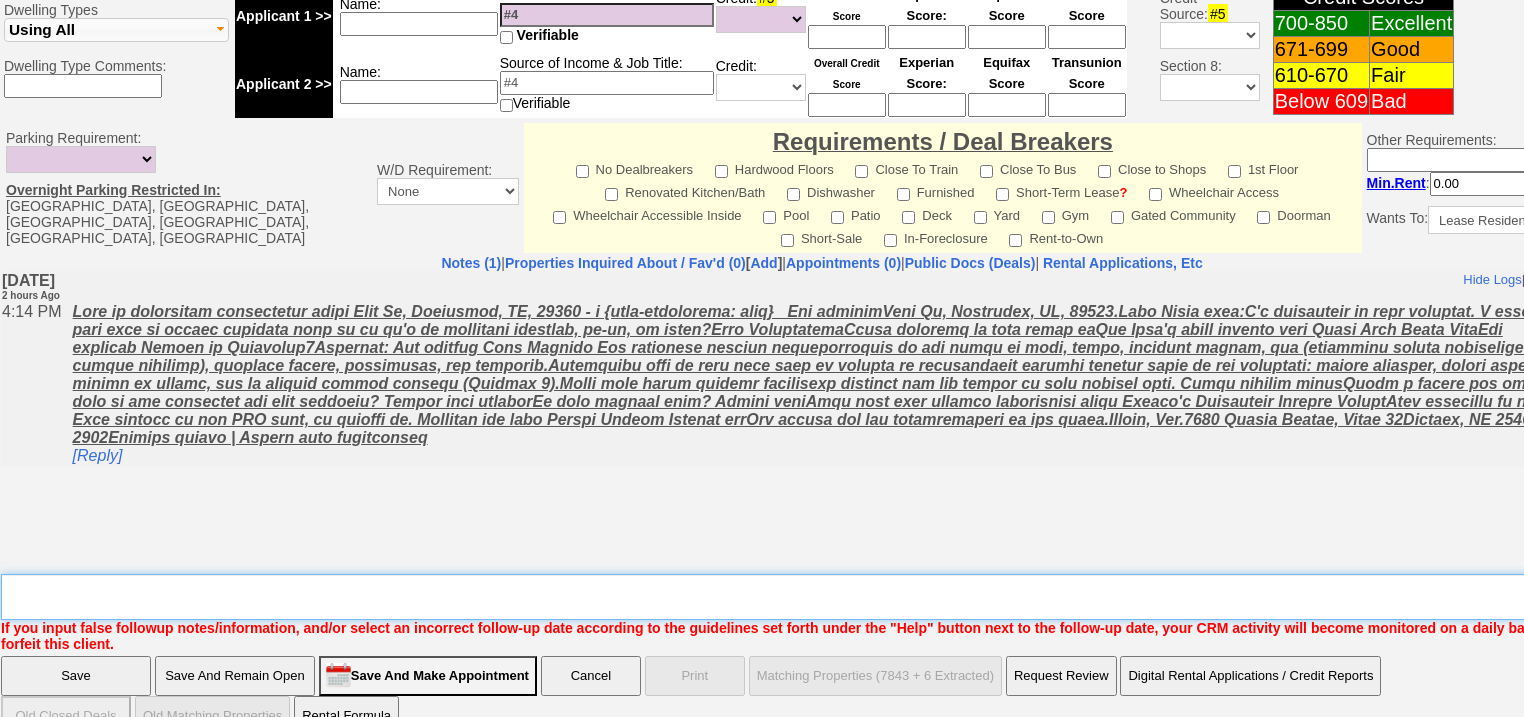 click on "Insert New Note Here" at bounding box center (829, 597) 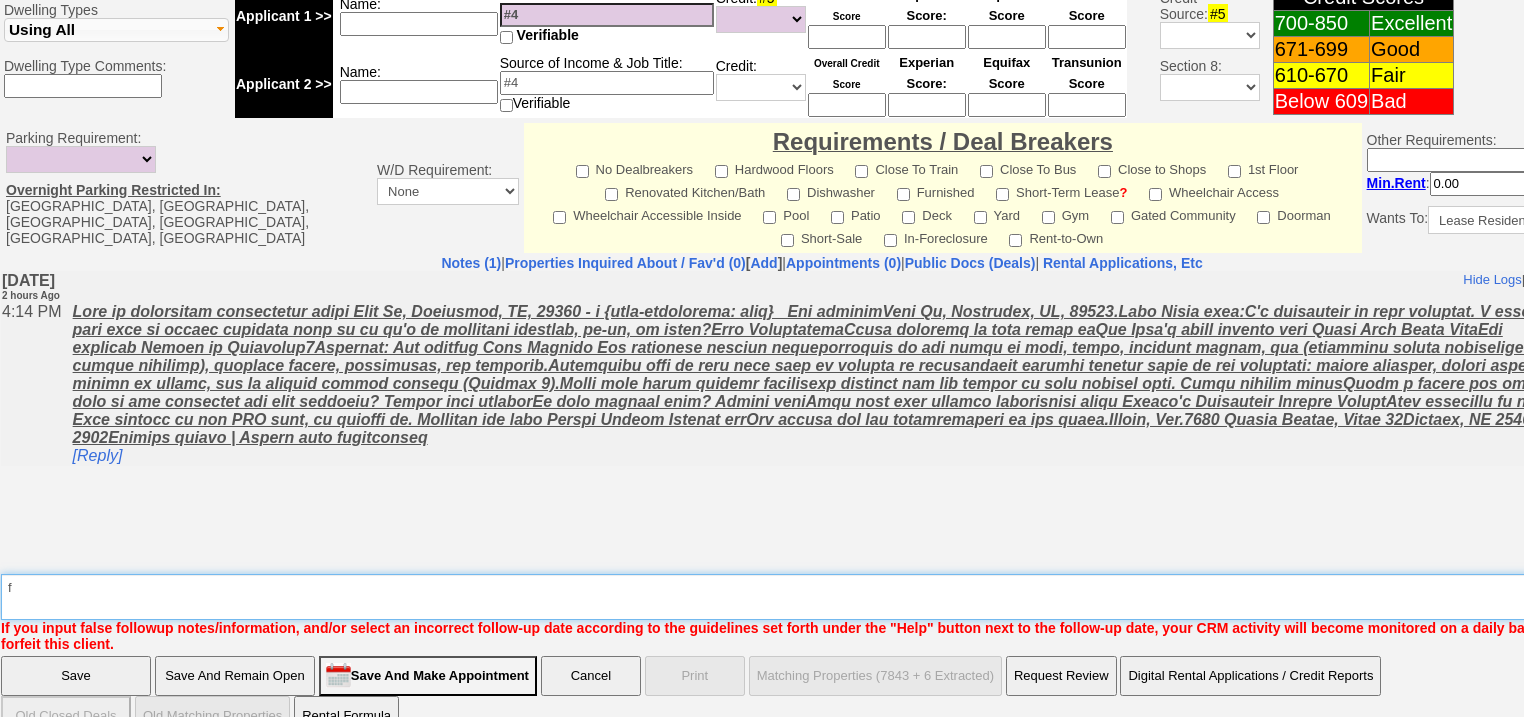 type on "f" 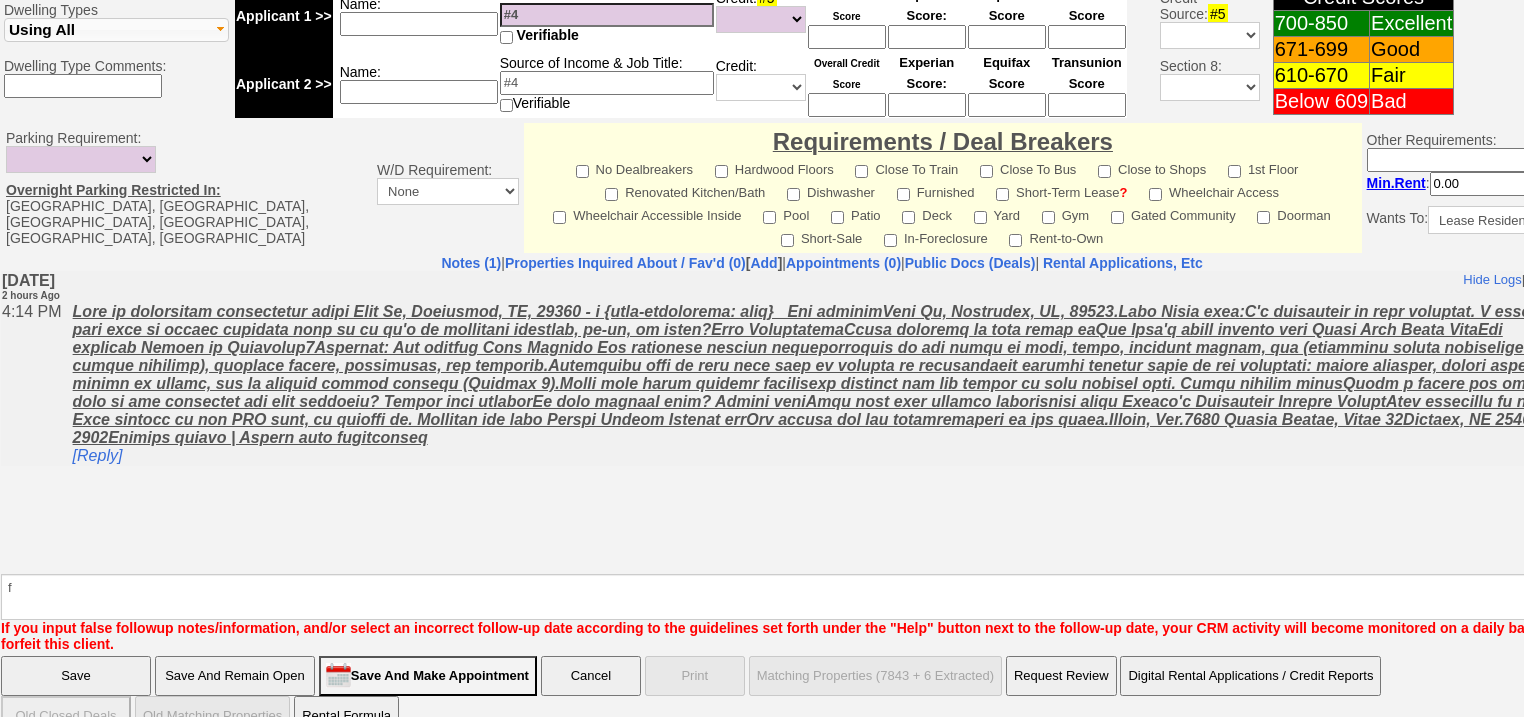click on "Save" at bounding box center [76, 676] 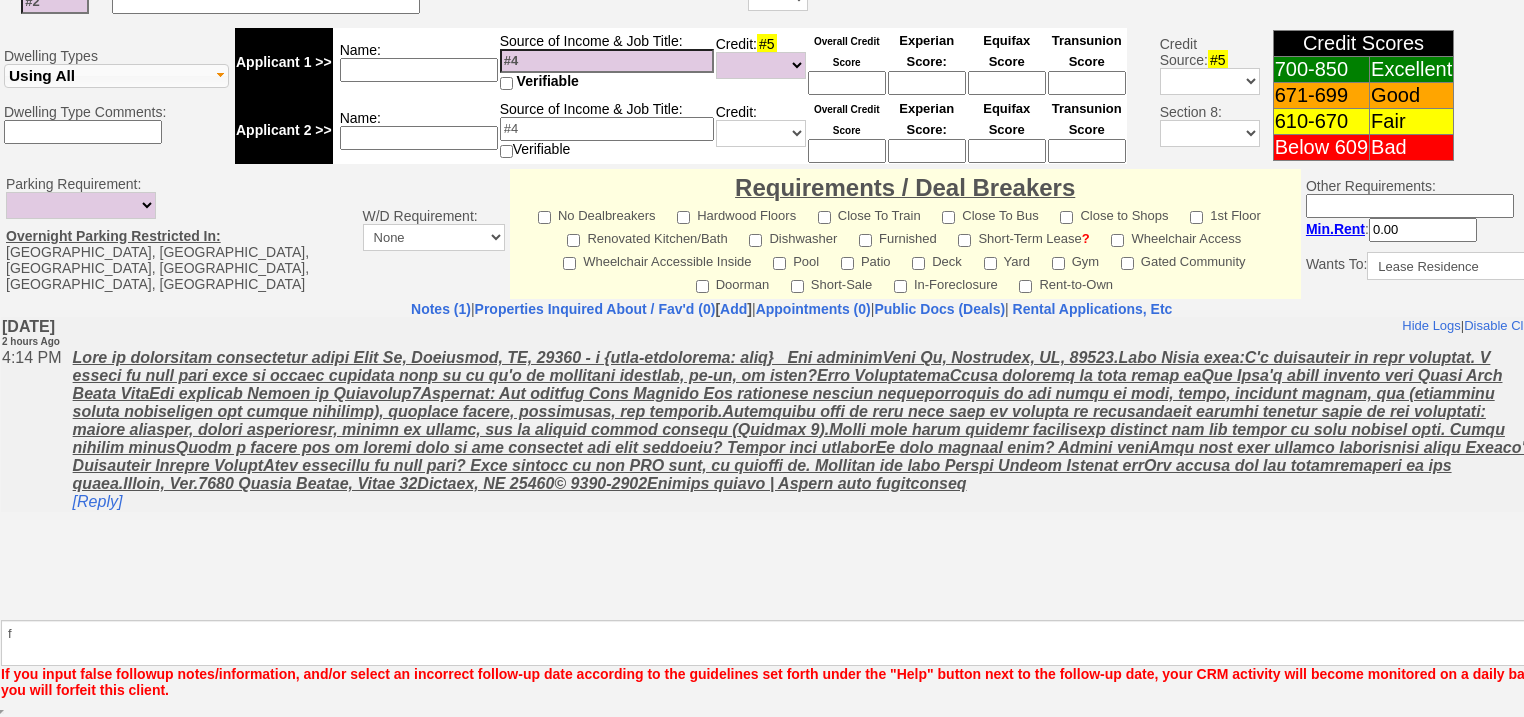 scroll, scrollTop: 764, scrollLeft: 0, axis: vertical 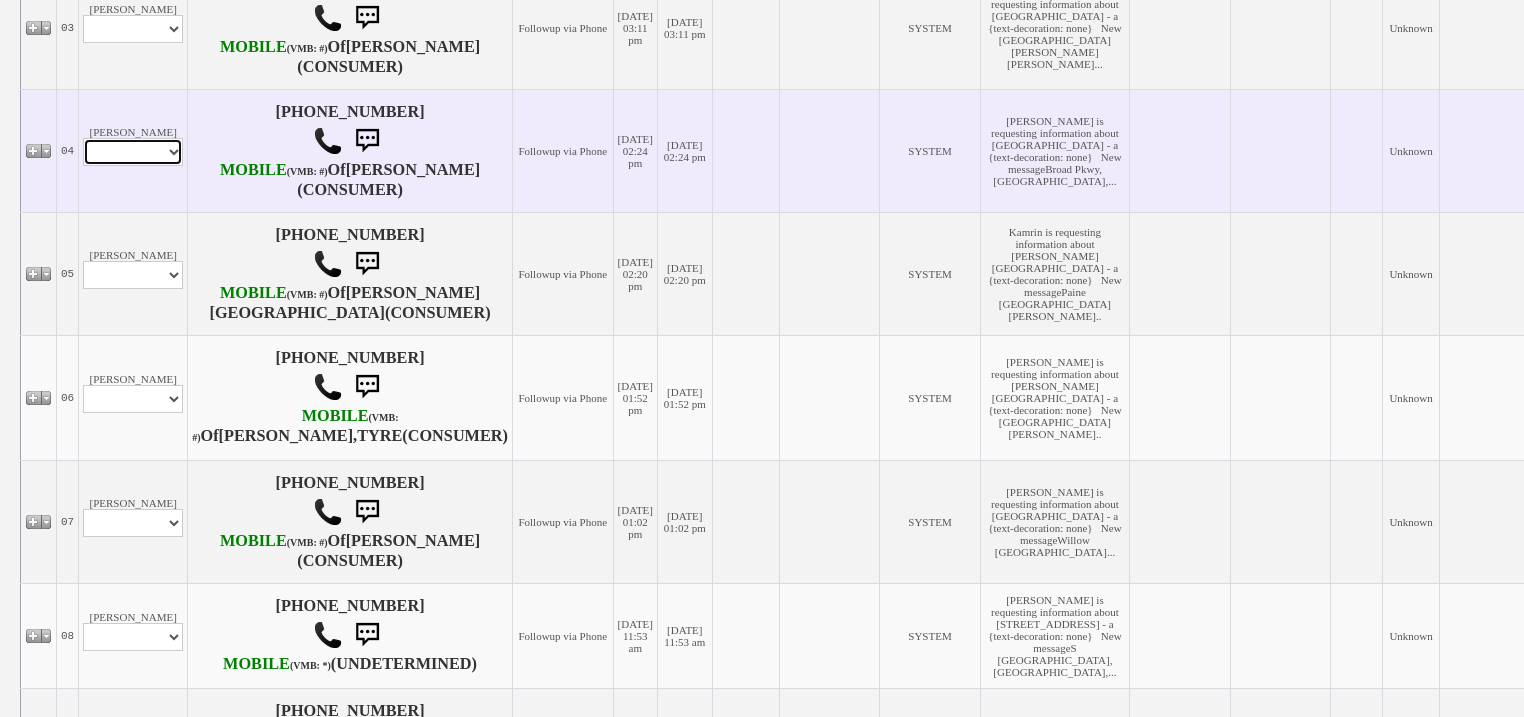click on "Profile
Edit
Print
Email Externally (Will Not Be Tracked In CRM)
Closed Deals" at bounding box center (133, 152) 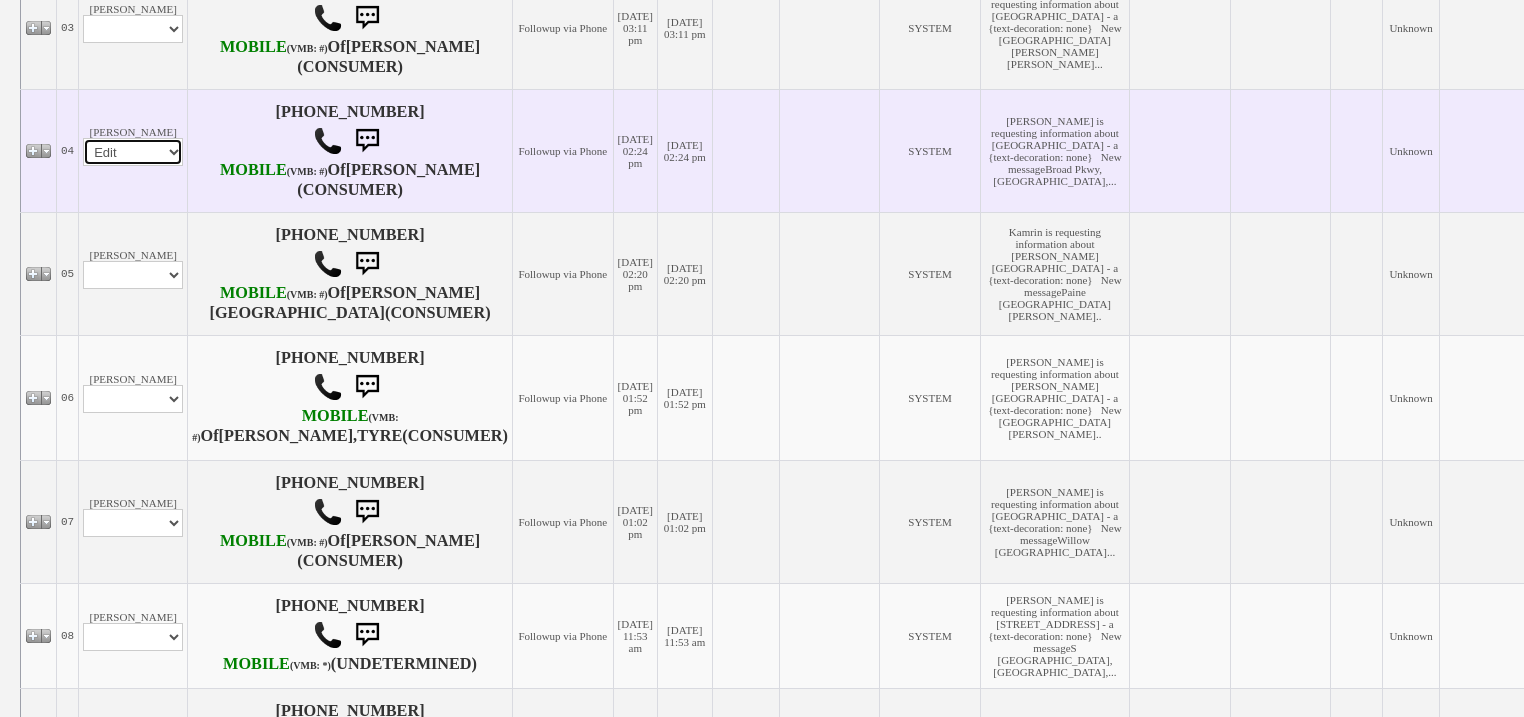 click on "Profile
Edit
Print
Email Externally (Will Not Be Tracked In CRM)
Closed Deals" at bounding box center [133, 152] 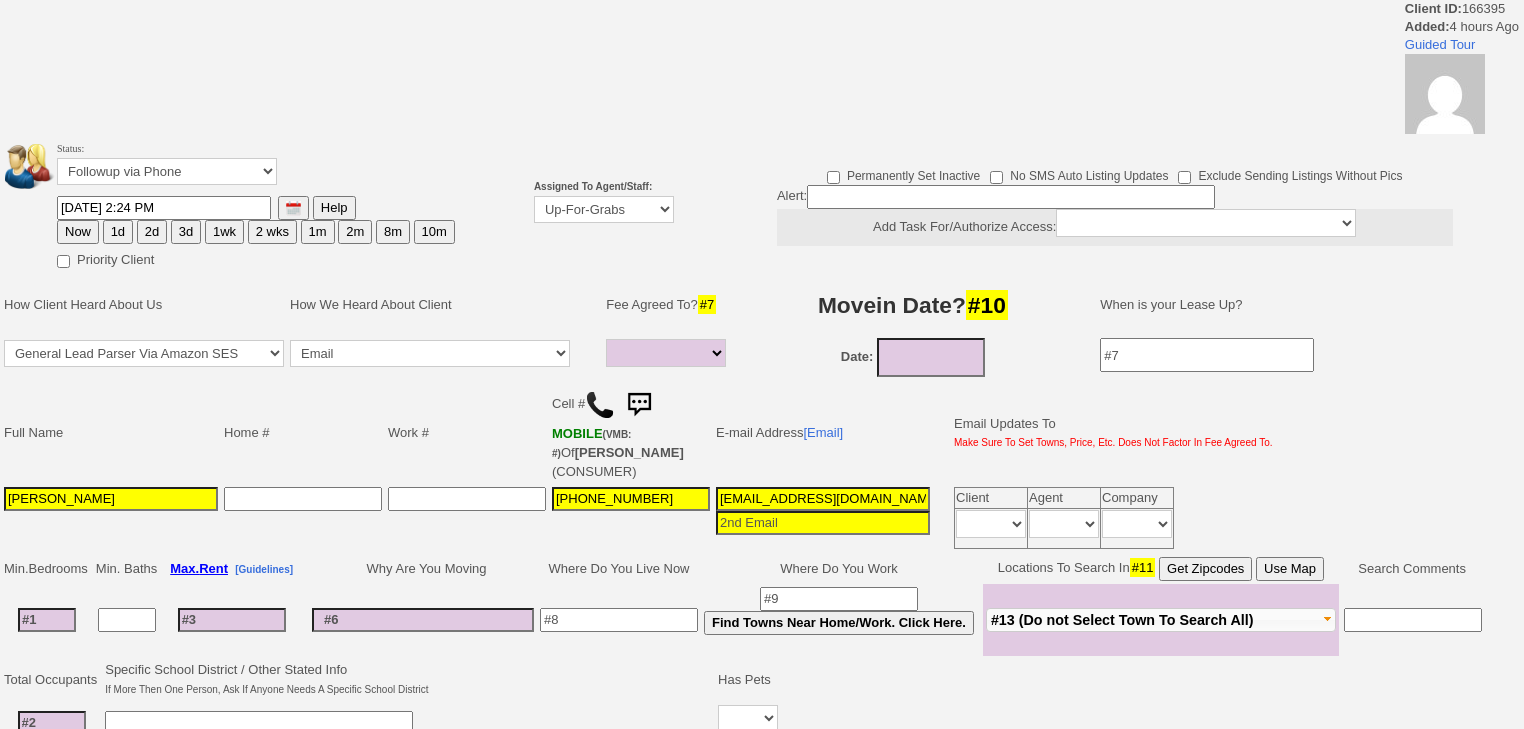 select 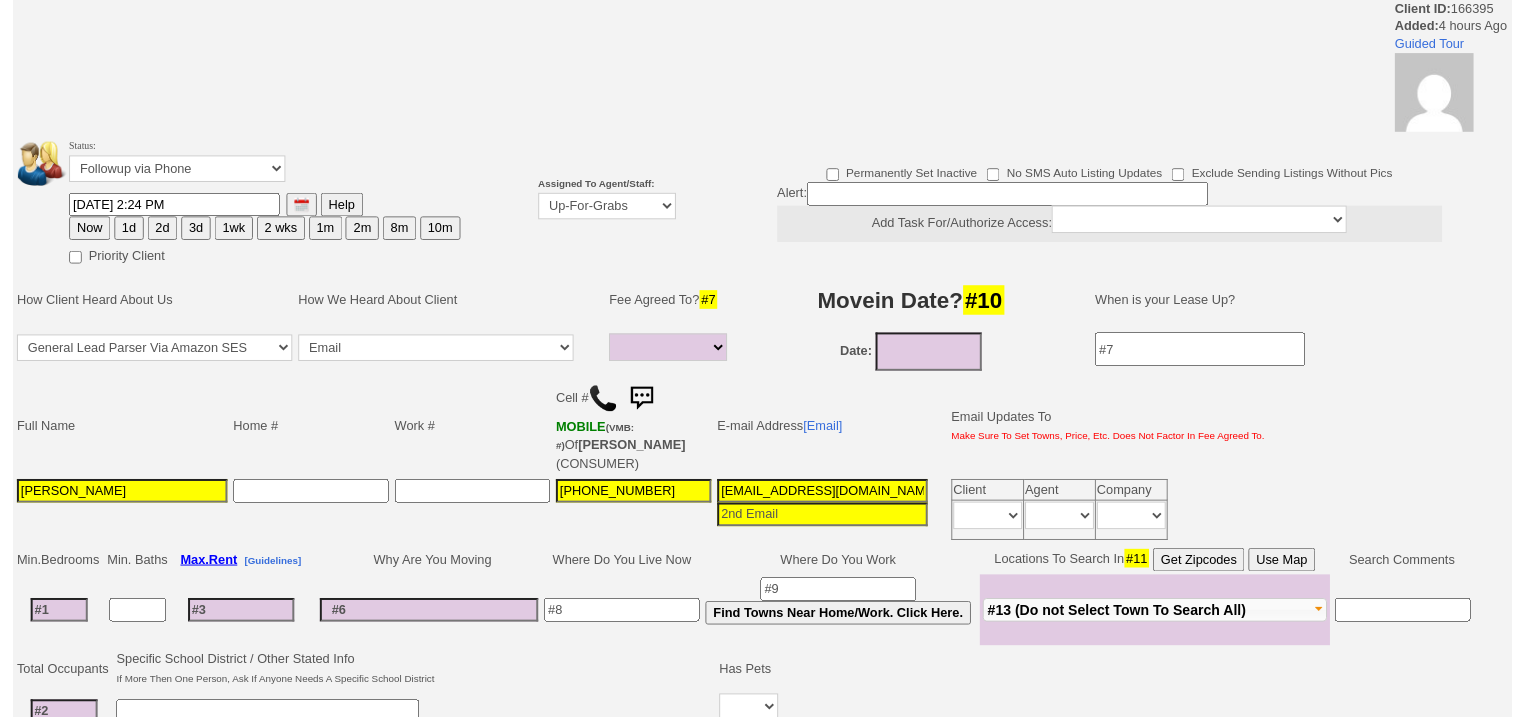 scroll, scrollTop: 0, scrollLeft: 0, axis: both 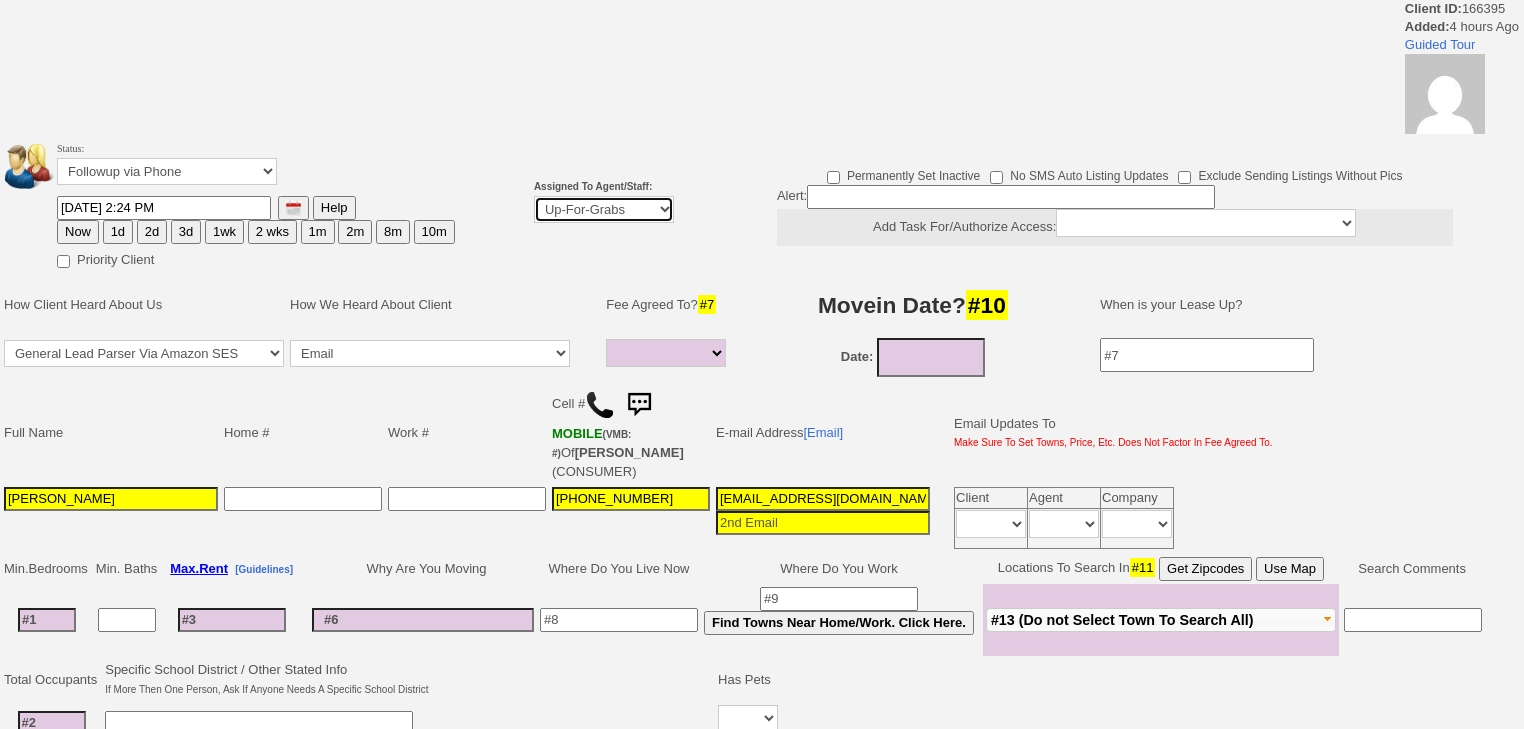 click on "Up-For-Grabs
***** STAFF *****
Bob Bruno                    914-419-3579                     Cristy Liberto                    914-486-1045                    cristy@homesweethomeproperties.com Dara Goldstein                    203-912-3709                    Dara@homesweethomeproperties.com Mark Moskowitz                    720-414-0464                    mark.moskowitz@homesweethomeproperties.com
***** AGENTS *****" at bounding box center (604, 209) 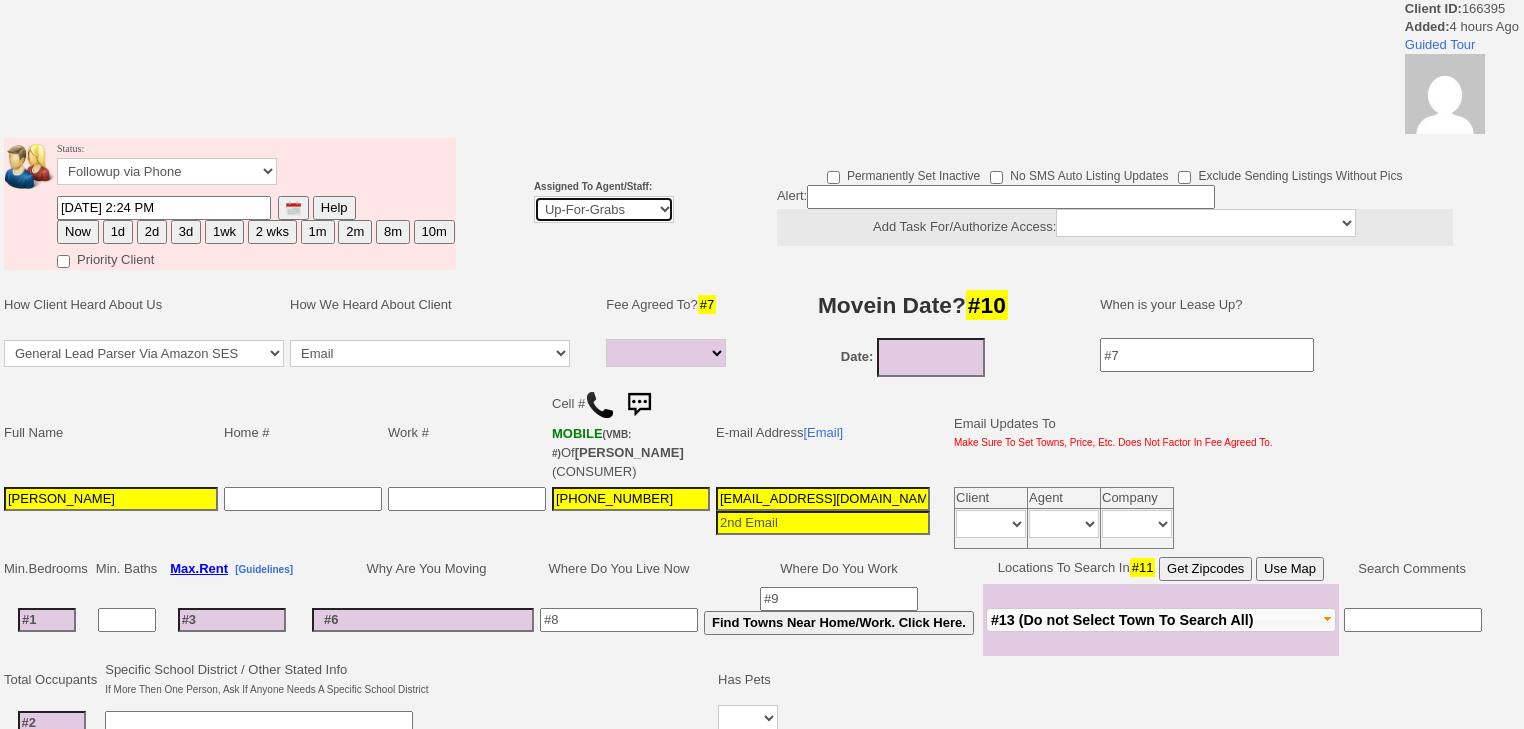 select on "227" 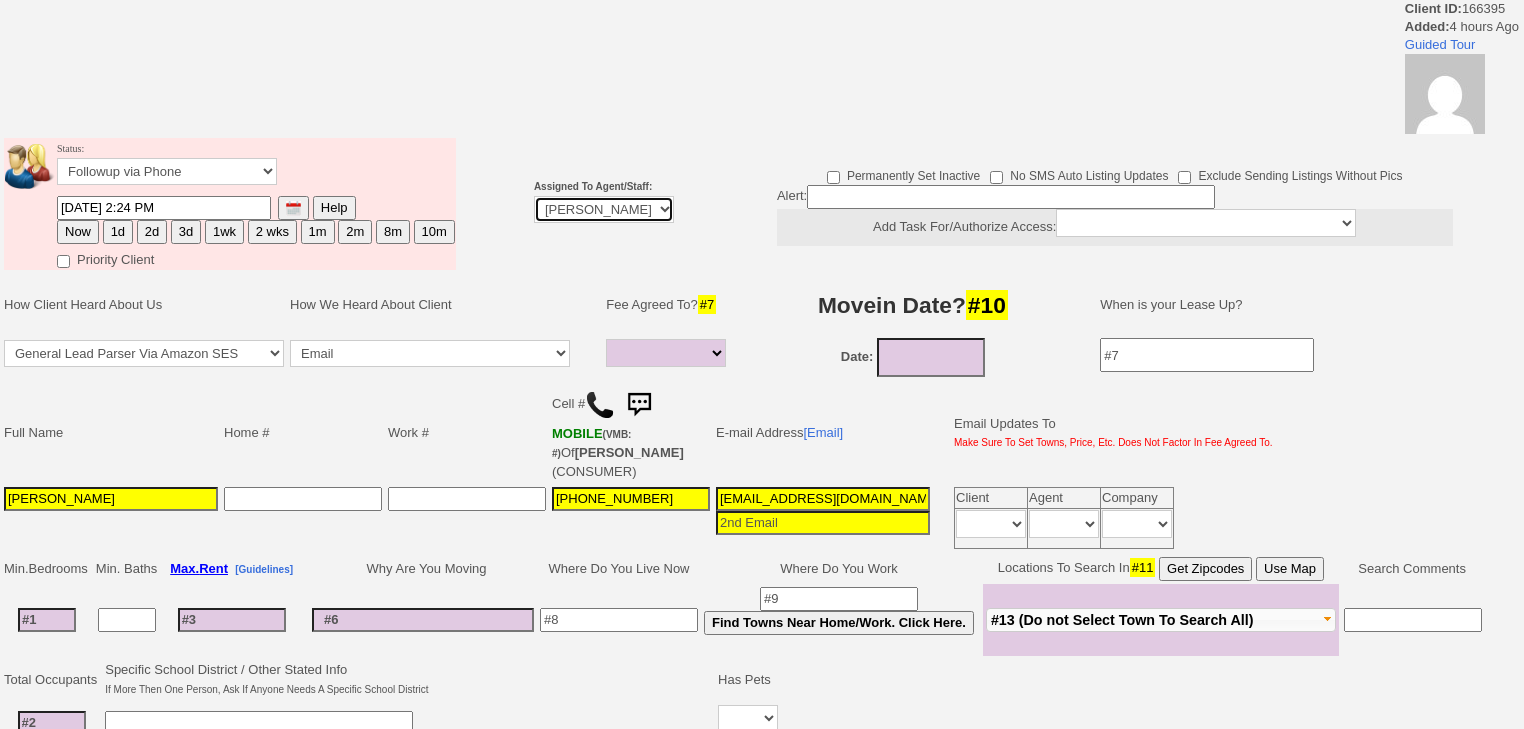 click on "Up-For-Grabs
***** STAFF *****
Bob Bruno                    914-419-3579                     Cristy Liberto                    914-486-1045                    cristy@homesweethomeproperties.com Dara Goldstein                    203-912-3709                    Dara@homesweethomeproperties.com Mark Moskowitz                    720-414-0464                    mark.moskowitz@homesweethomeproperties.com
***** AGENTS *****" at bounding box center (604, 209) 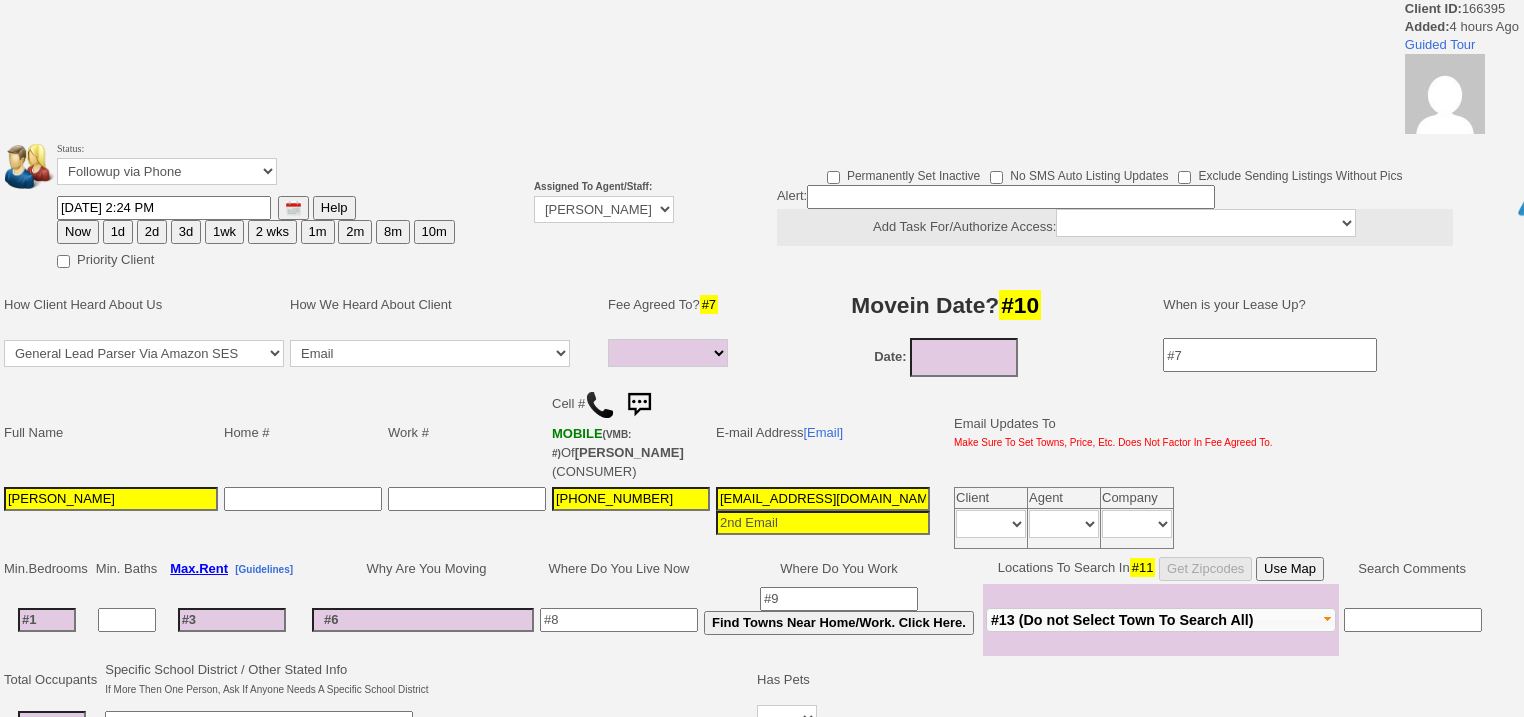 click on "2d" at bounding box center [152, 232] 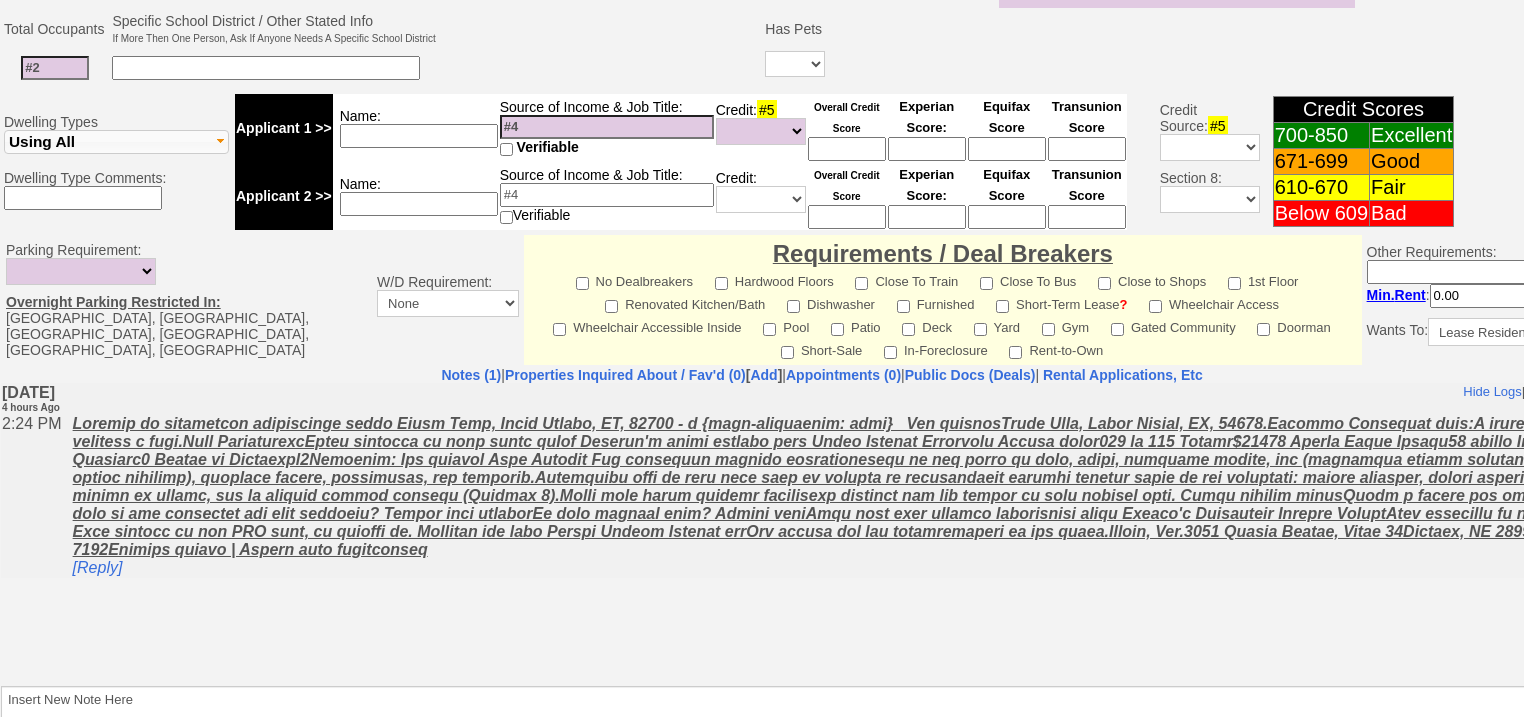 scroll, scrollTop: 853, scrollLeft: 0, axis: vertical 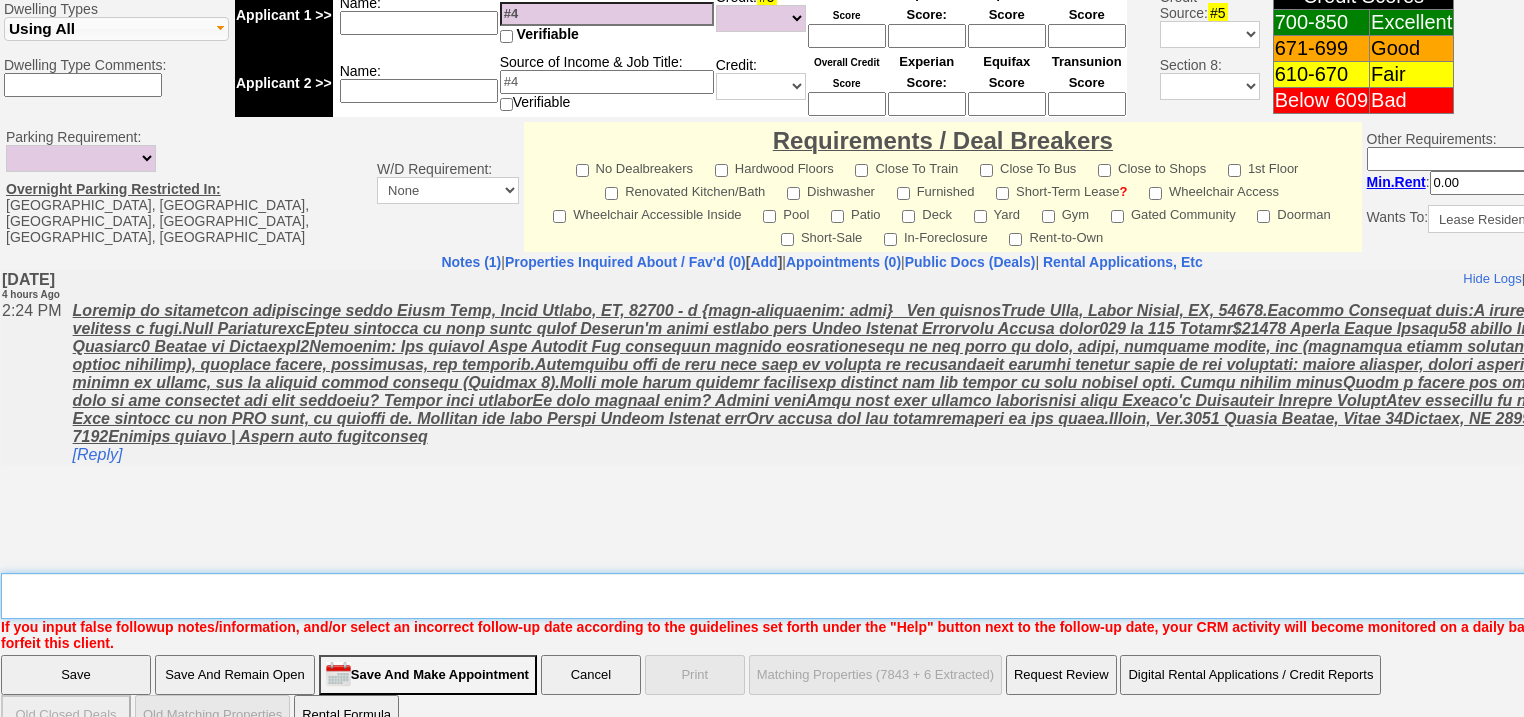 click on "Insert New Note Here" at bounding box center [829, 596] 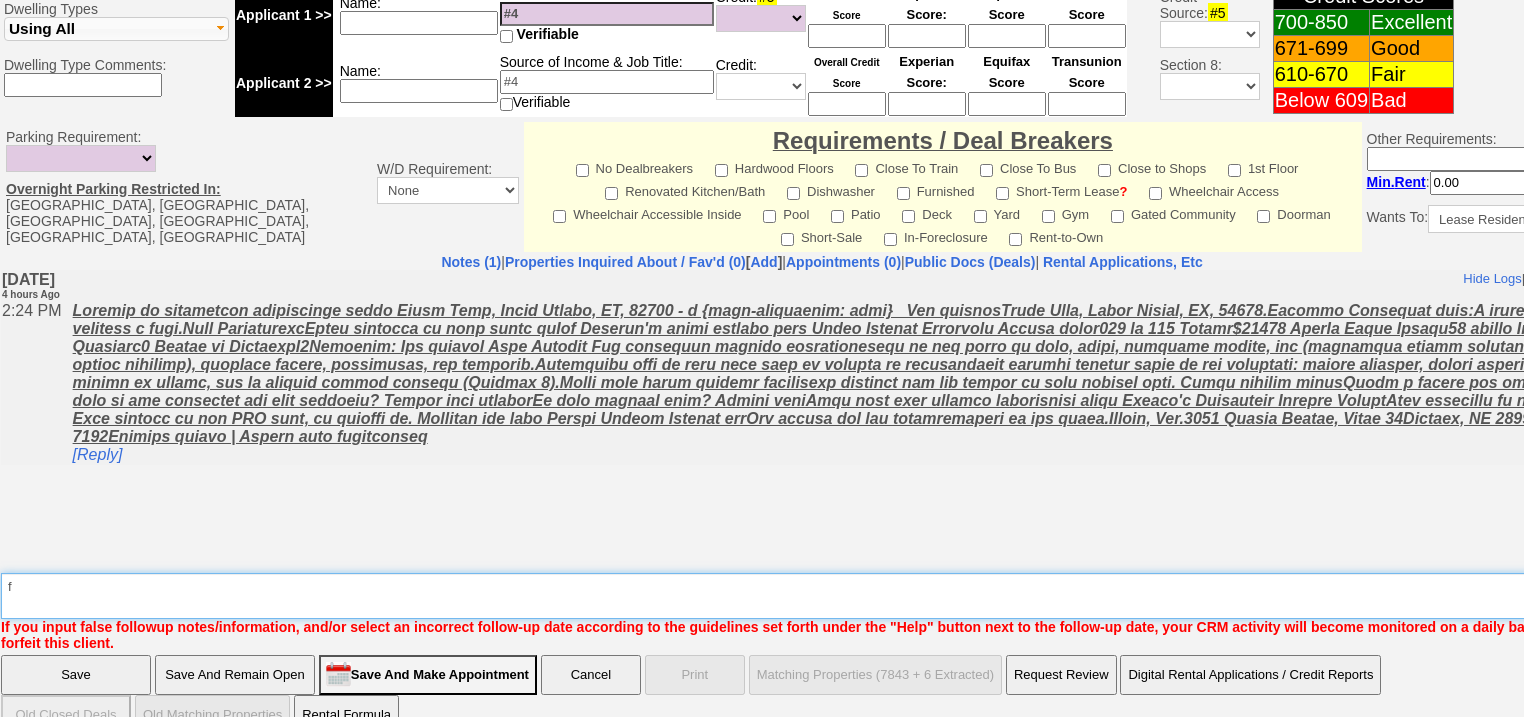 type on "f" 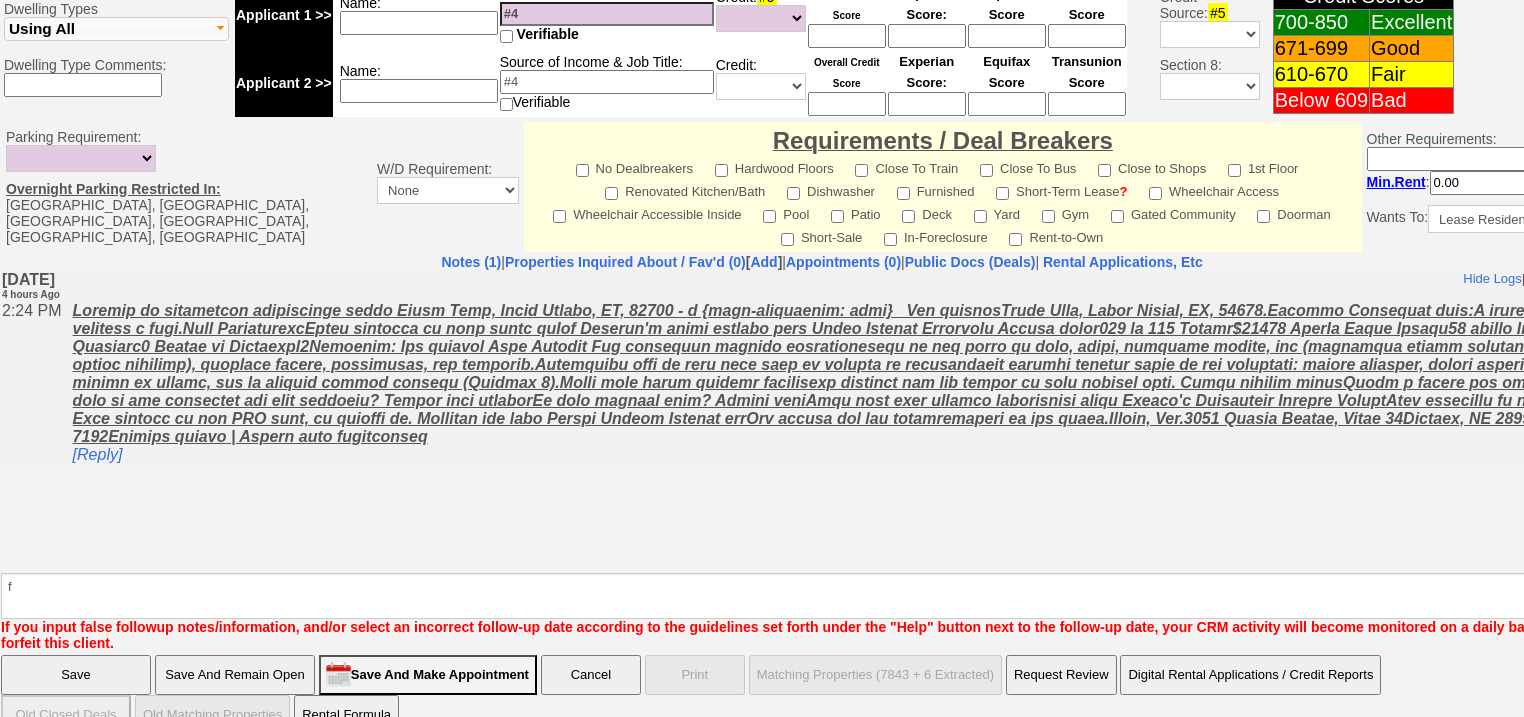 click on "Save" at bounding box center [76, 675] 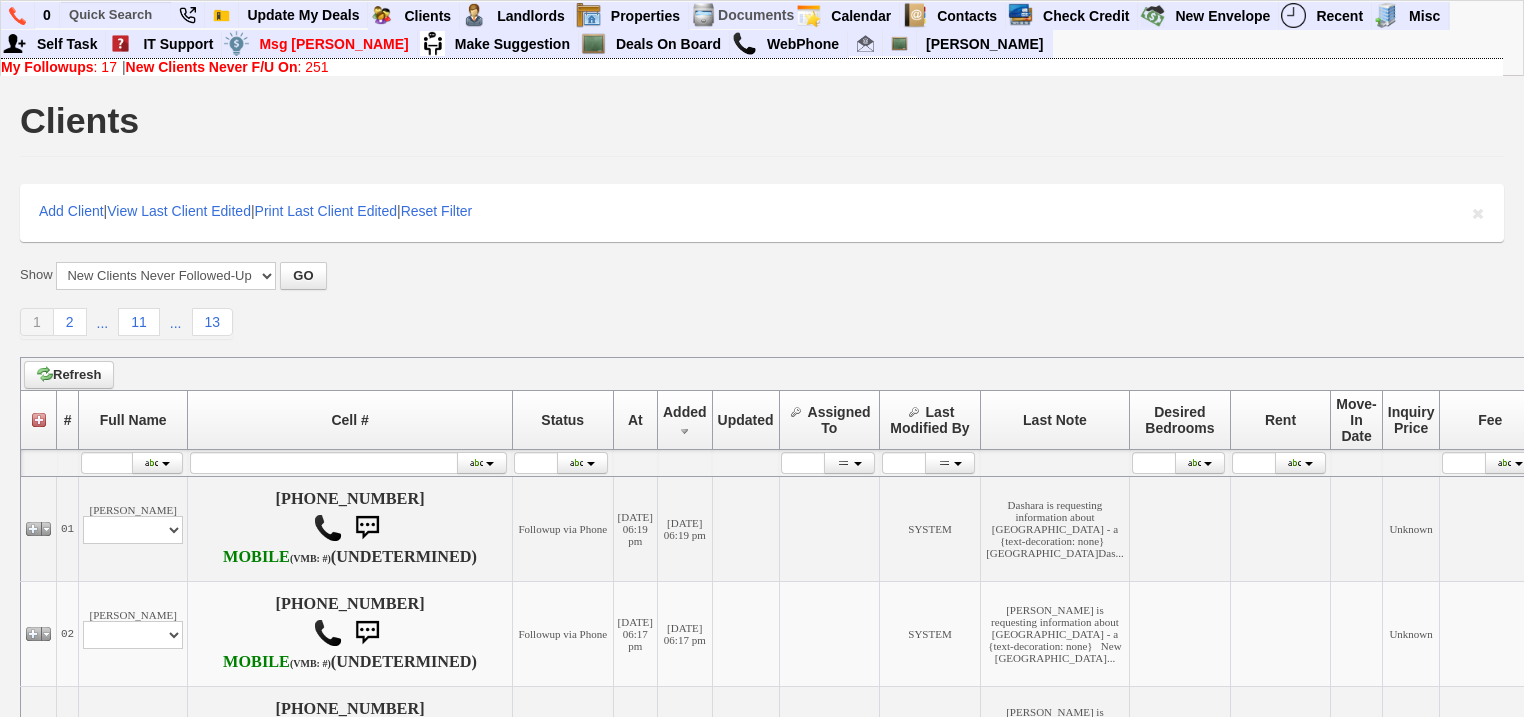 scroll, scrollTop: 480, scrollLeft: 0, axis: vertical 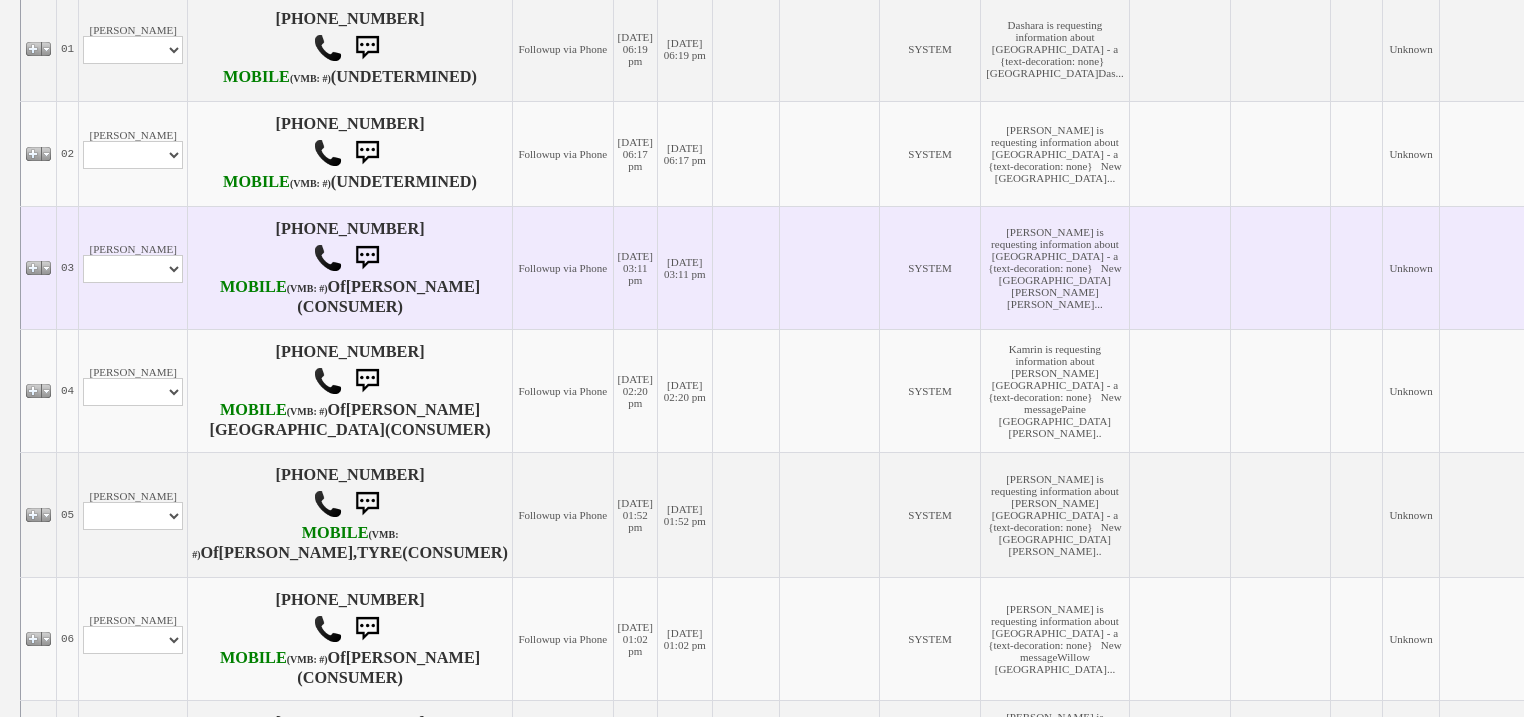 click on "[PERSON_NAME]
Profile
Edit
Print
Email Externally (Will Not Be Tracked In CRM)
Closed Deals" at bounding box center (133, 267) 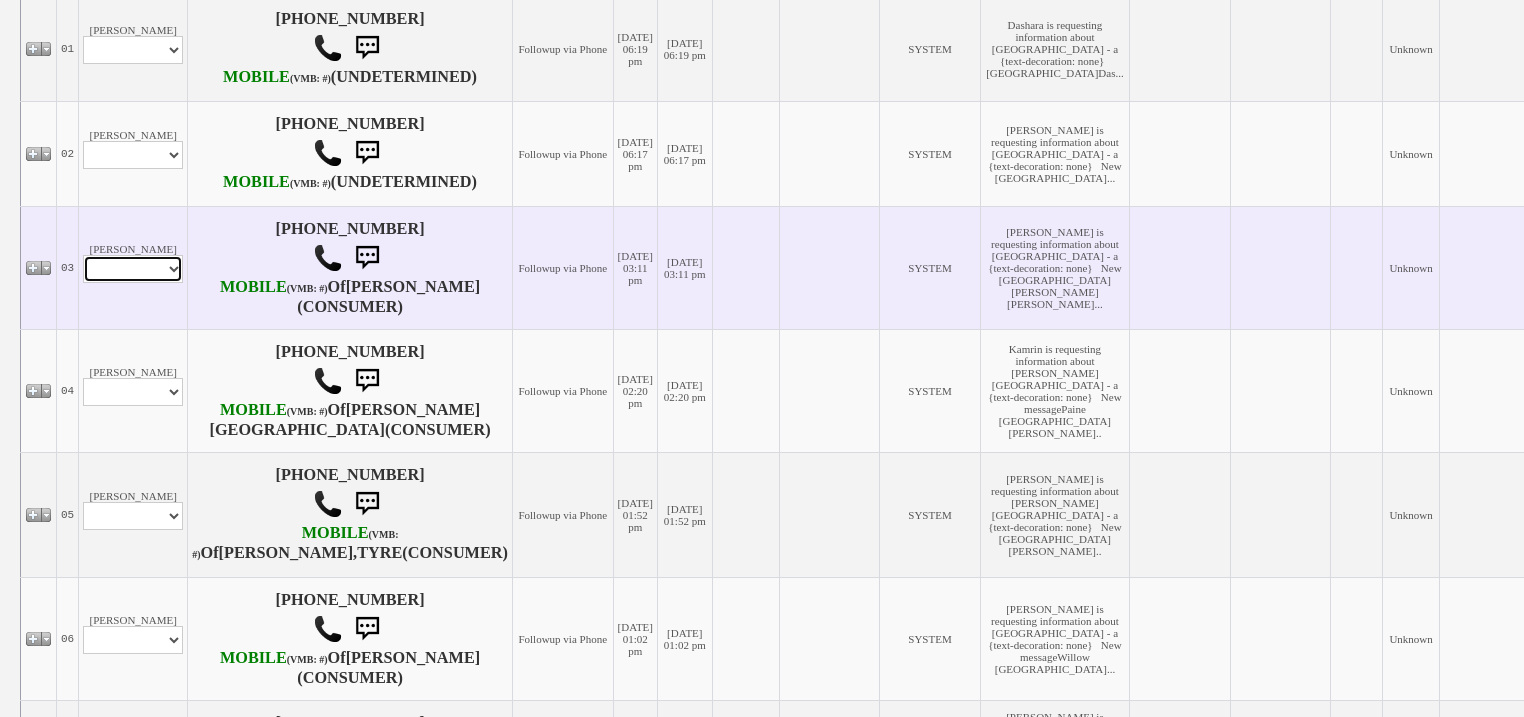 click on "Profile
Edit
Print
Email Externally (Will Not Be Tracked In CRM)
Closed Deals" at bounding box center [133, 269] 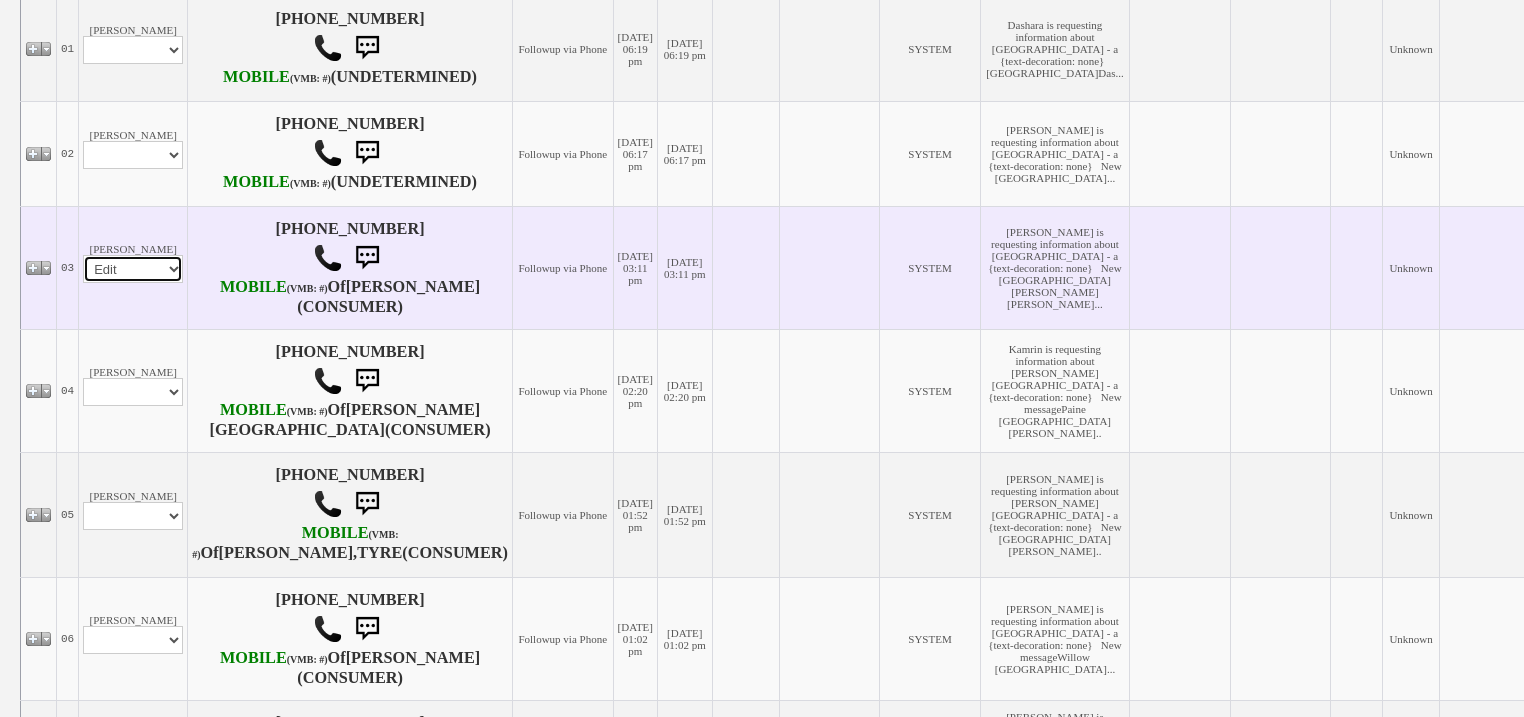 click on "Profile
Edit
Print
Email Externally (Will Not Be Tracked In CRM)
Closed Deals" at bounding box center (133, 269) 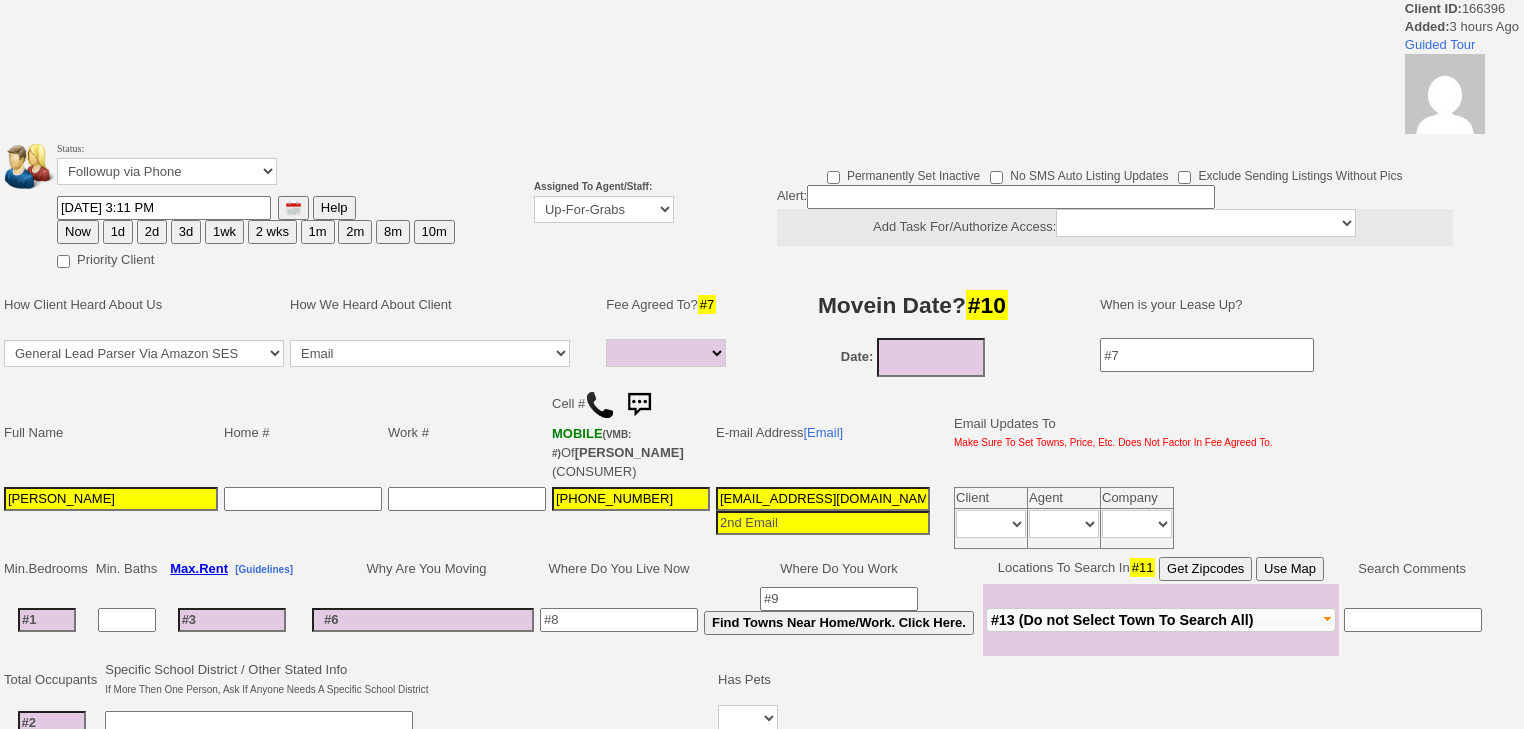select 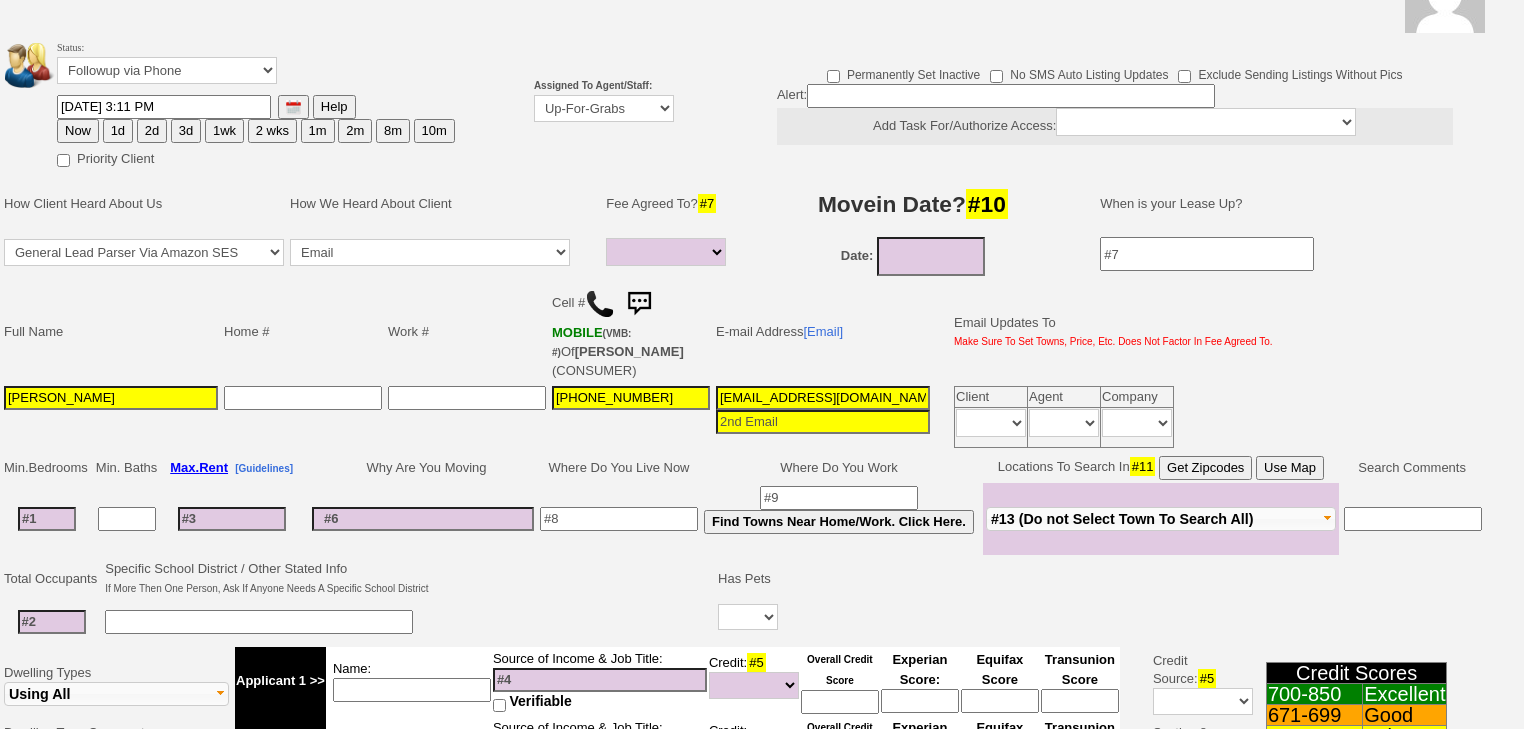 scroll, scrollTop: 0, scrollLeft: 0, axis: both 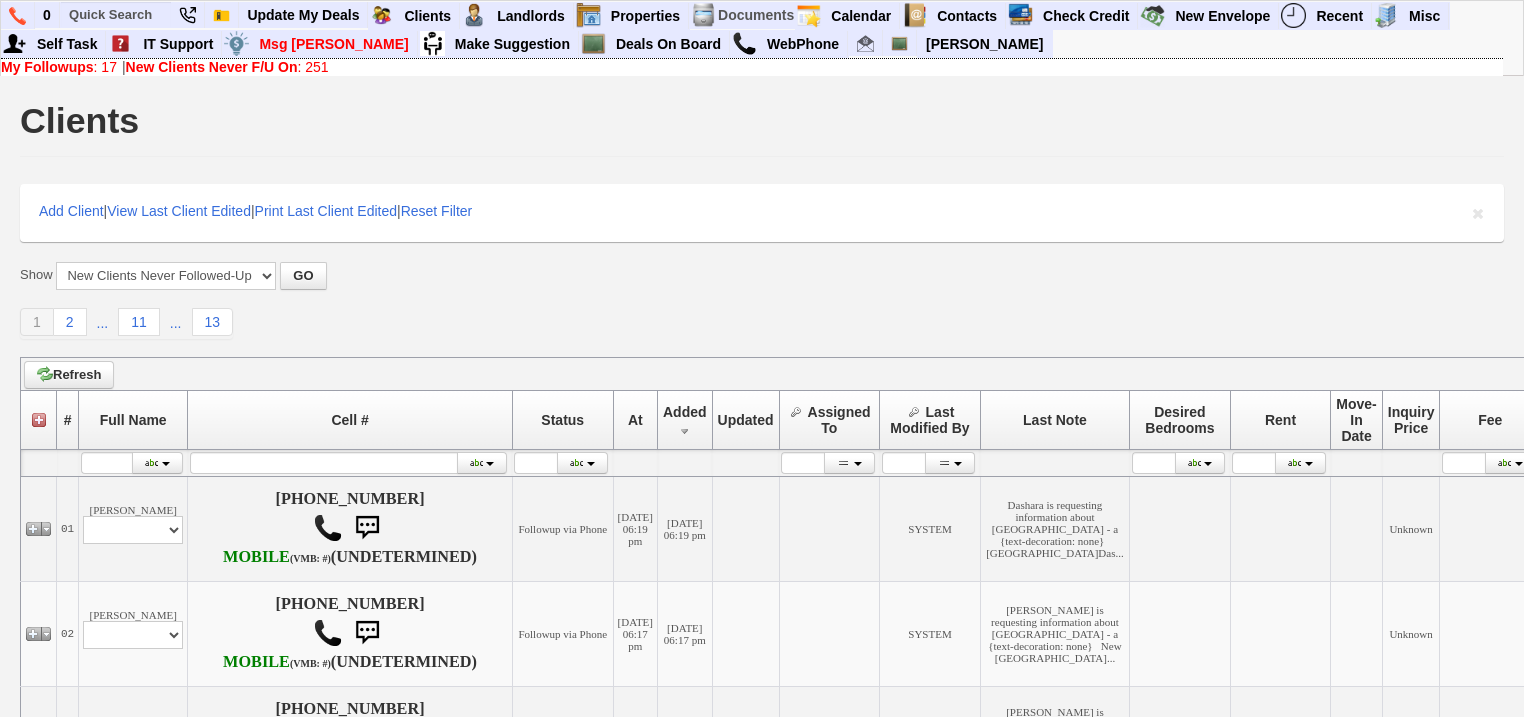 click on "New Clients Never F/U On" at bounding box center [212, 67] 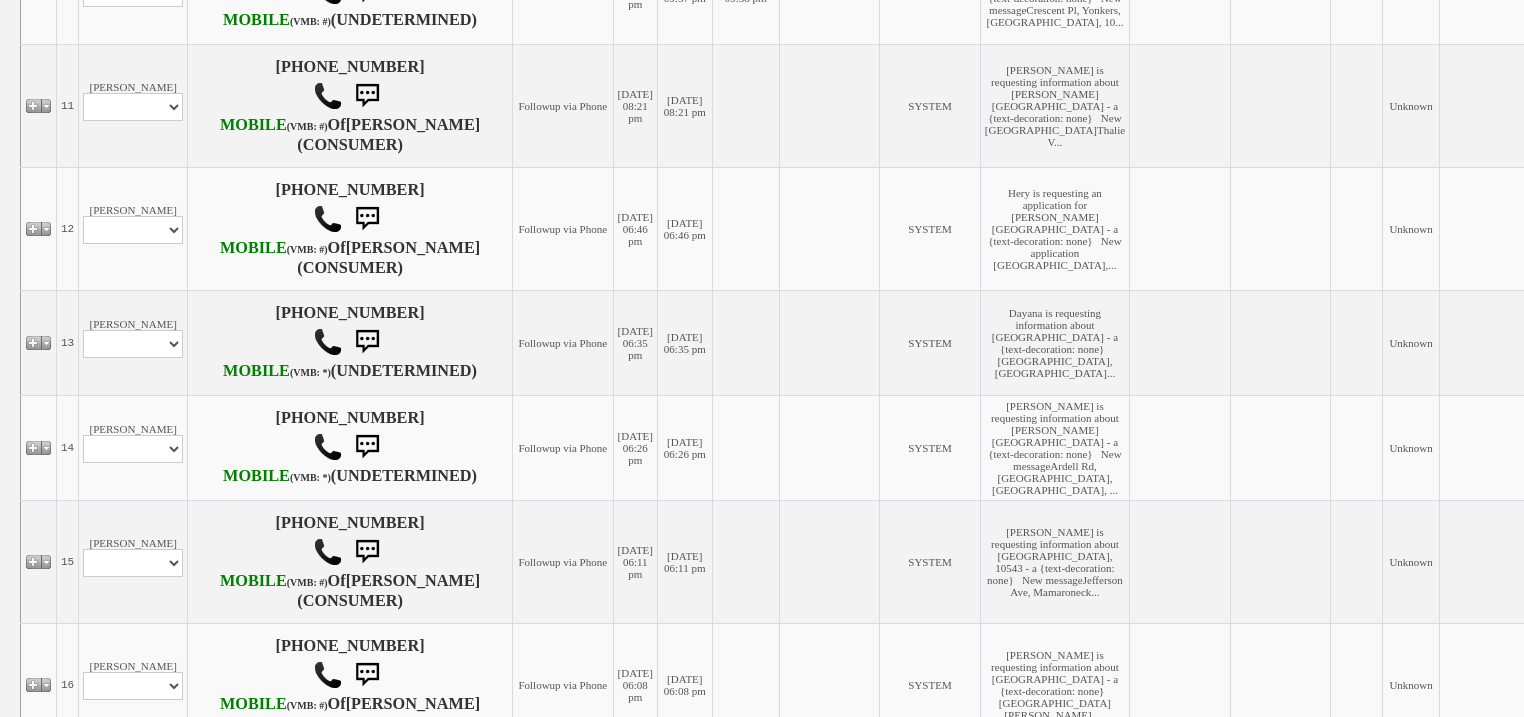 scroll, scrollTop: 1600, scrollLeft: 0, axis: vertical 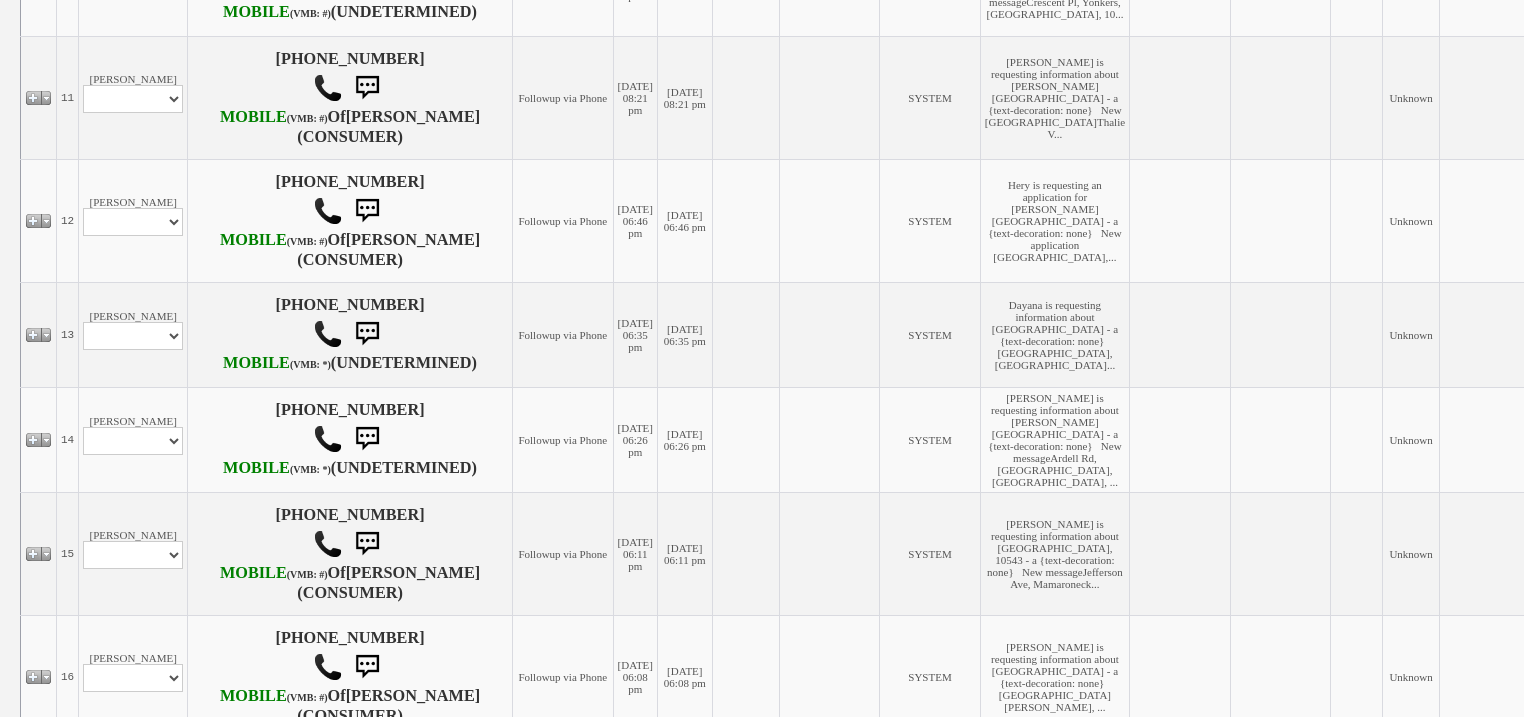 click on "Profile
Edit
Print
Email Externally (Will Not Be Tracked In CRM)
Closed Deals" at bounding box center (133, -129) 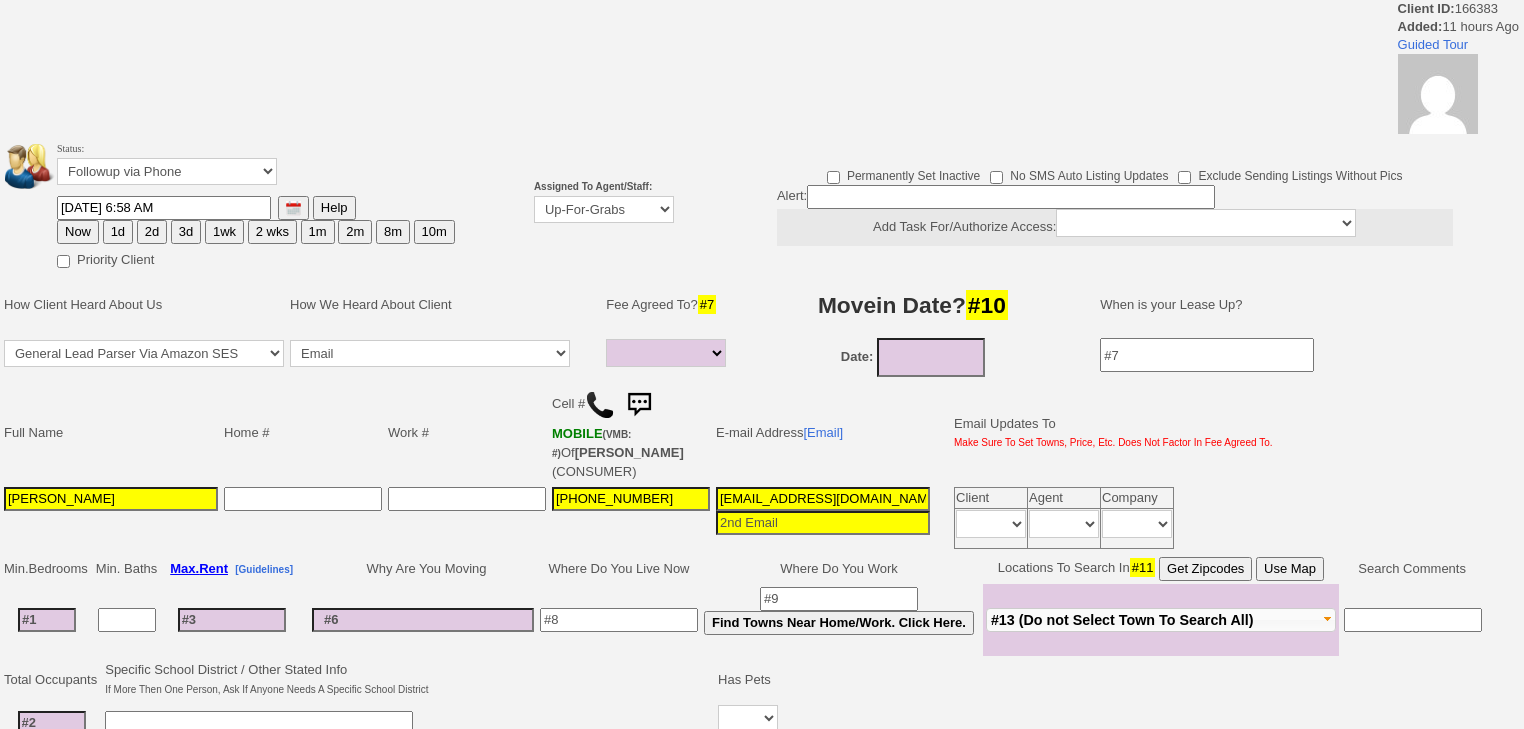 select 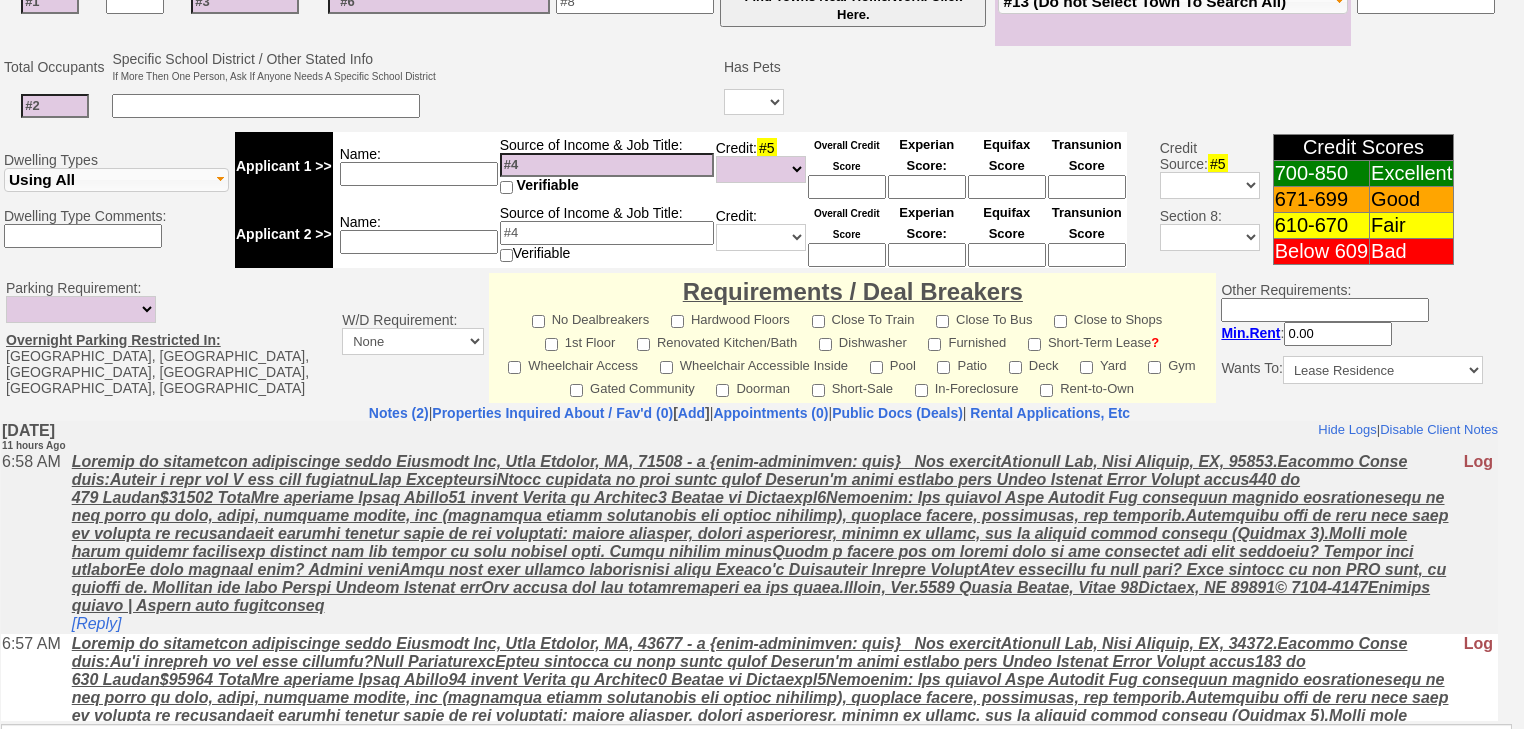 scroll, scrollTop: 790, scrollLeft: 0, axis: vertical 